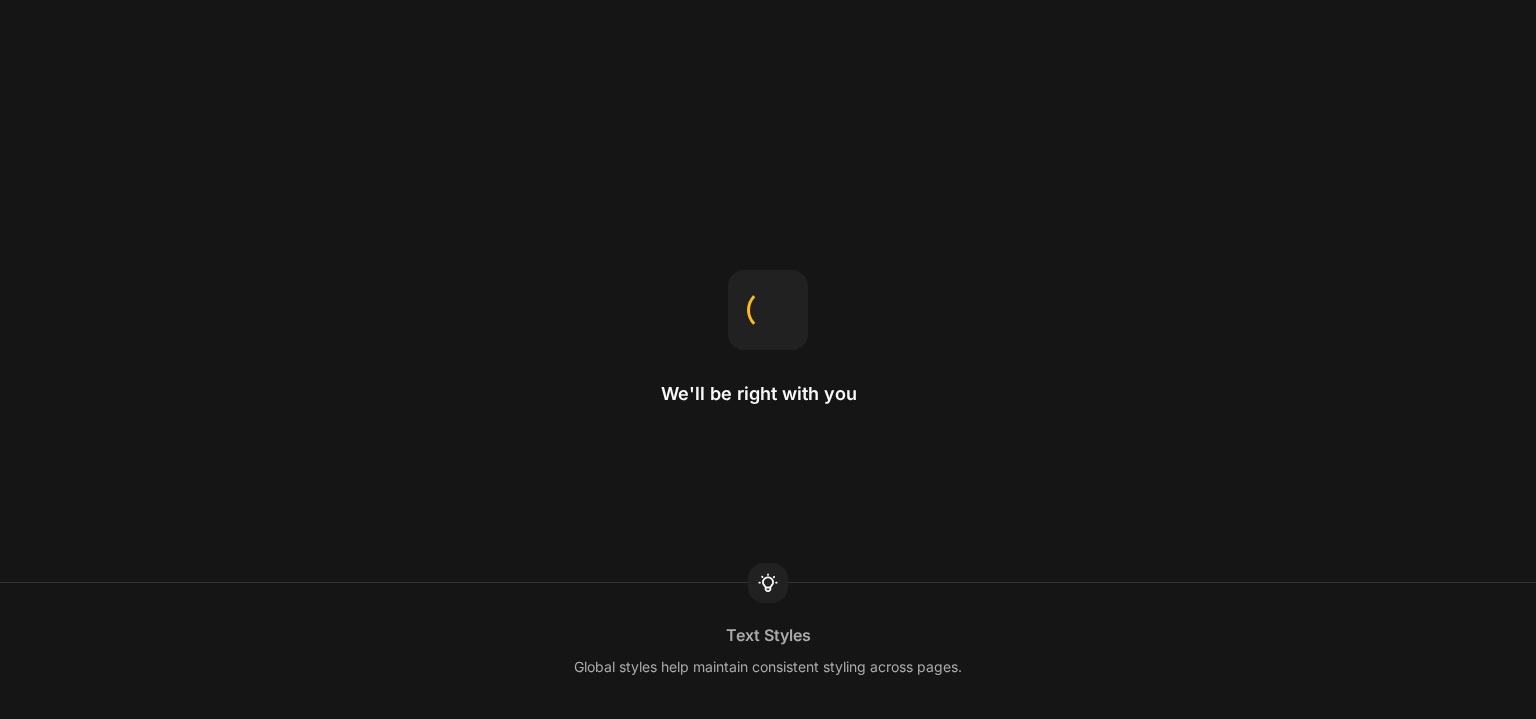 scroll, scrollTop: 0, scrollLeft: 0, axis: both 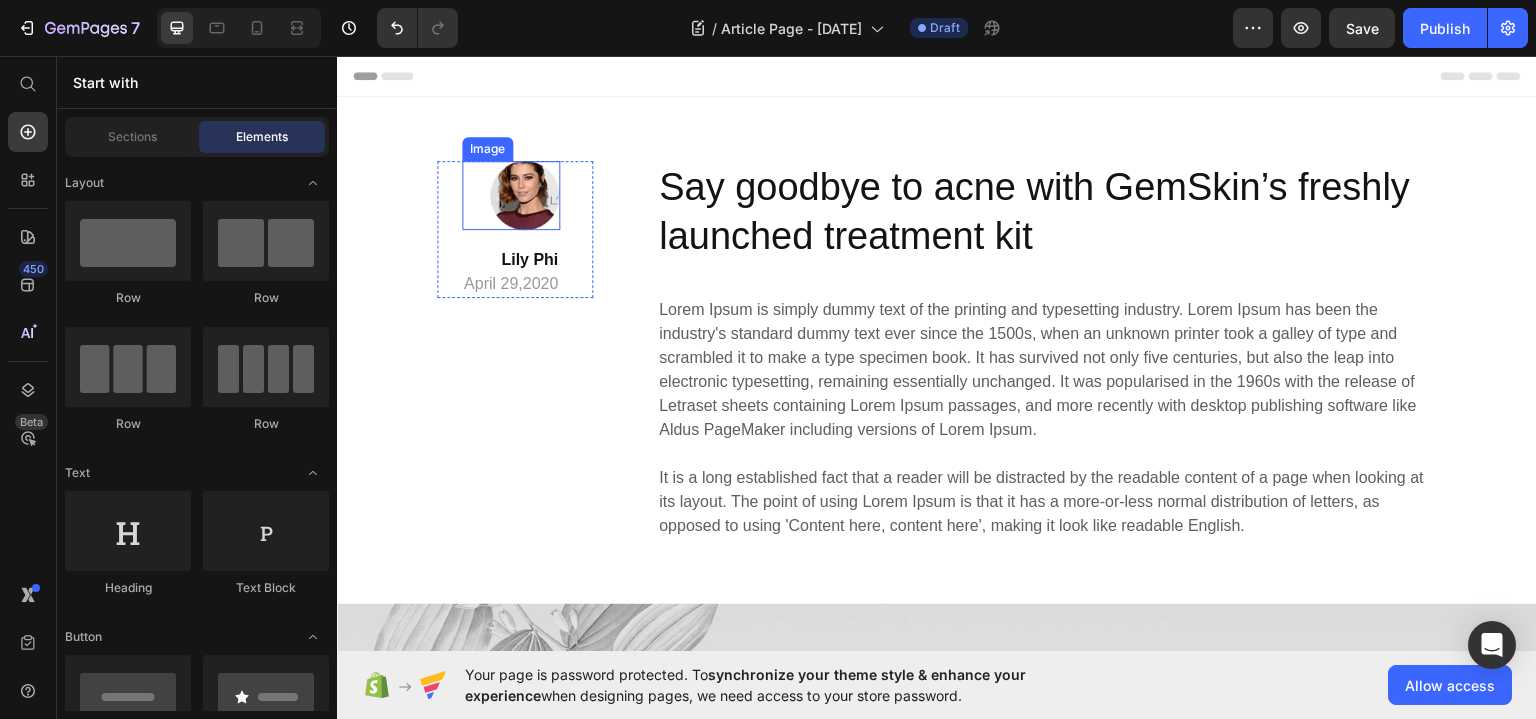 click at bounding box center (511, 194) 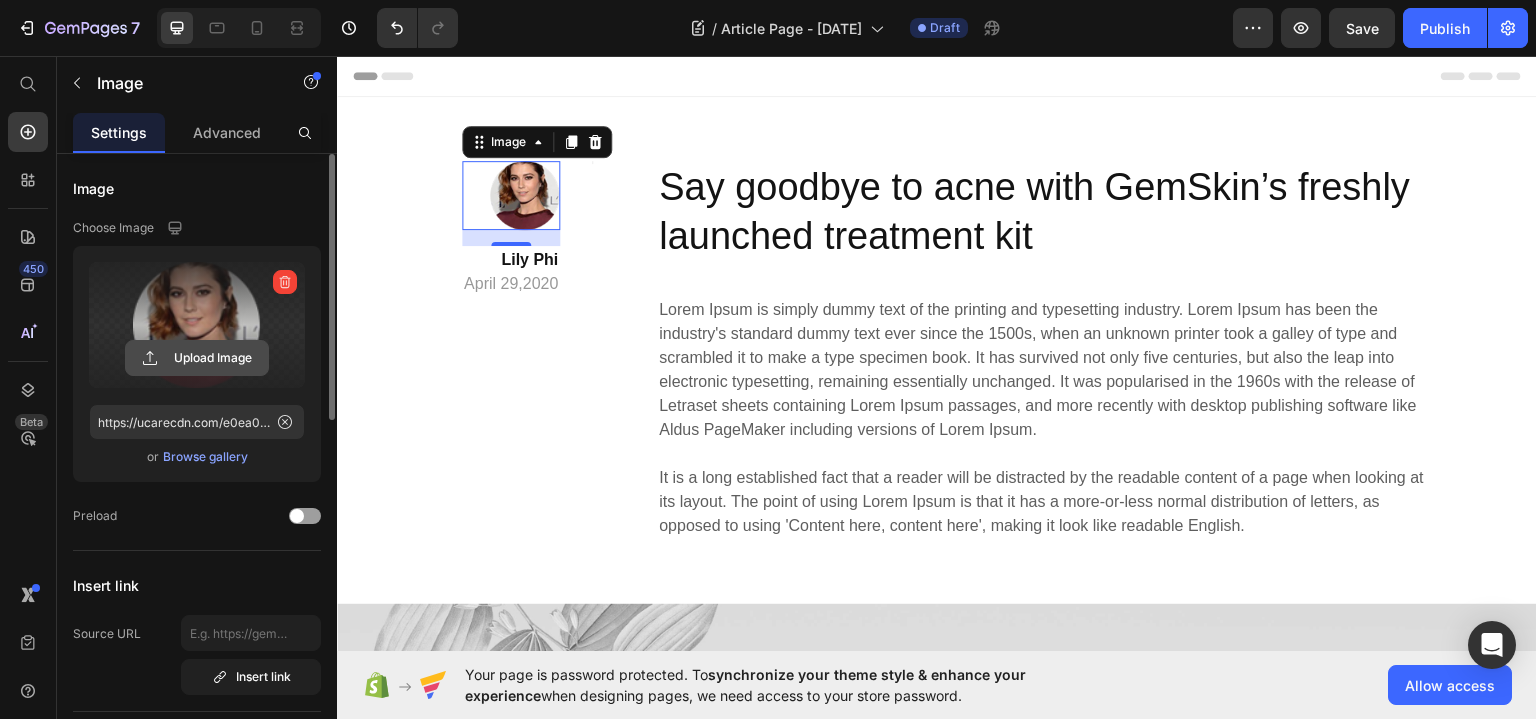 click 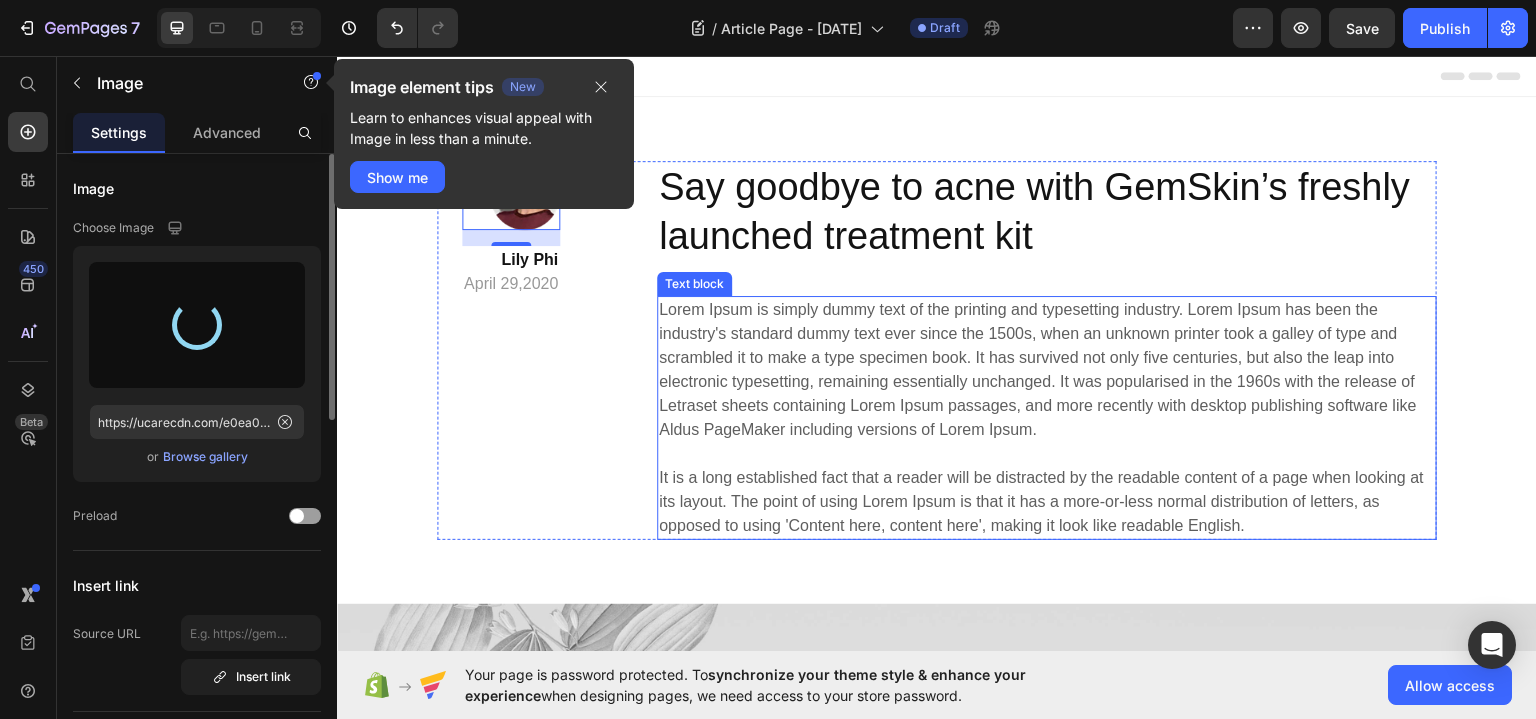 type on "https://cdn.shopify.com/s/files/1/0665/0930/7973/files/gempages_575126807385212133-702ce9ea-6c78-4b49-9600-9a5828197c56.jpg" 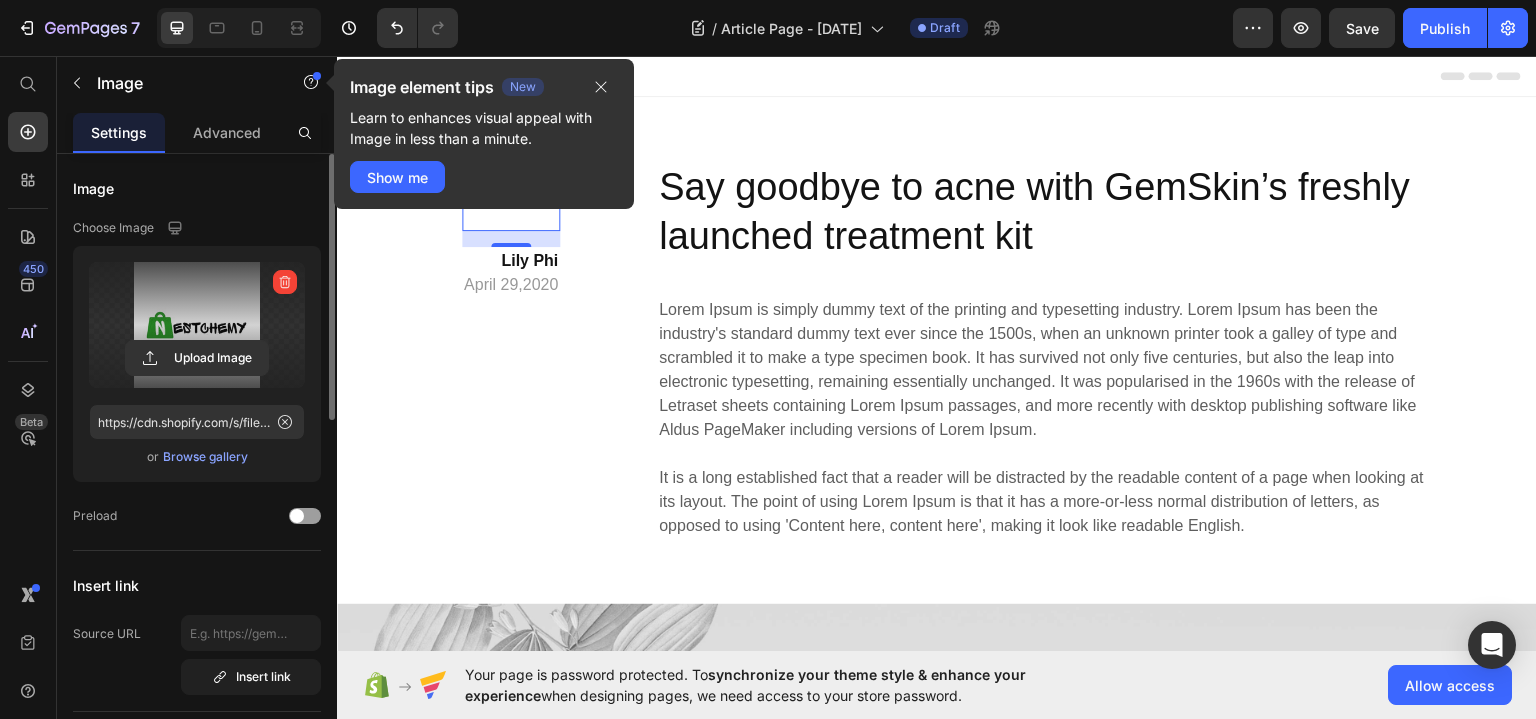 click on "Browse gallery" at bounding box center (205, 457) 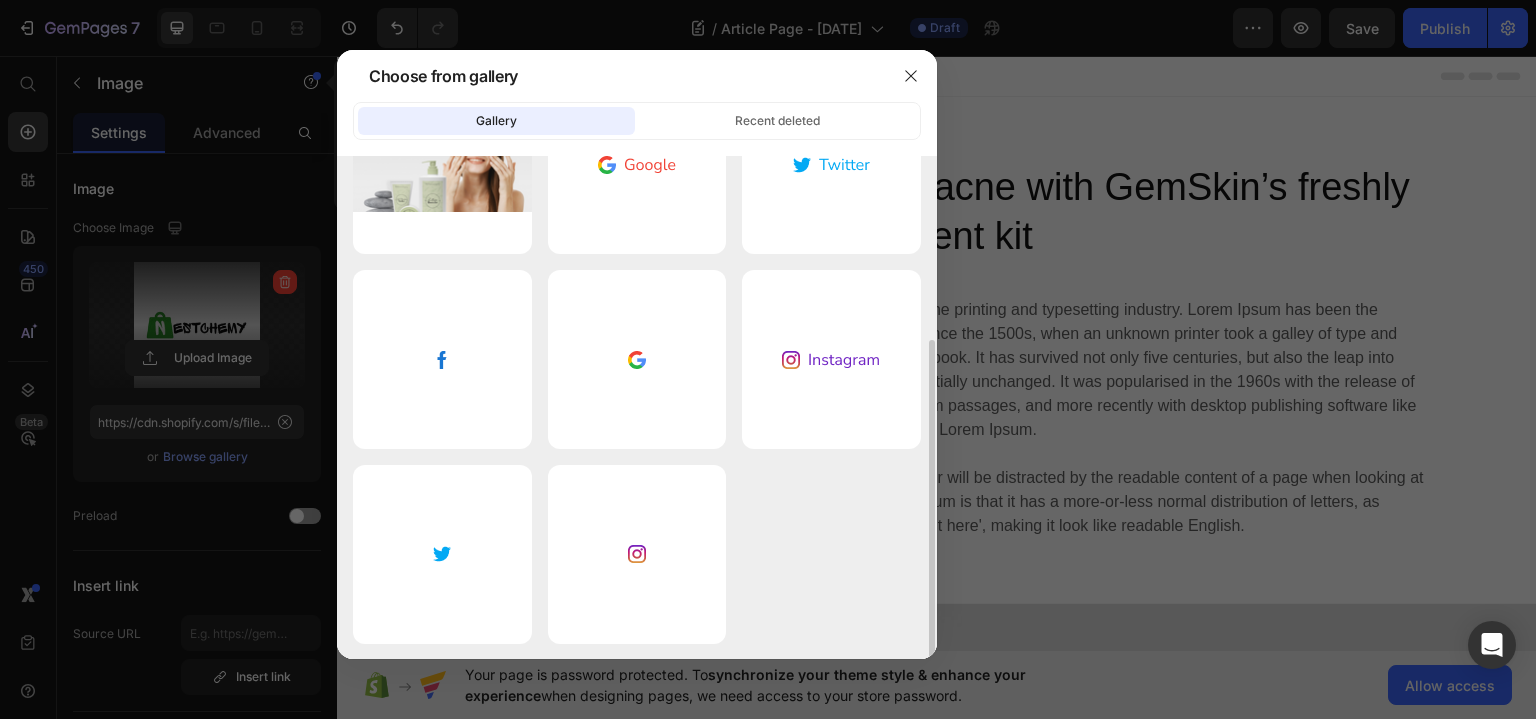 scroll, scrollTop: 0, scrollLeft: 0, axis: both 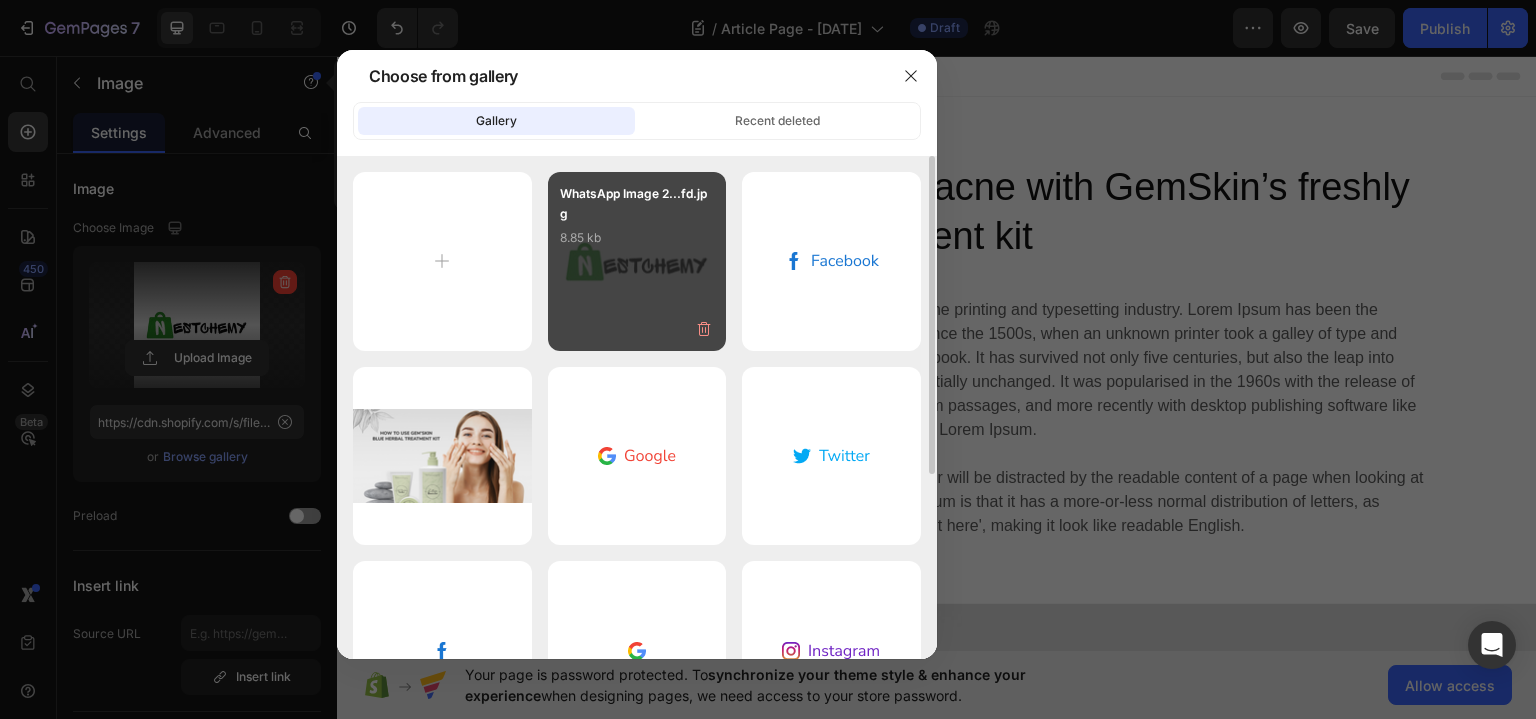 click on "WhatsApp Image 2...fd.jpg 8.85 kb" at bounding box center (637, 261) 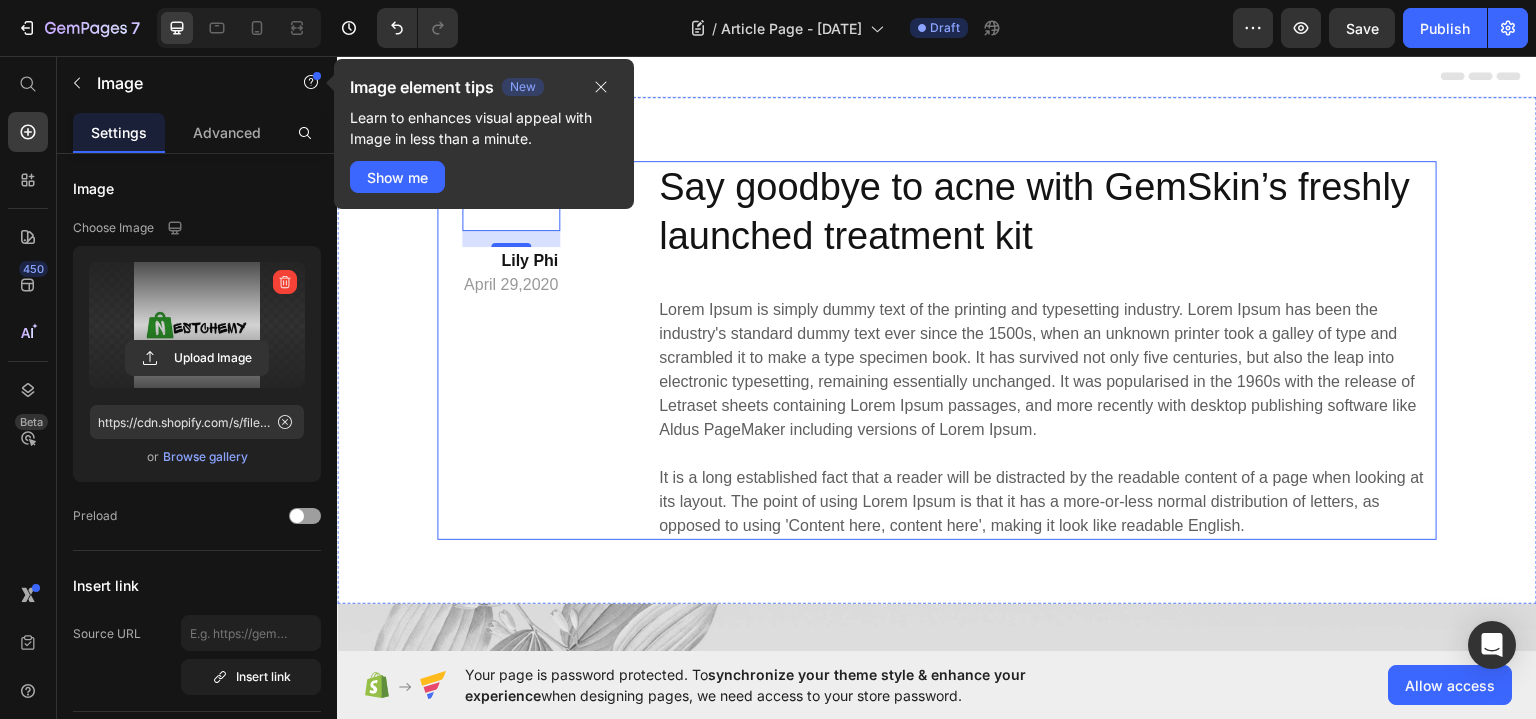click on "Image   16 Lily Phi [DATE] Text block                Title Line Row" at bounding box center [515, 349] 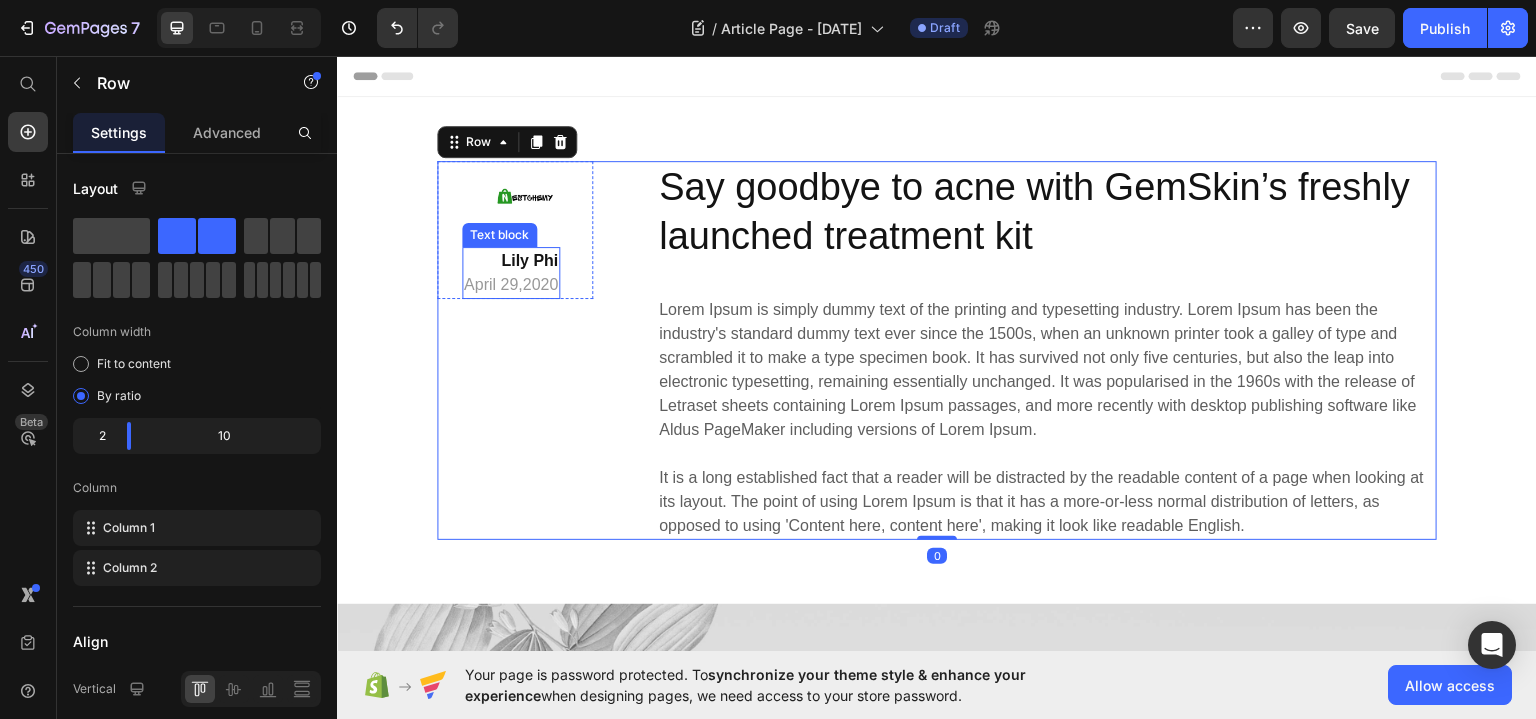 click on "Lily Phi" at bounding box center (529, 259) 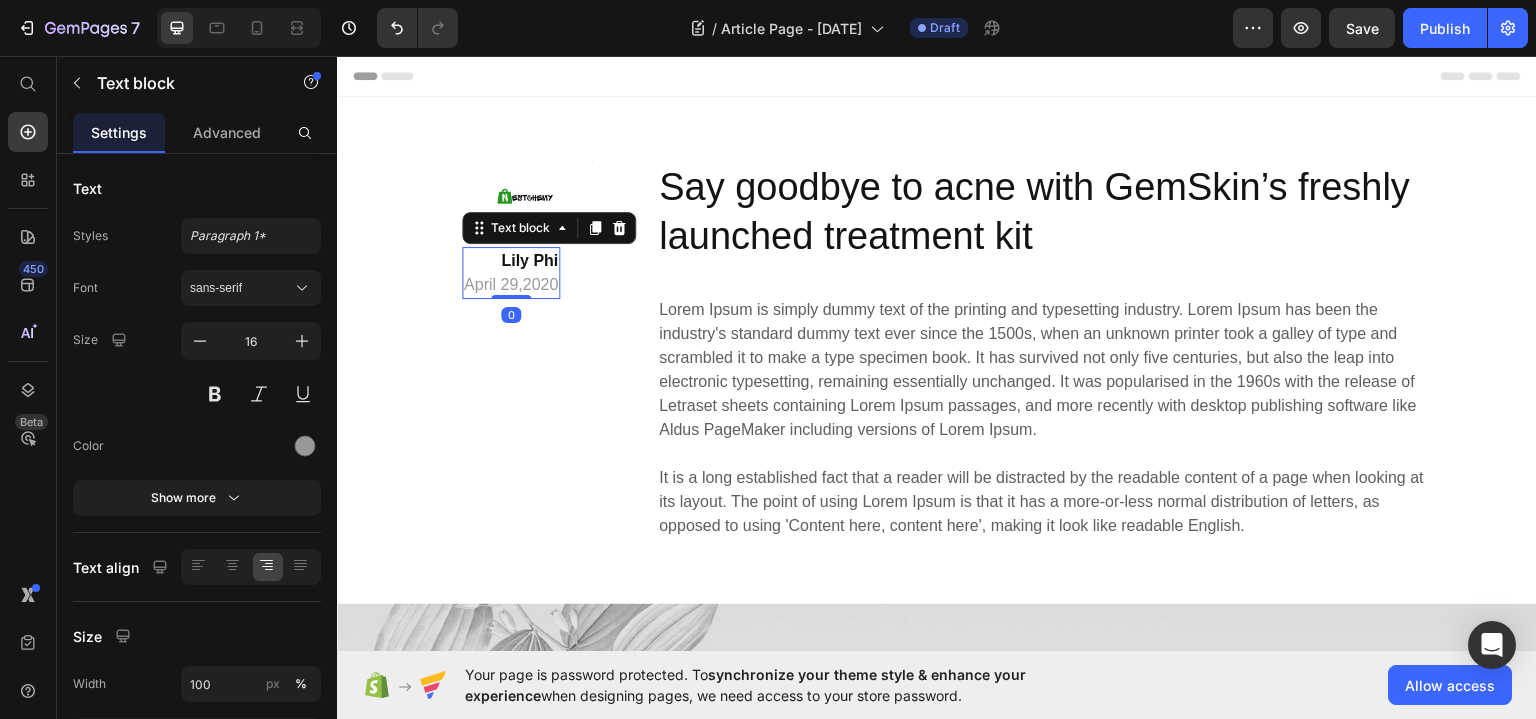 click on "Lily Phi" at bounding box center [529, 259] 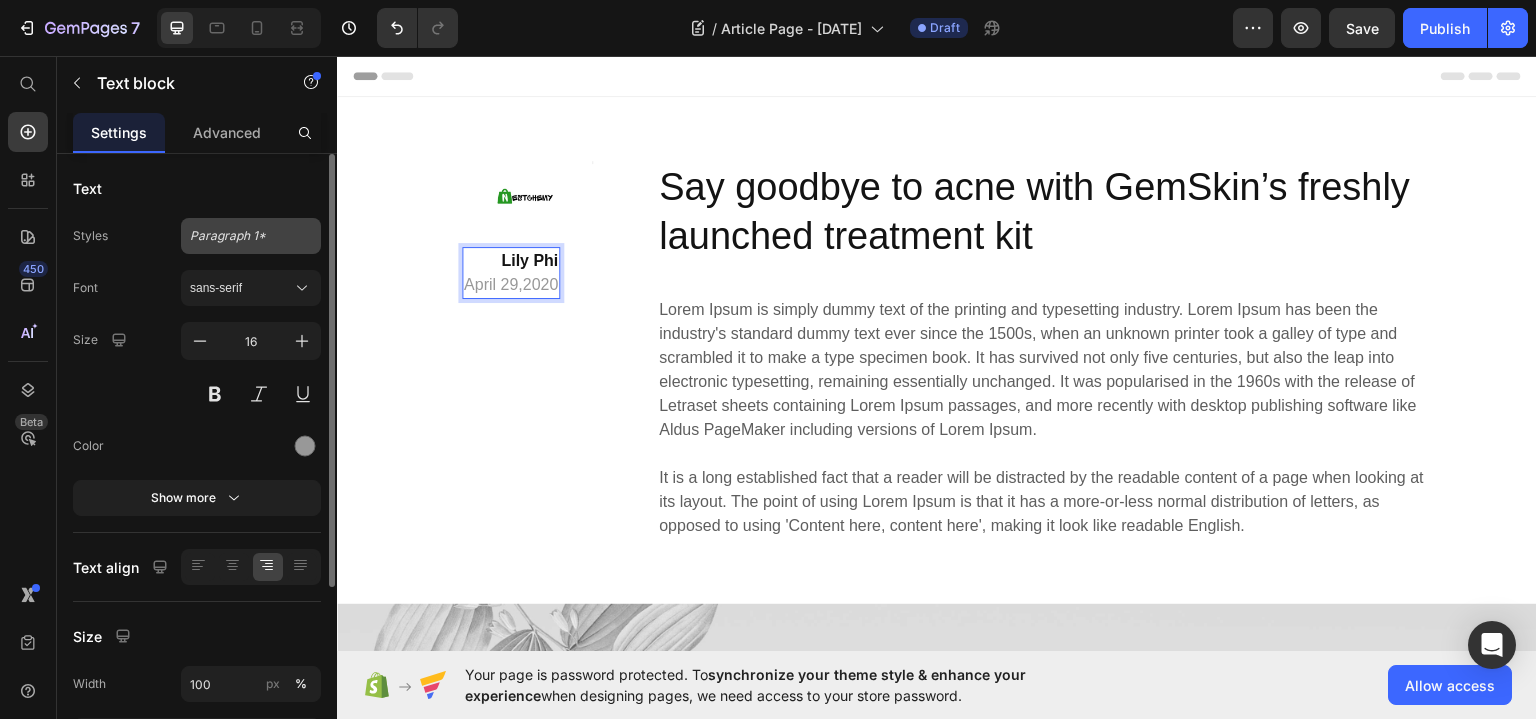 click on "Paragraph 1*" at bounding box center (239, 236) 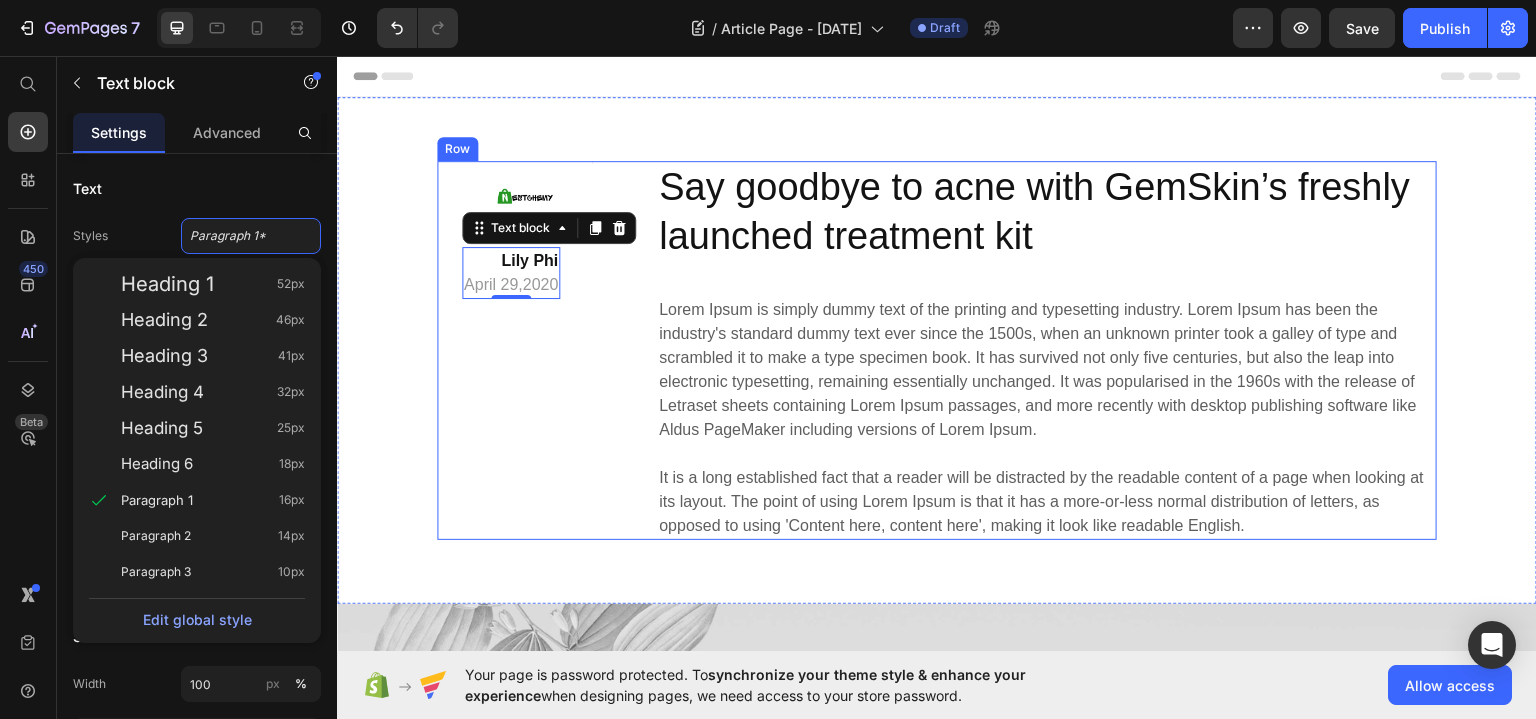 click on "Image Lily Phi [DATE] Text block   0                Title Line Row" at bounding box center (515, 349) 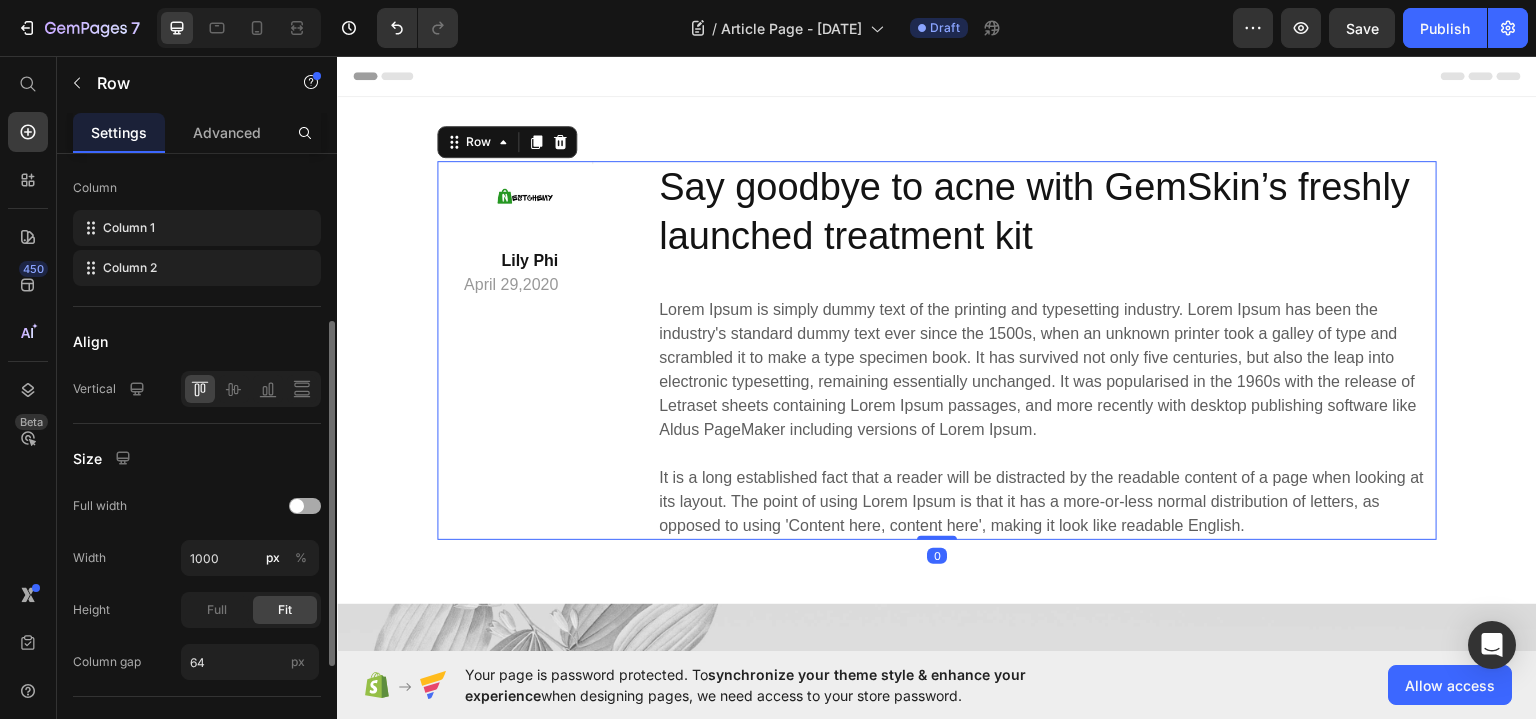 scroll, scrollTop: 0, scrollLeft: 0, axis: both 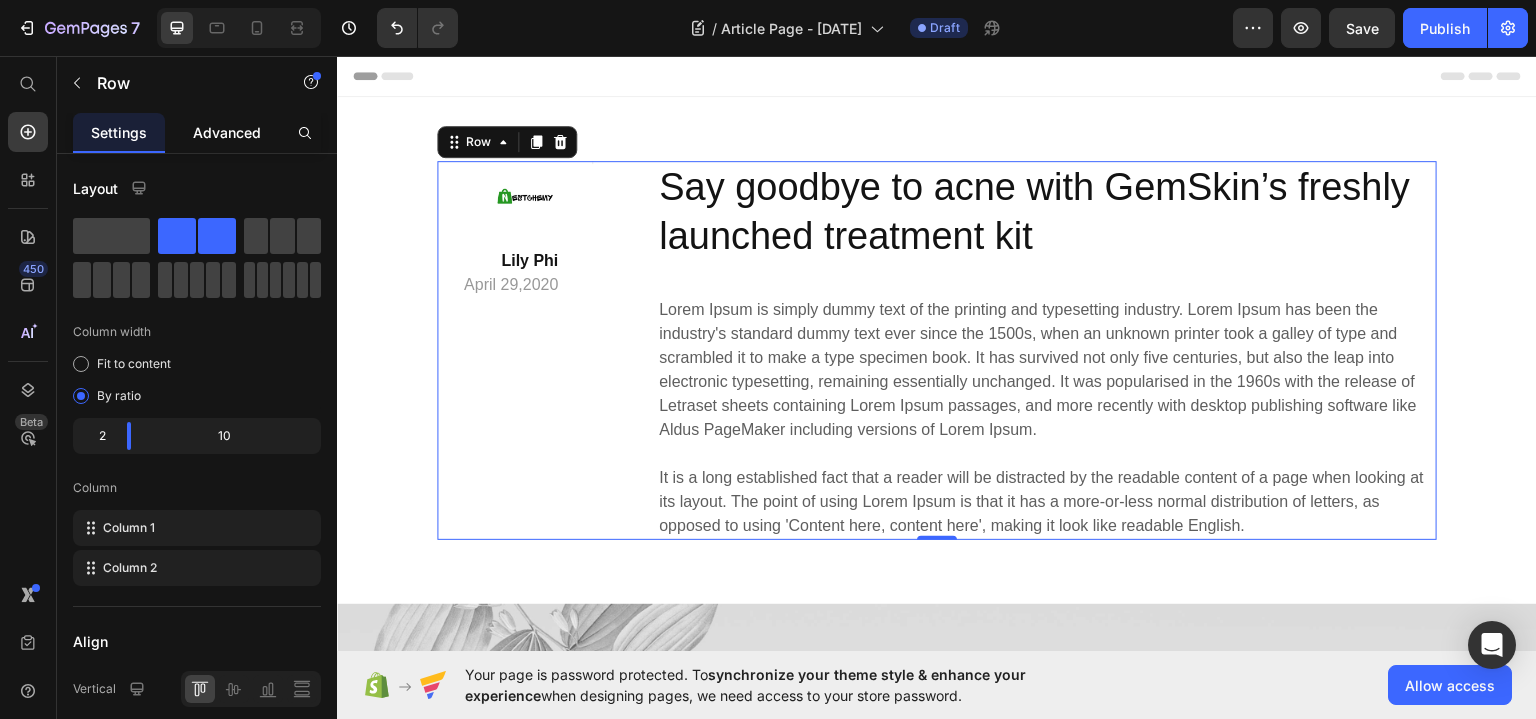 click on "Advanced" at bounding box center [227, 132] 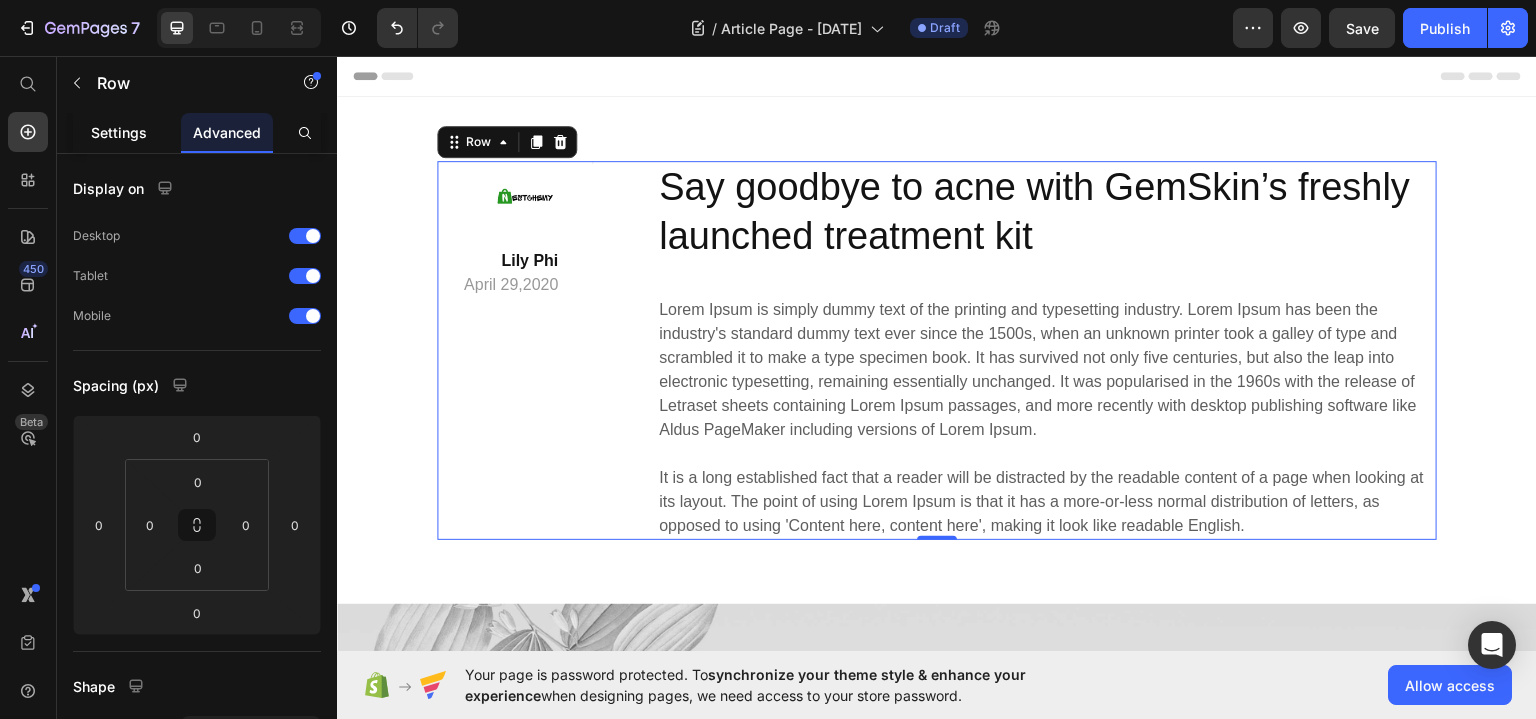 click on "Settings" 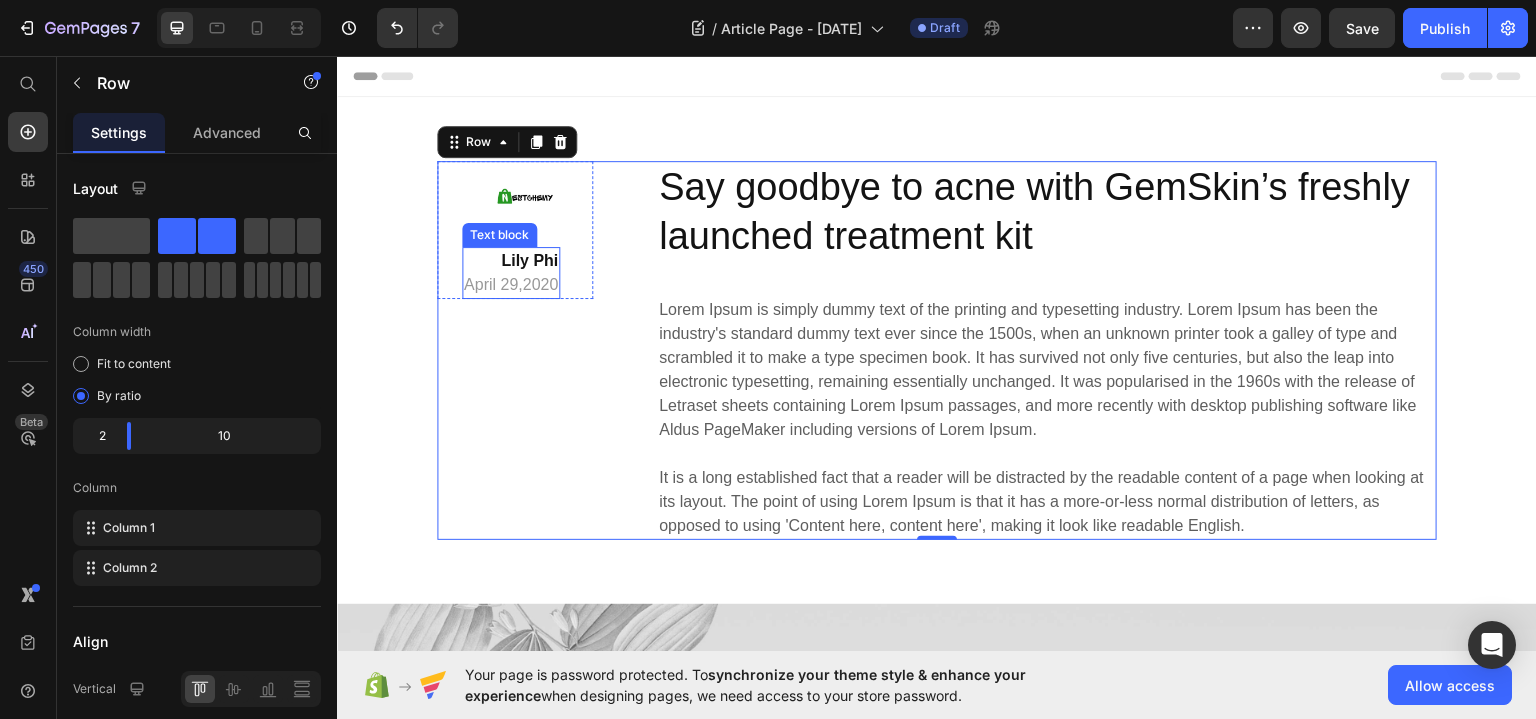 click on "Lily Phi" at bounding box center (529, 259) 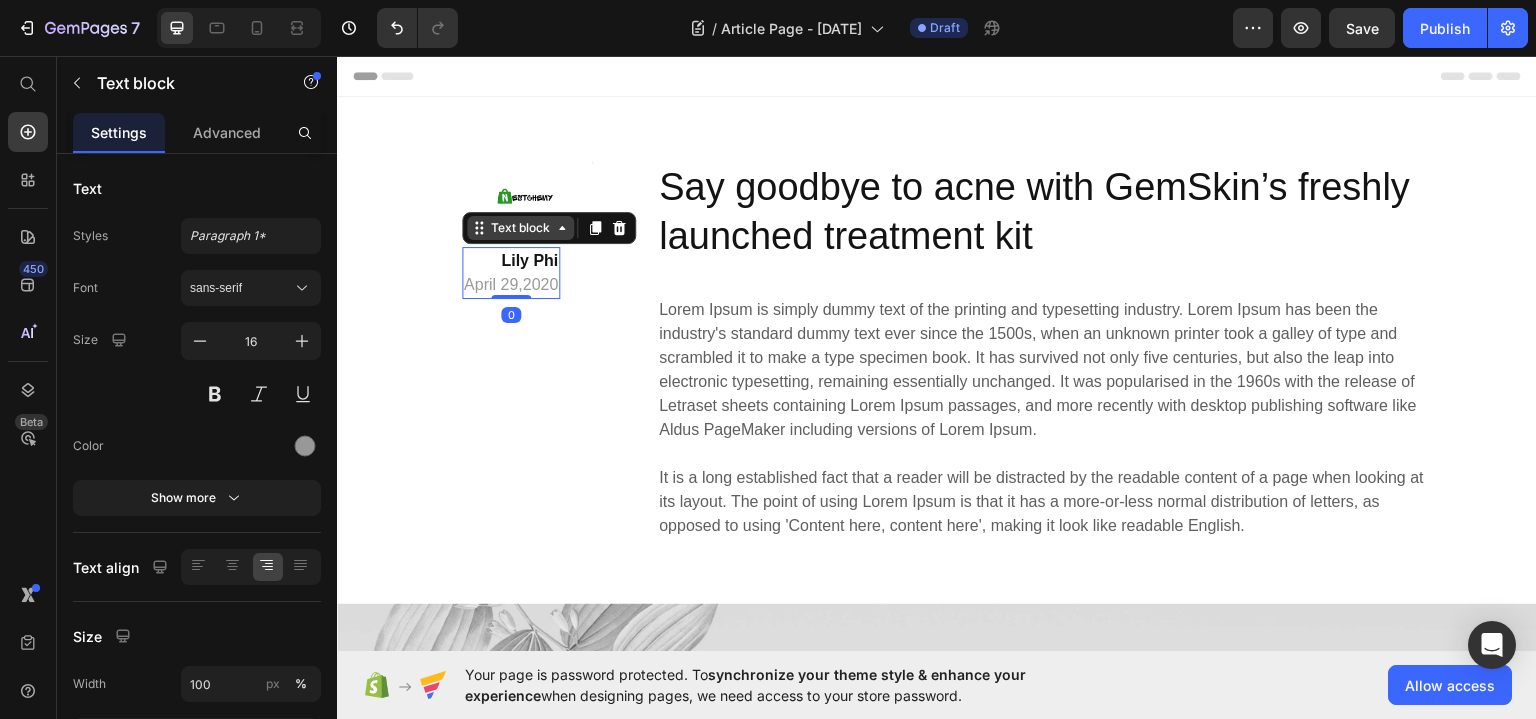 click on "Text block" at bounding box center (520, 227) 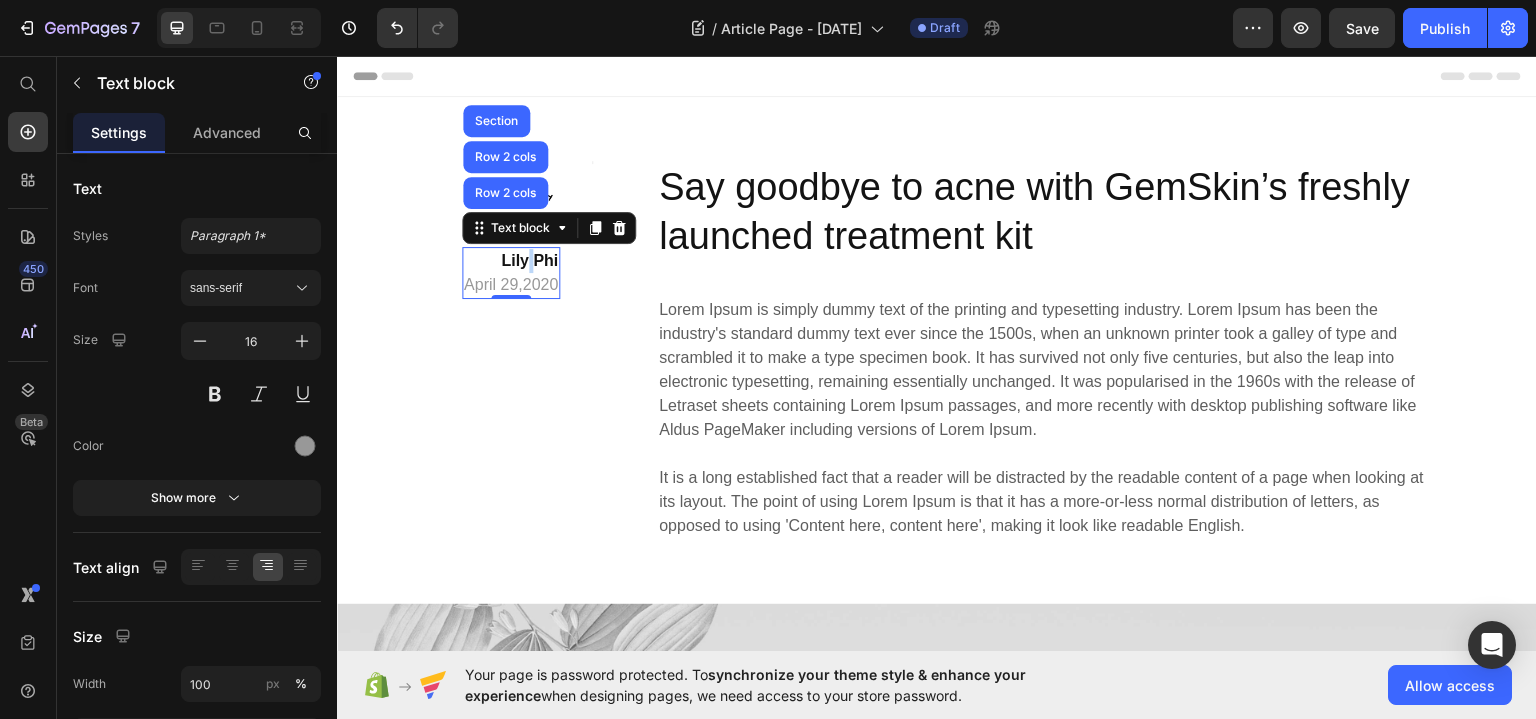 click on "Lily Phi" at bounding box center [529, 259] 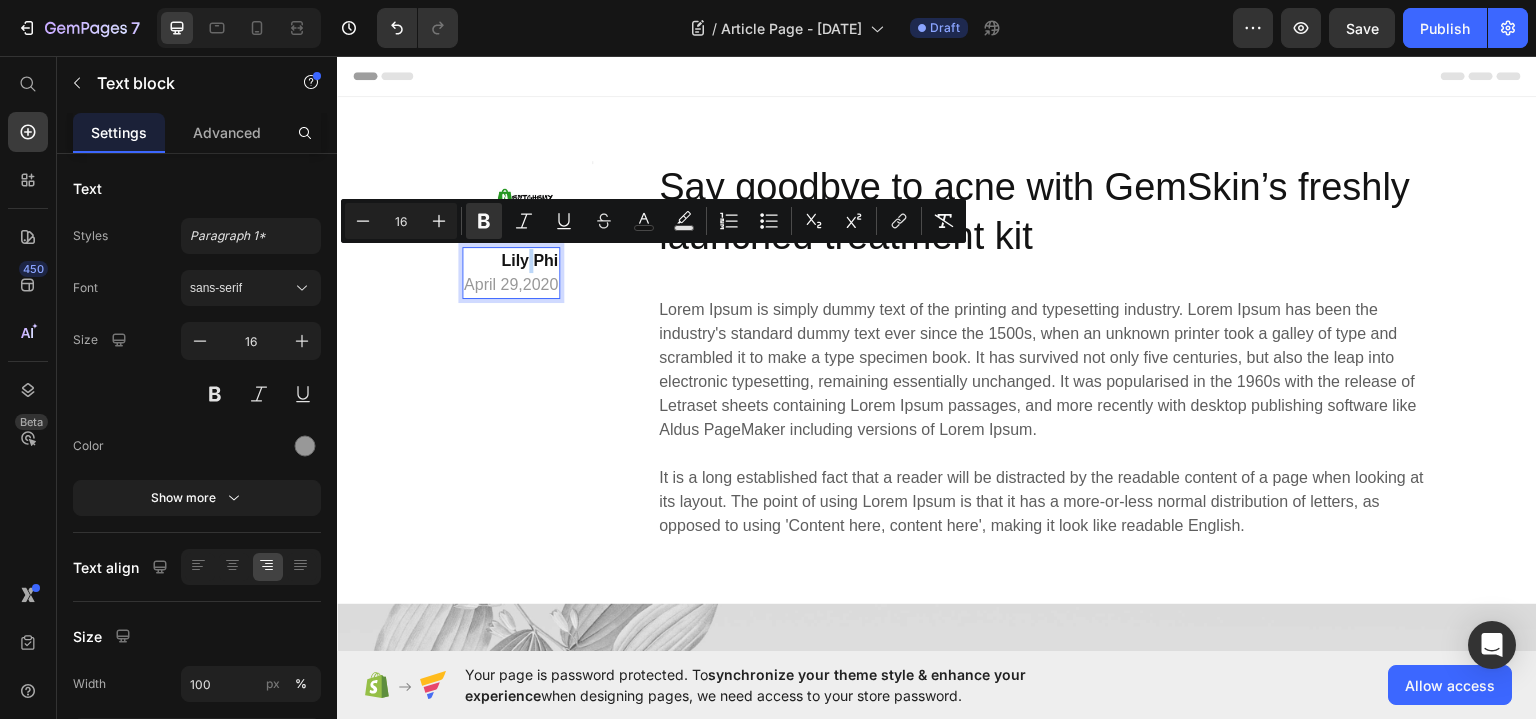 click on "Lily Phi" at bounding box center [529, 259] 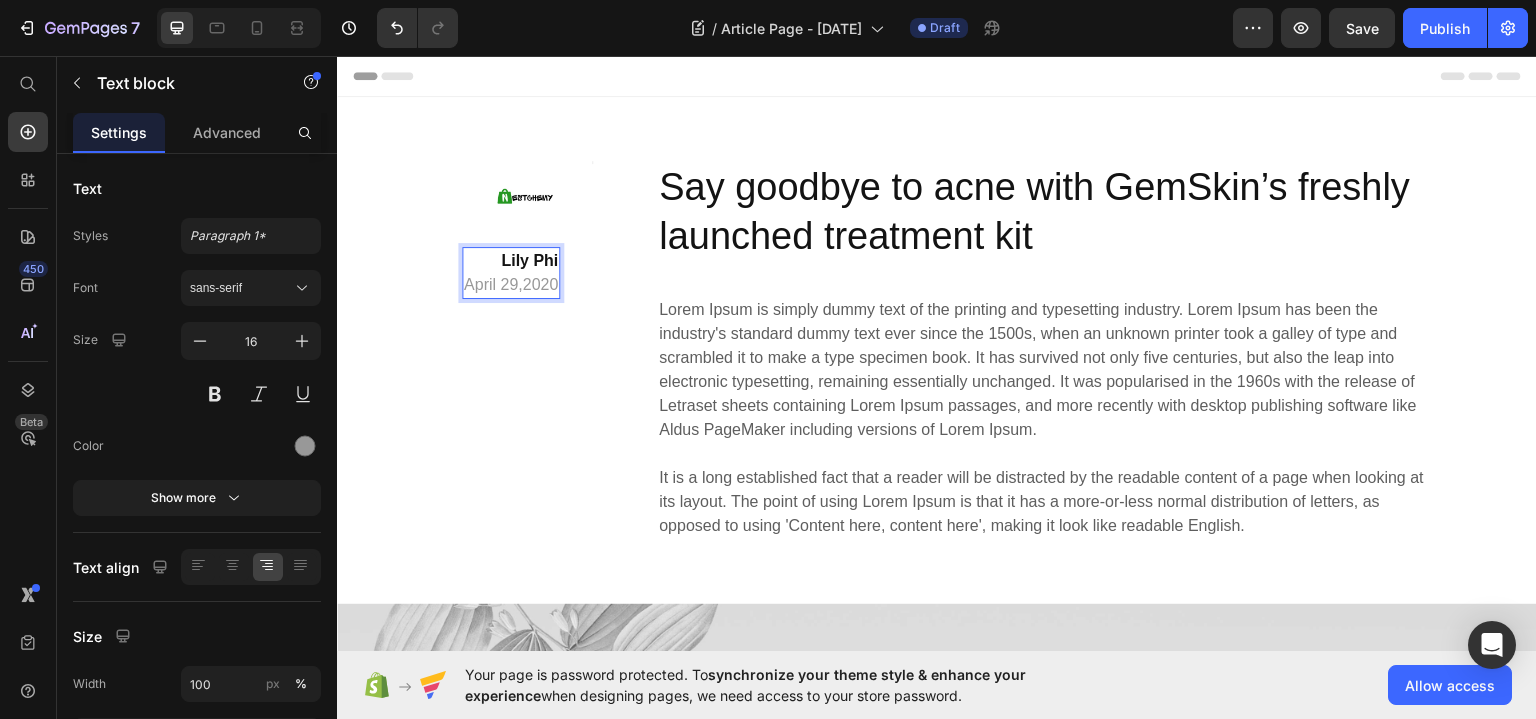 click on "Lily Phi" at bounding box center [529, 259] 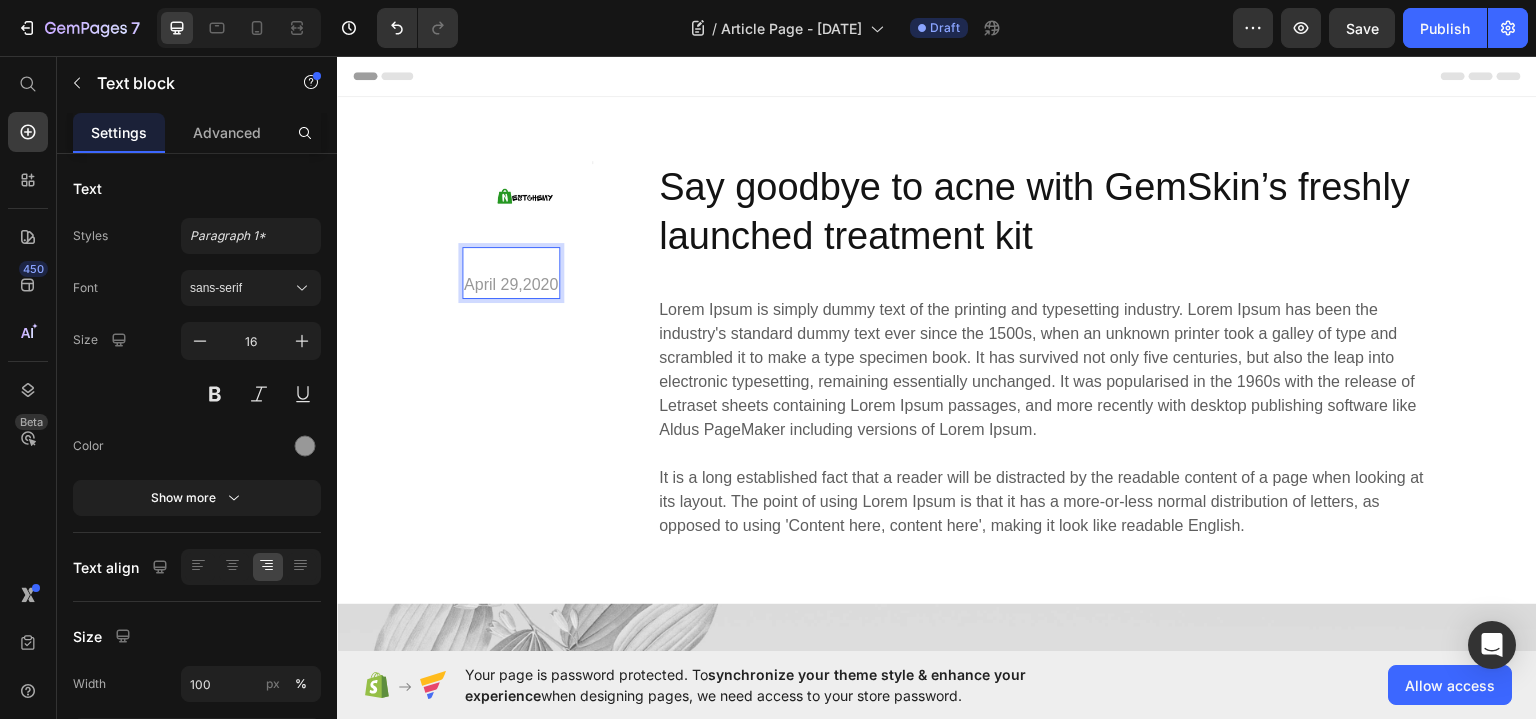 click on "⁠⁠⁠⁠⁠⁠⁠ [DATE]" at bounding box center (511, 272) 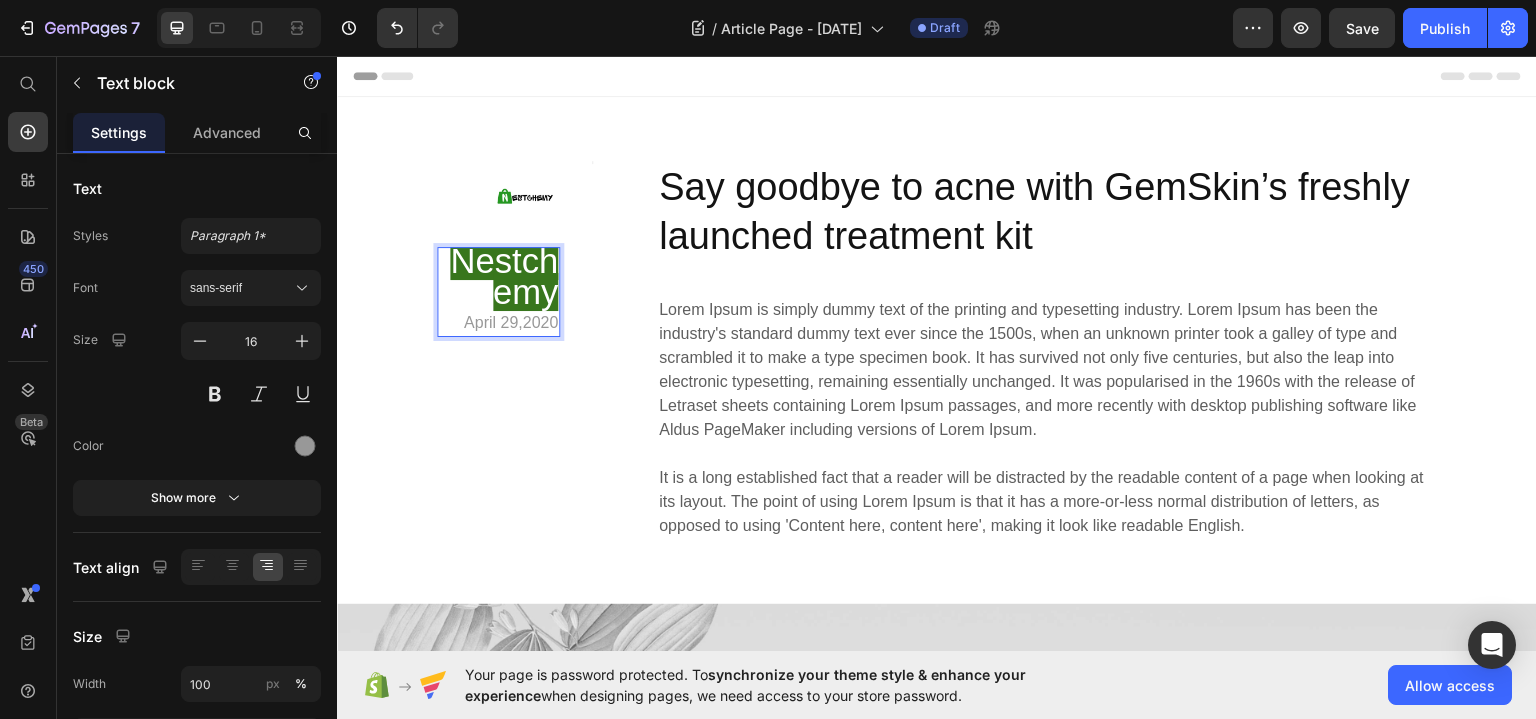 click on "Nestchemy [DATE]" at bounding box center (498, 291) 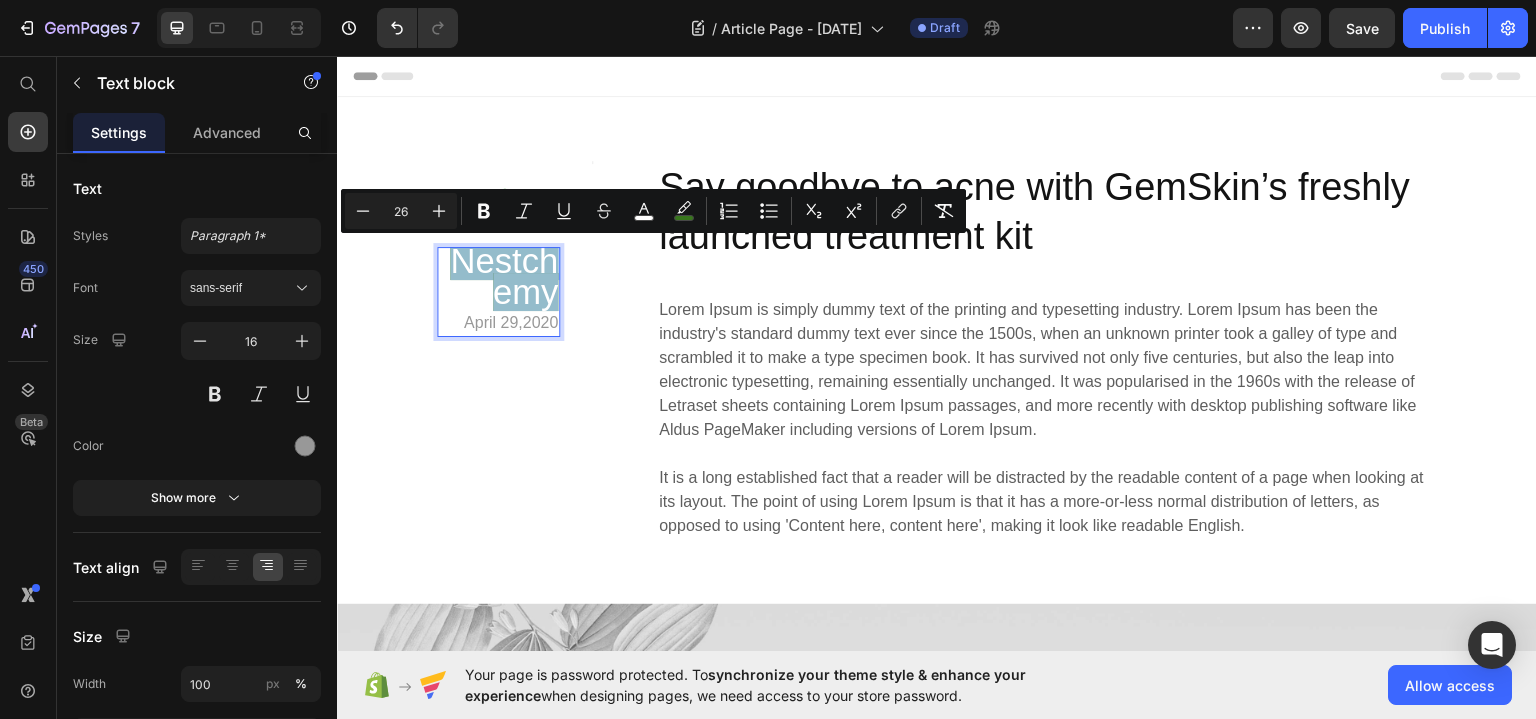 drag, startPoint x: 437, startPoint y: 264, endPoint x: 546, endPoint y: 295, distance: 113.32255 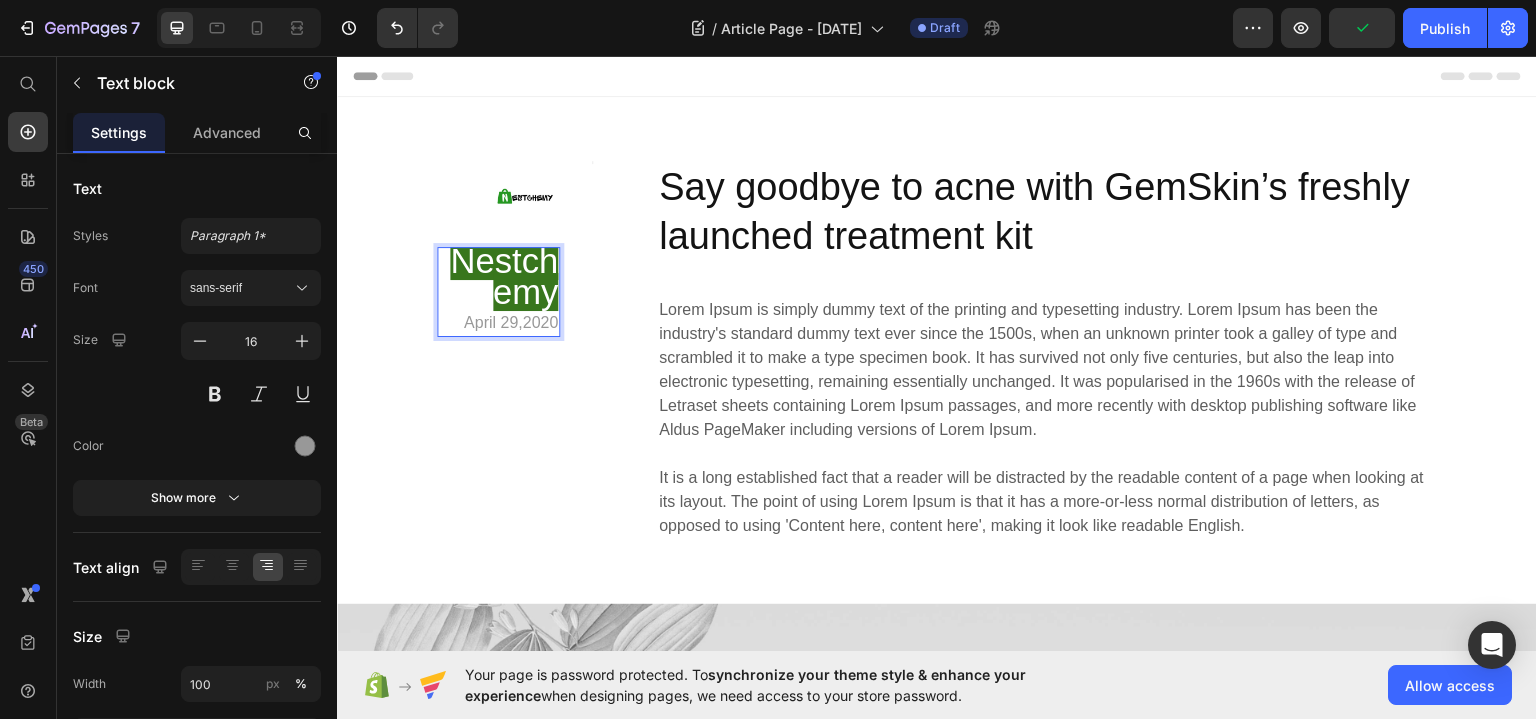 click on "Nestchemy" at bounding box center (504, 275) 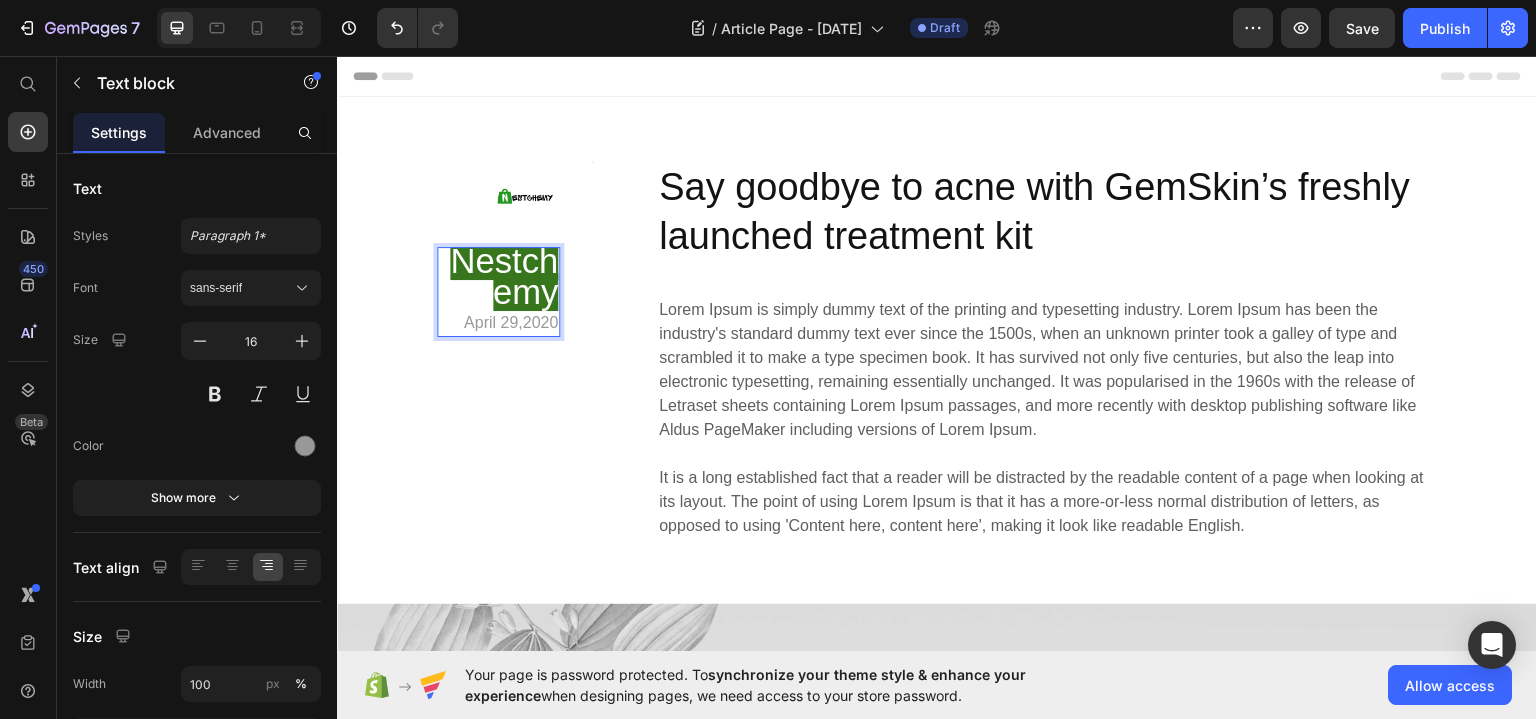 click on "Nestchemy [DATE]" at bounding box center (498, 291) 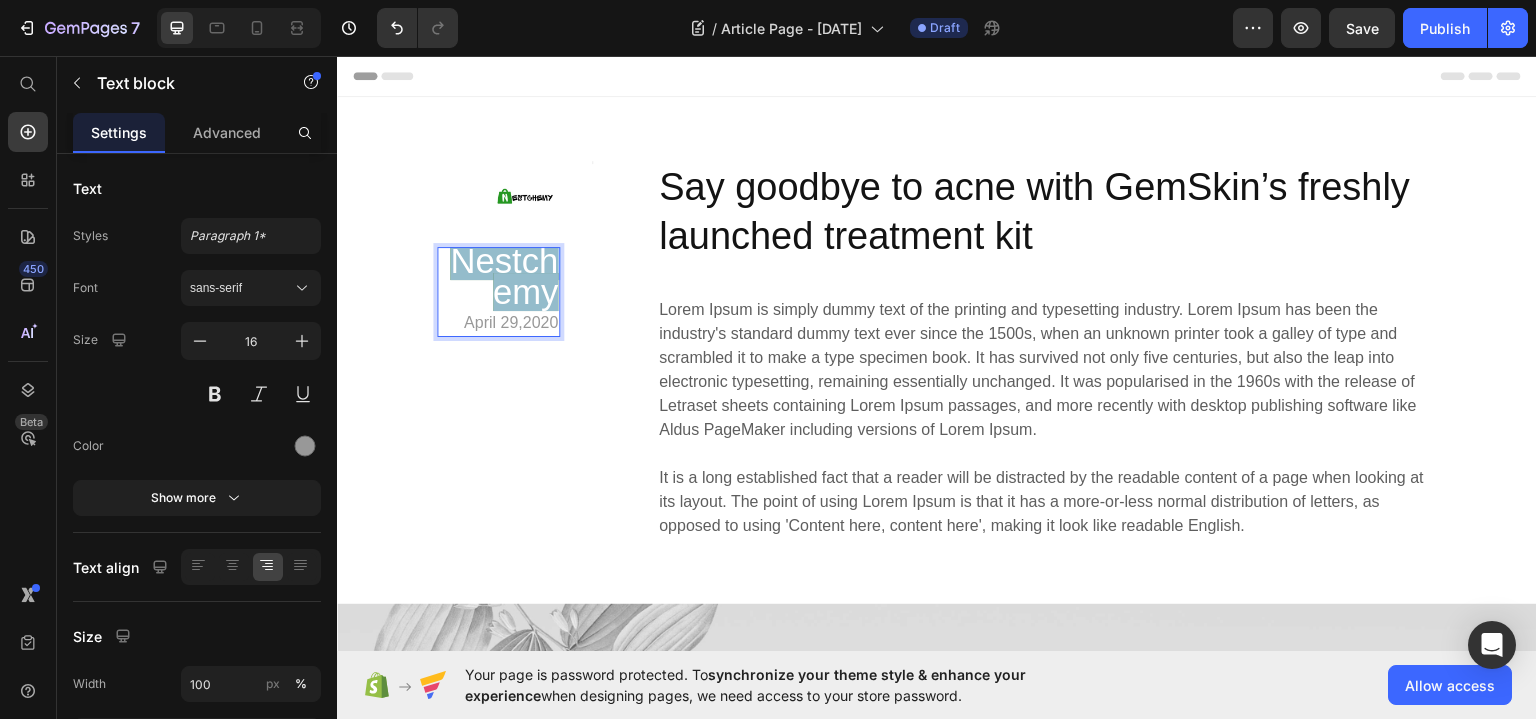 click on "Nestchemy" at bounding box center (504, 275) 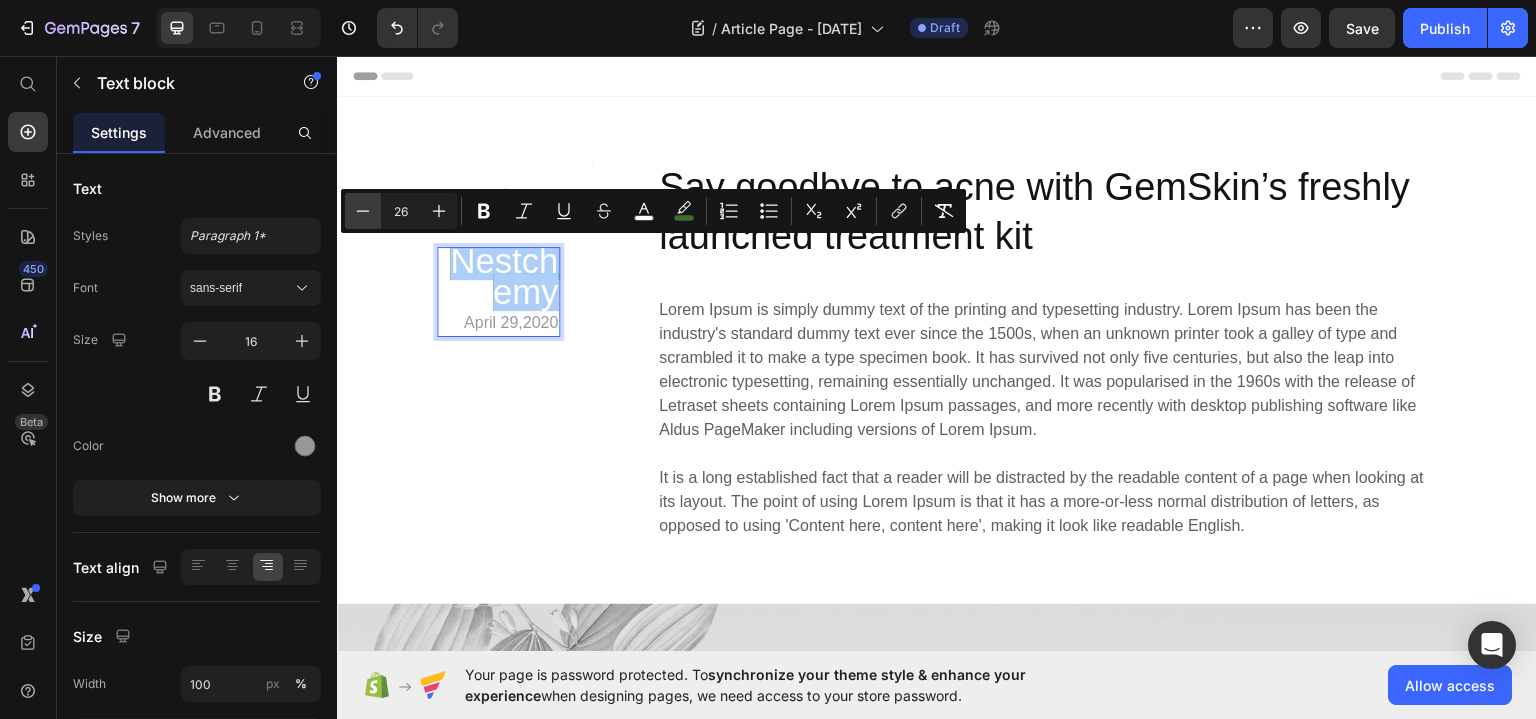 click 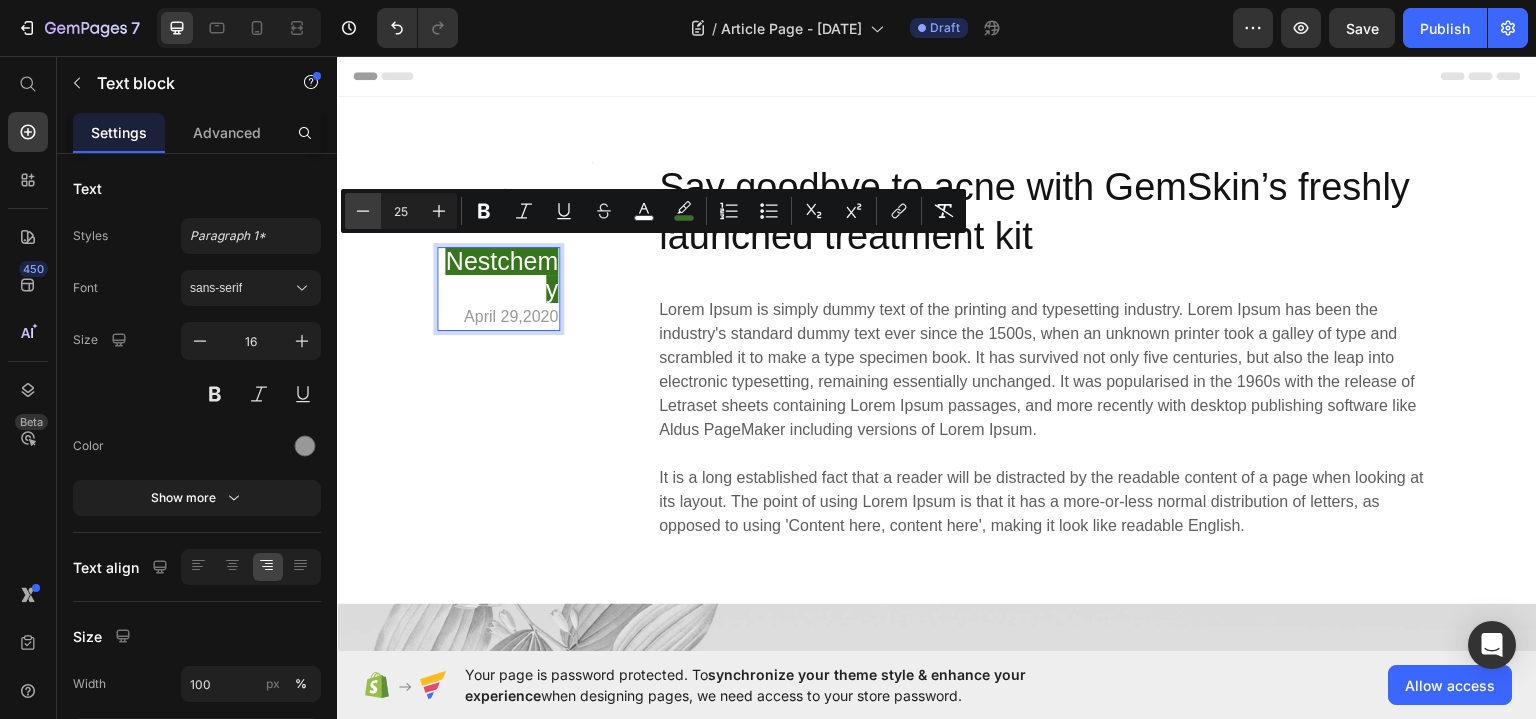 click 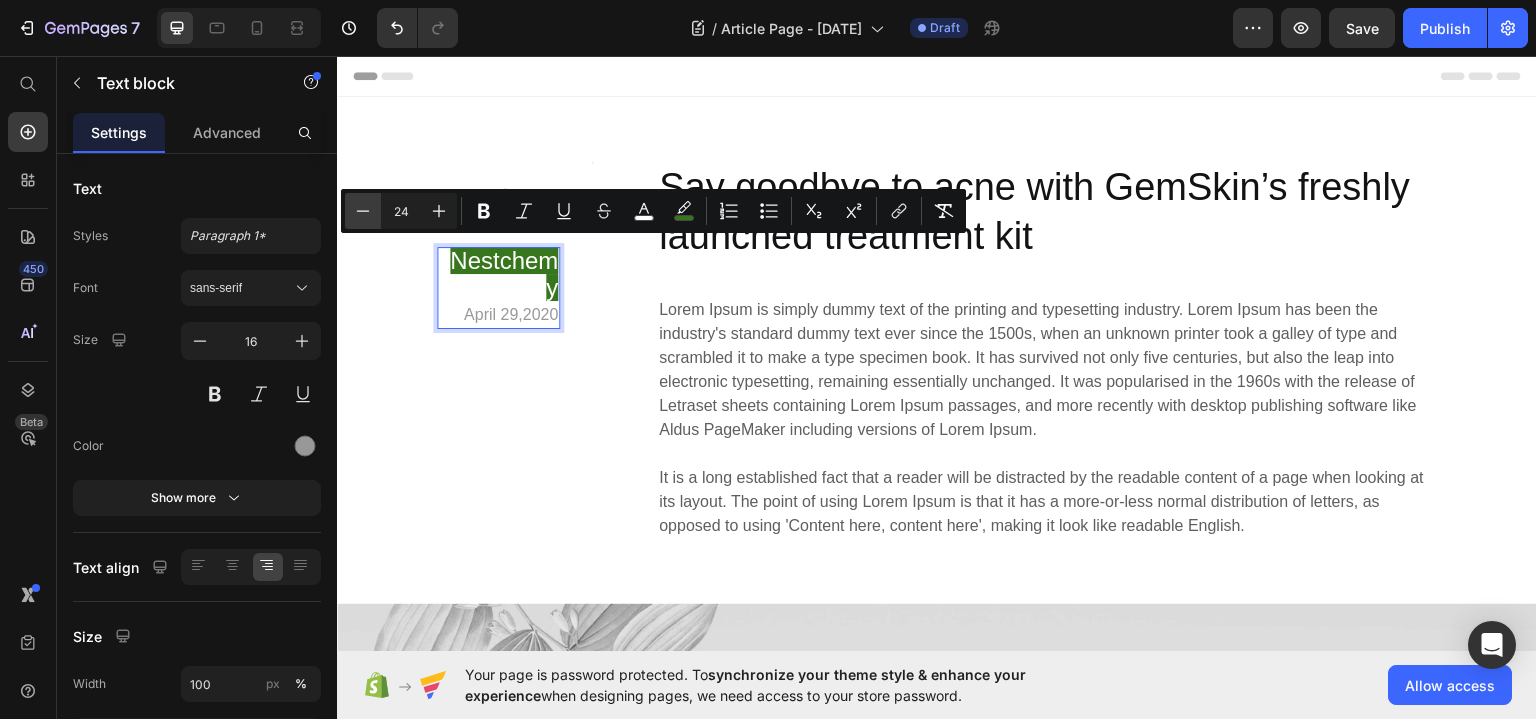 click 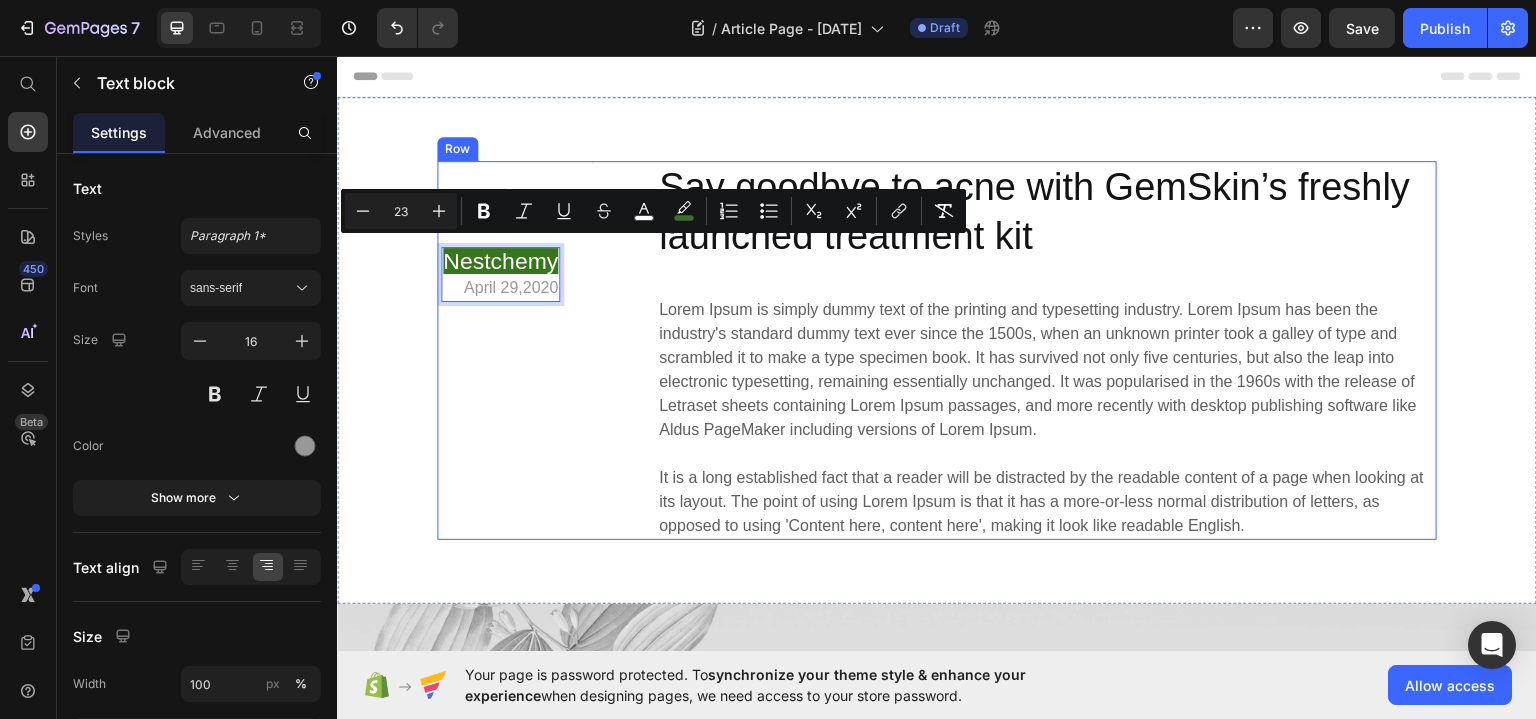 click on "Image Nestchemy [DATE] Text block Row 2 cols Row 2 cols Section   0                Title Line Row" at bounding box center [515, 349] 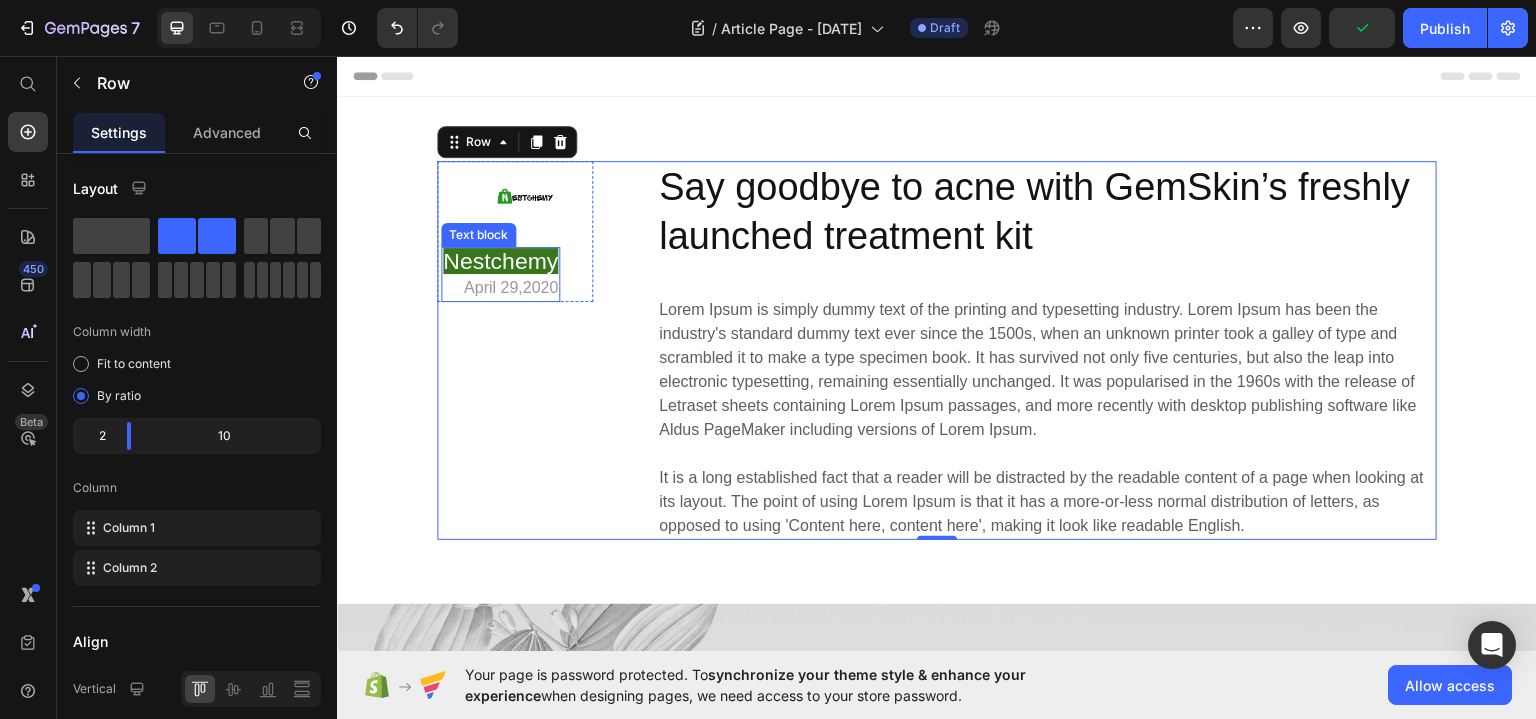 click on "Nestchemy [DATE]" at bounding box center [500, 273] 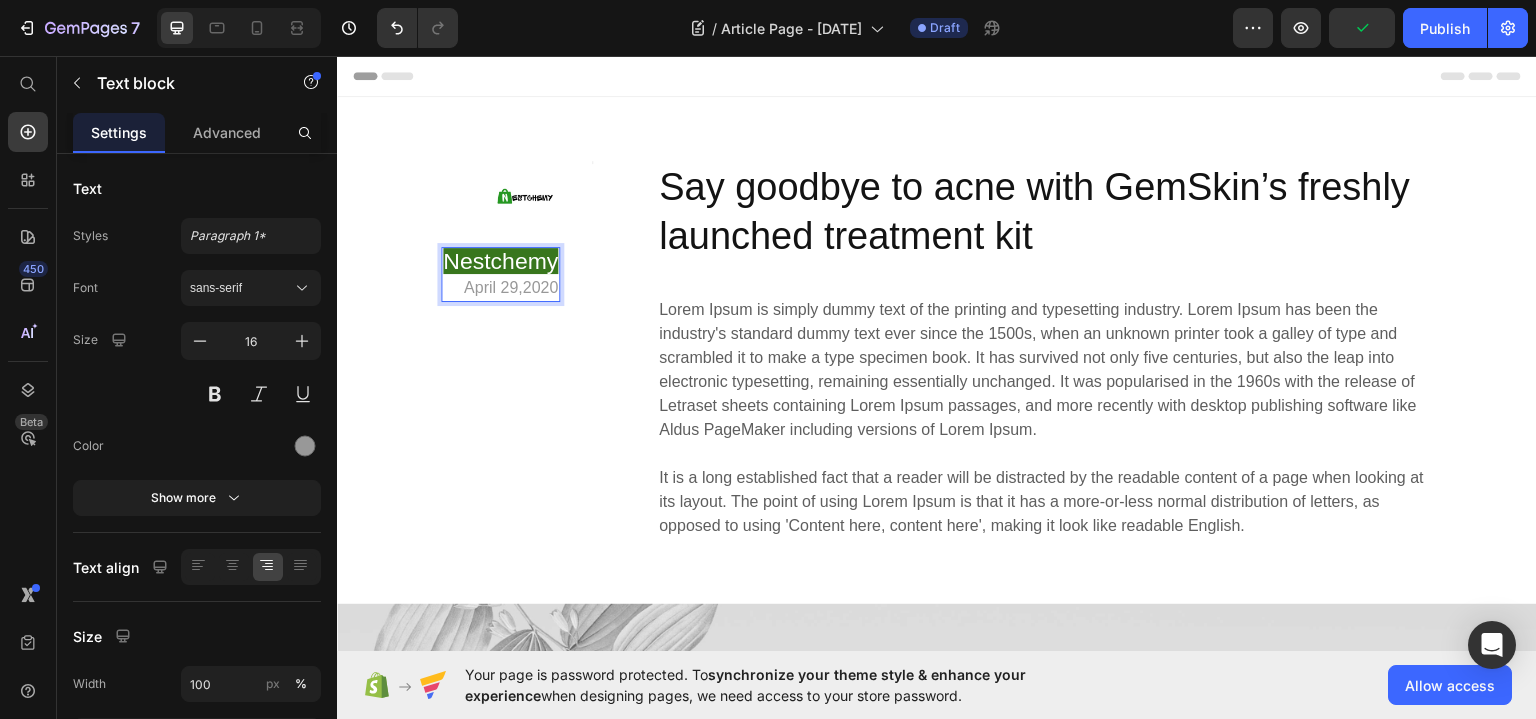 click on "Nestchemy [DATE]" at bounding box center (500, 273) 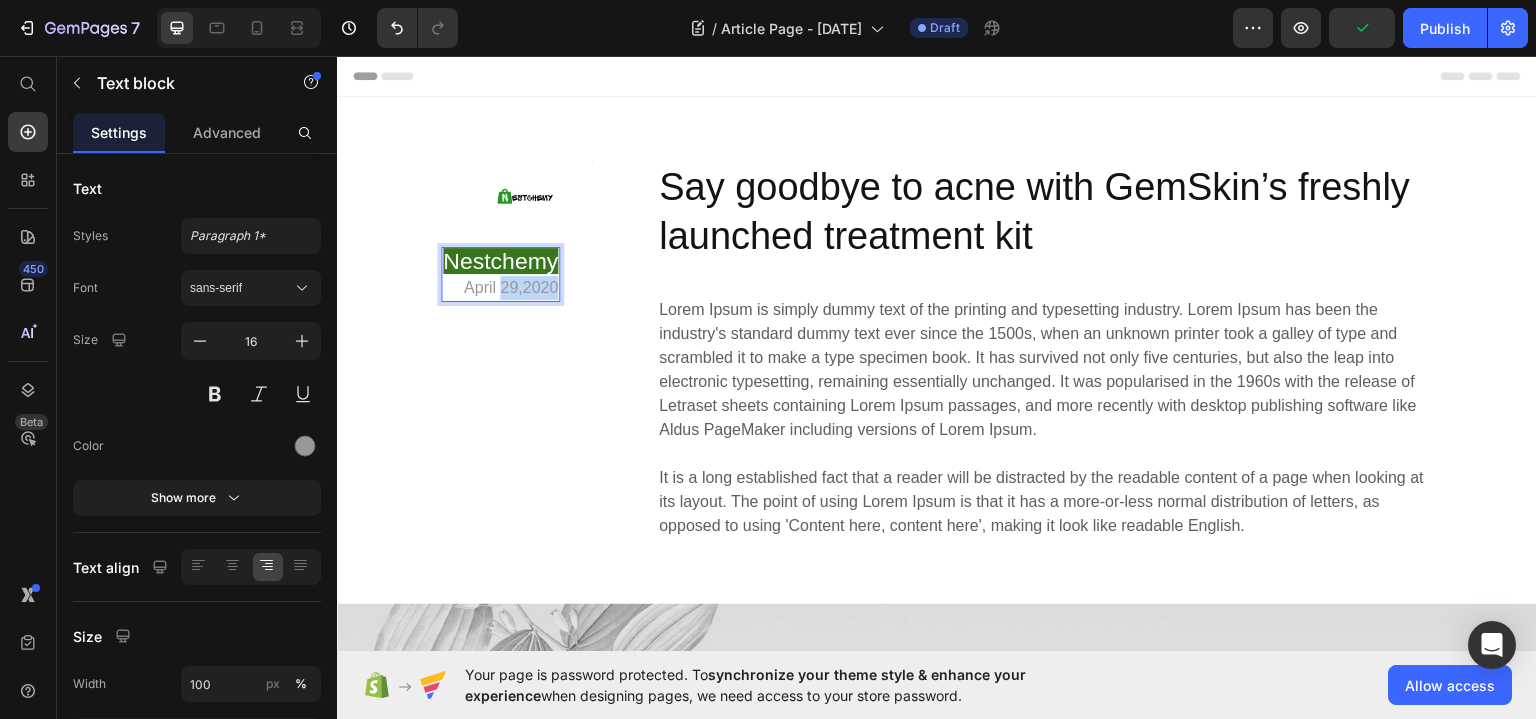 click on "Nestchemy [DATE]" at bounding box center [500, 273] 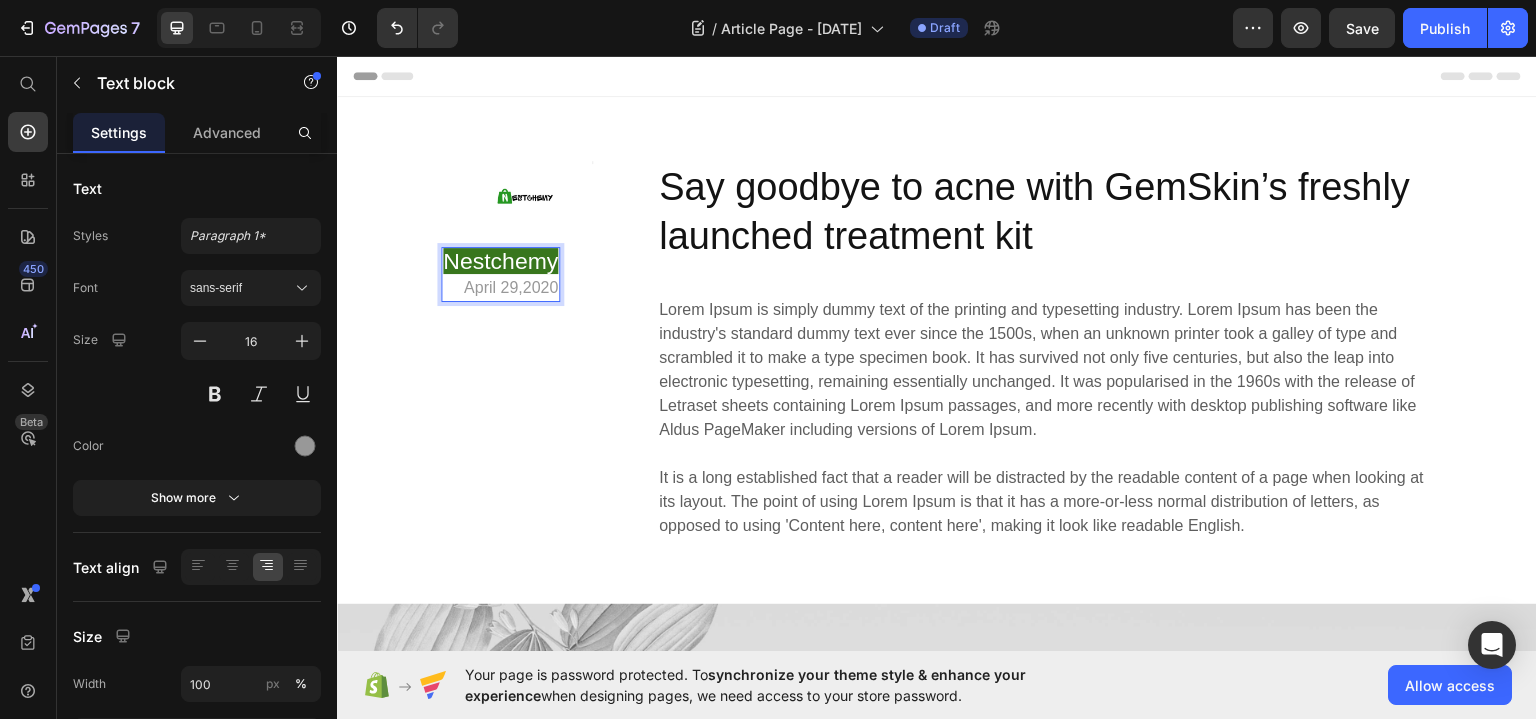 click on "Nestchemy [DATE]" at bounding box center (500, 273) 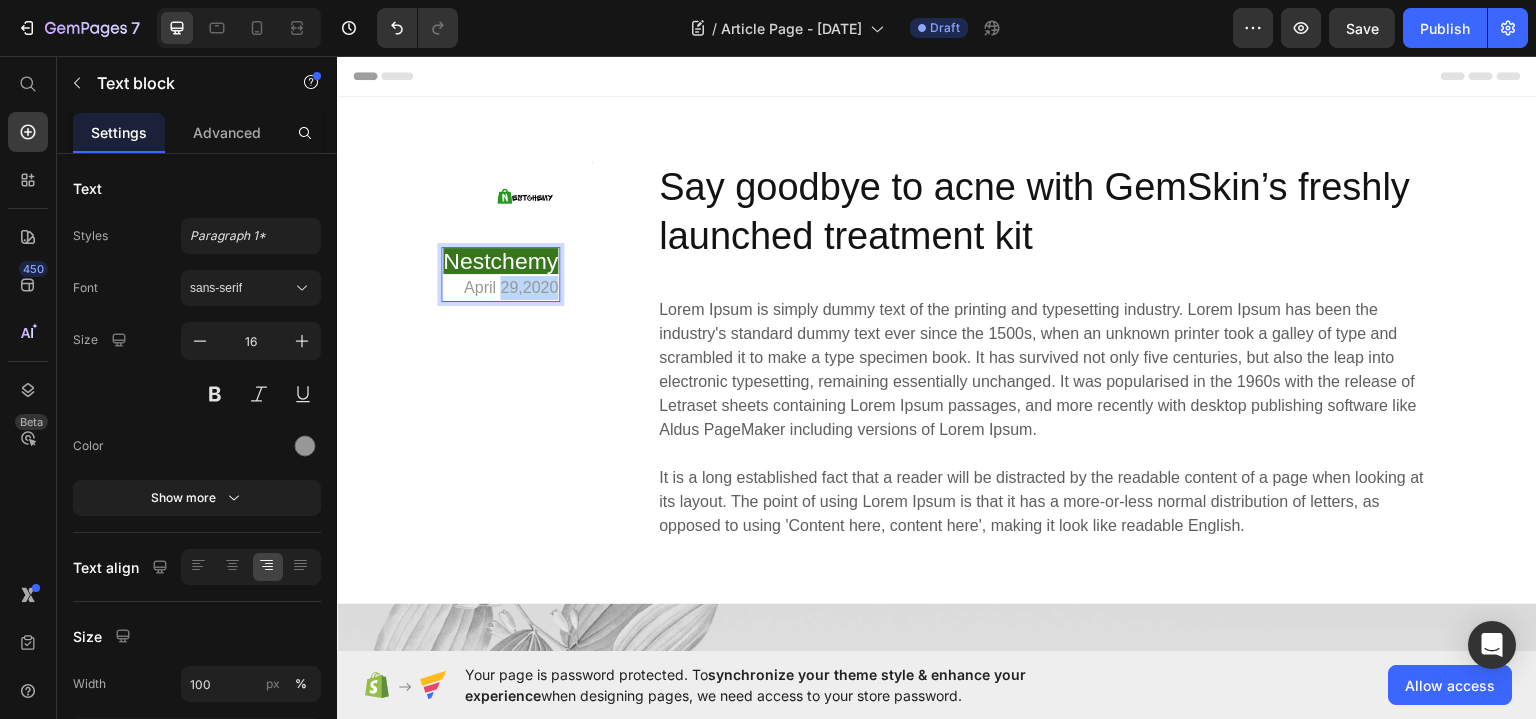 click on "Nestchemy [DATE]" at bounding box center [500, 273] 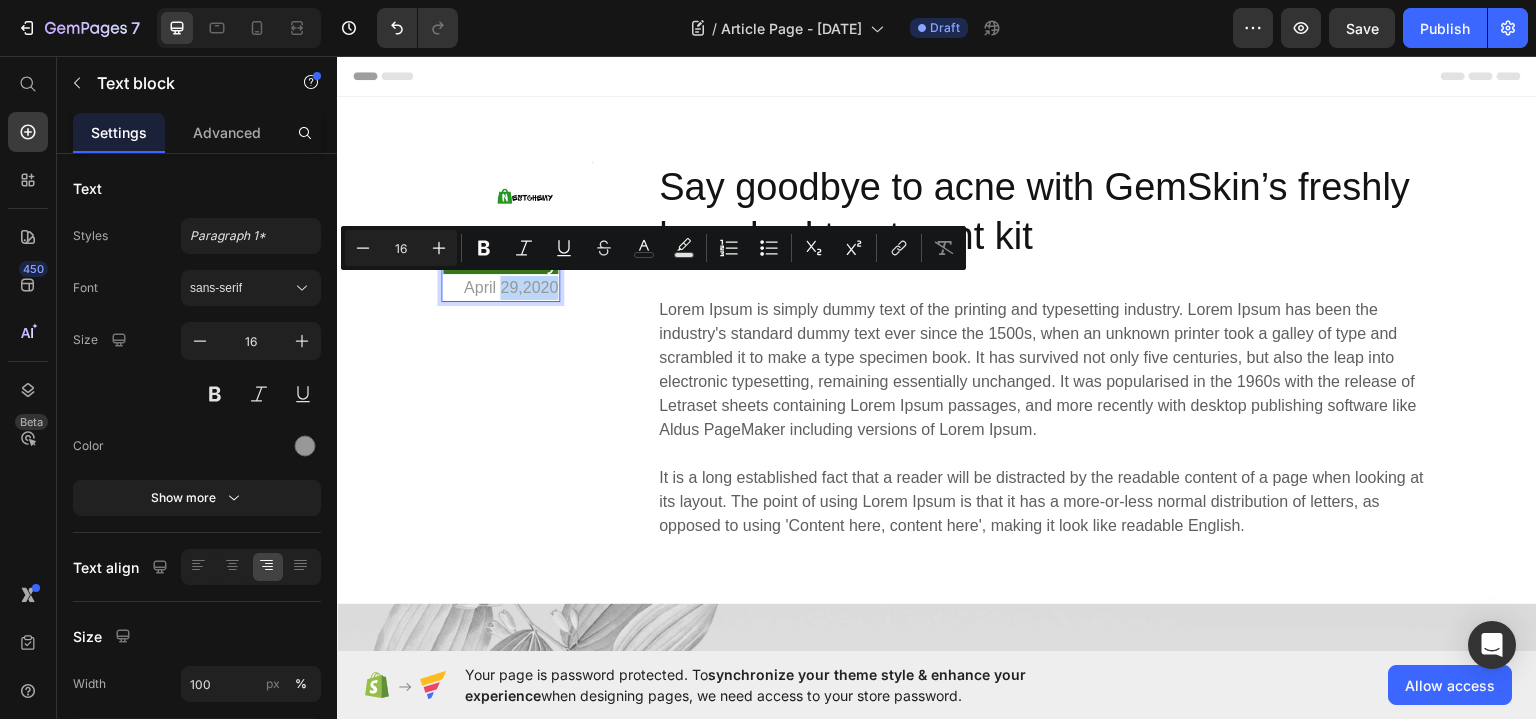 click on "Nestchemy [DATE]" at bounding box center [500, 273] 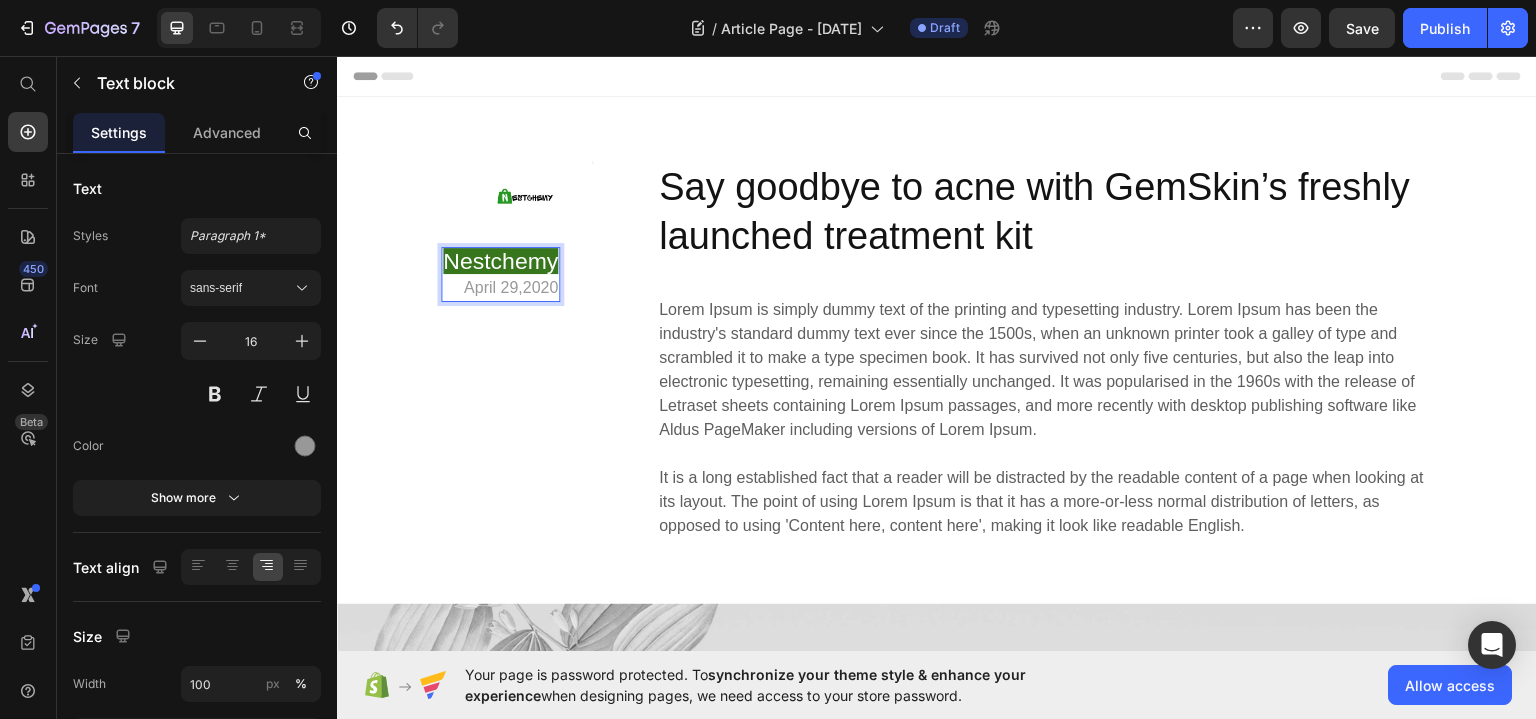 click on "Nestchemy [DATE]" at bounding box center (500, 273) 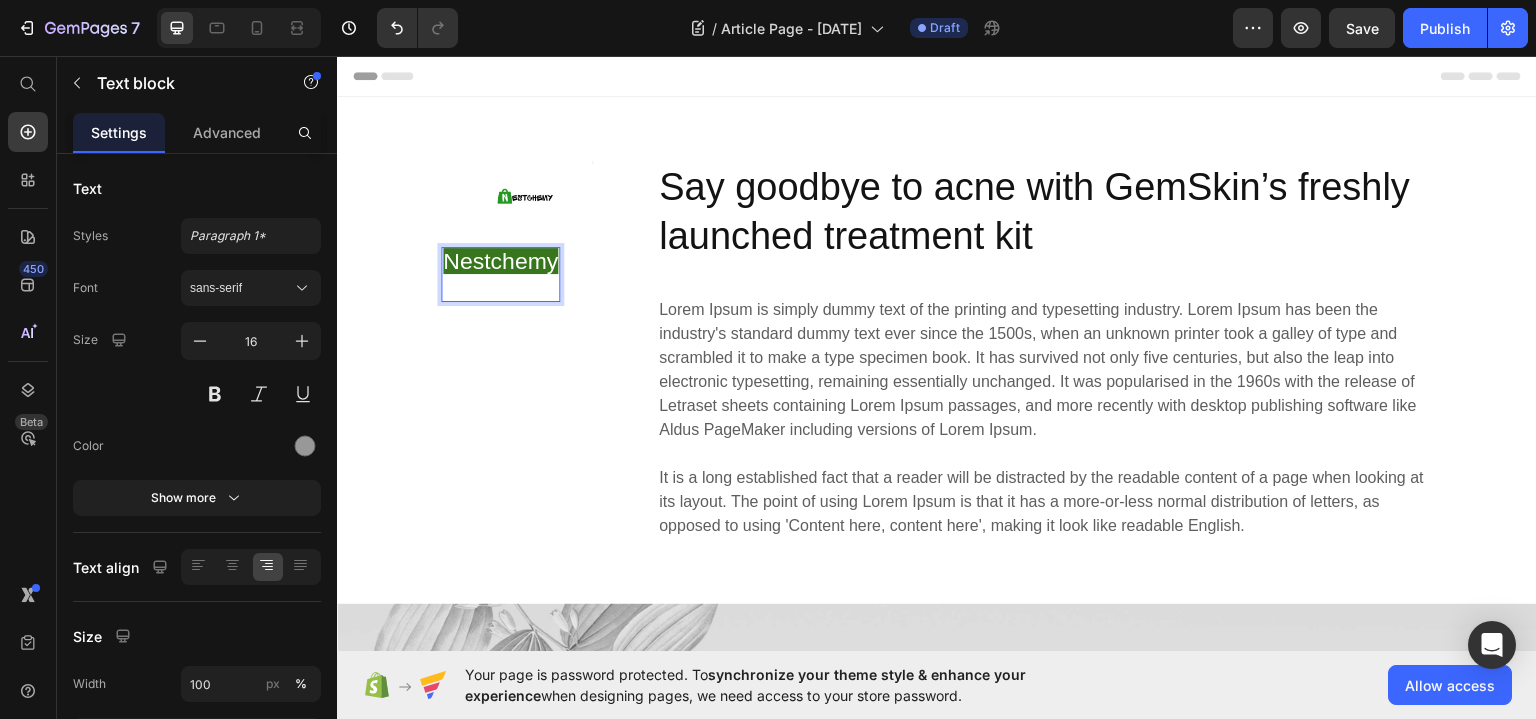click on "Nestchemy" at bounding box center (500, 273) 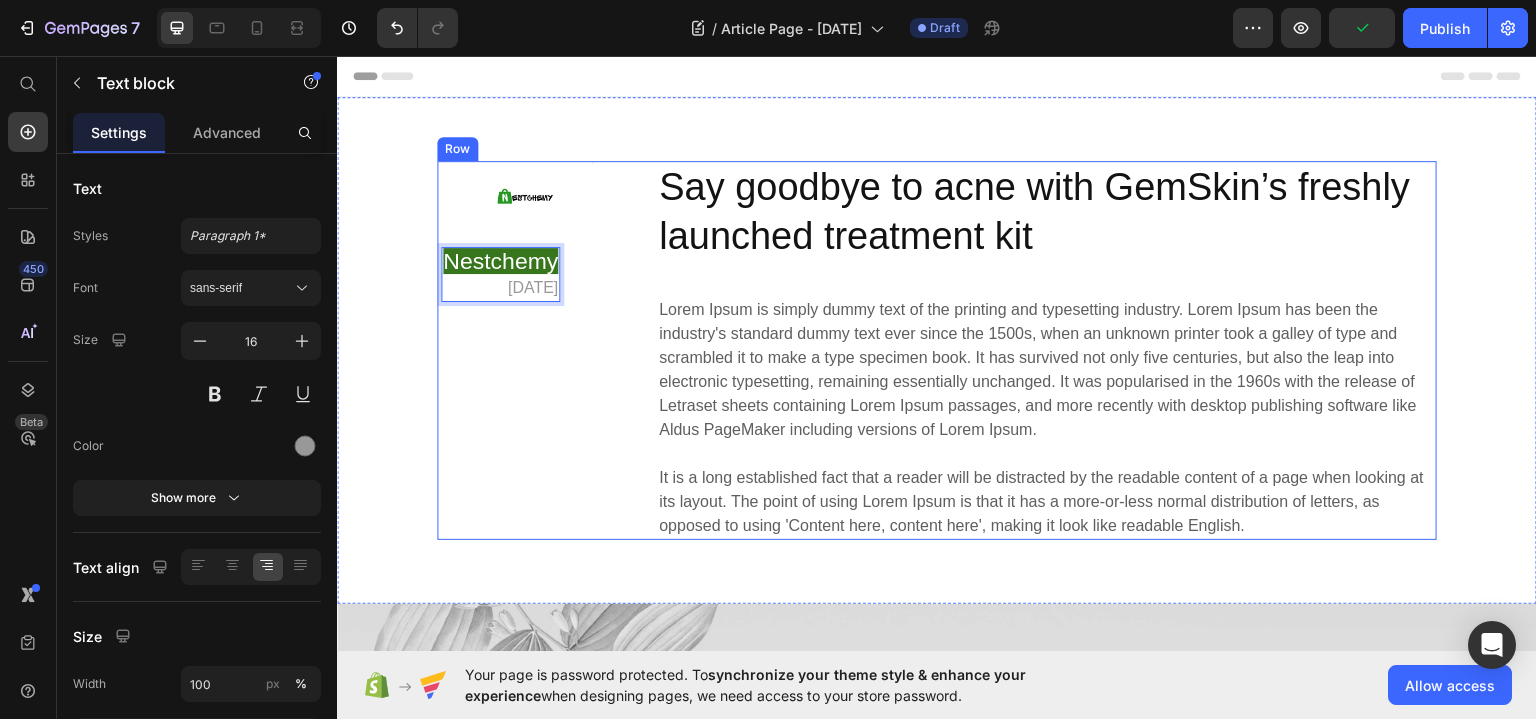 click on "Image Nestchemy [DATE] Text block   0                Title Line Row" at bounding box center (515, 349) 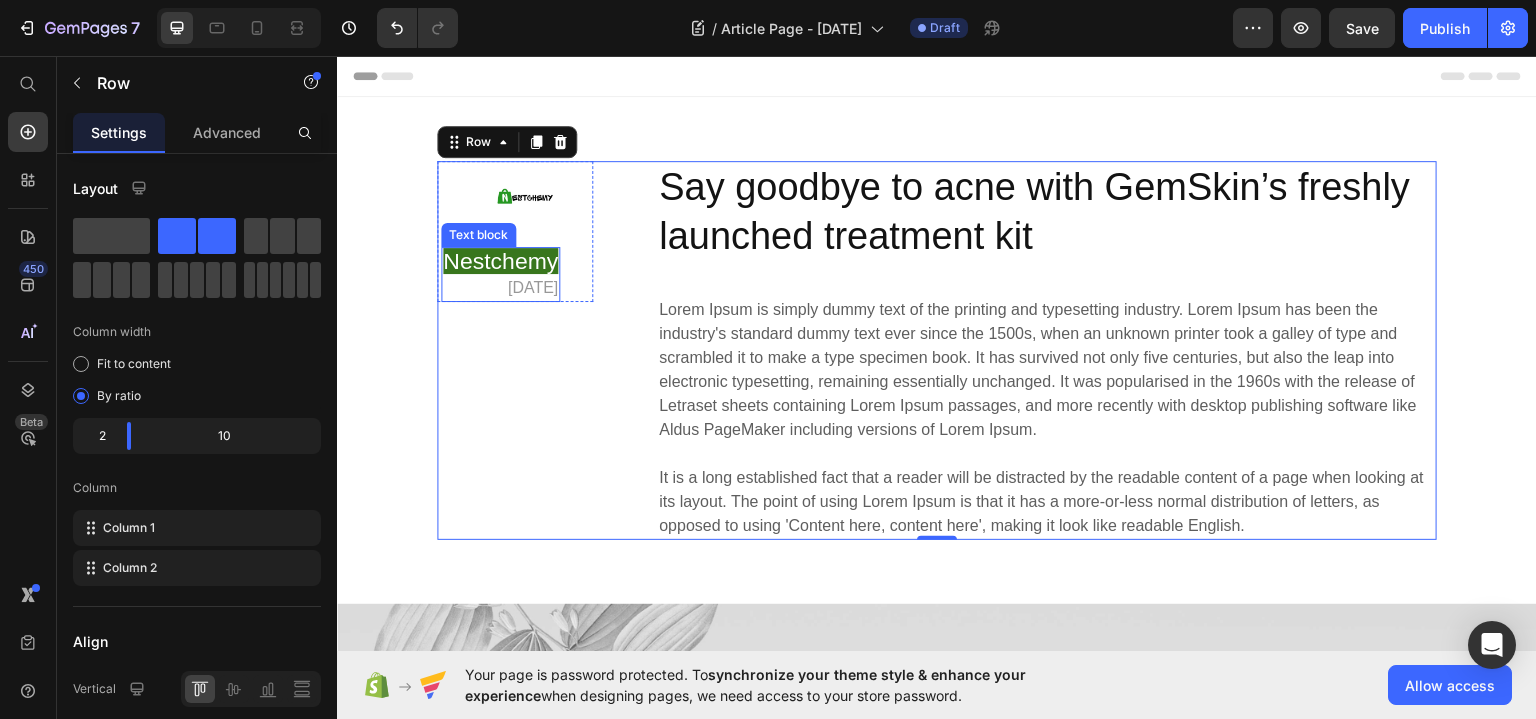 click on "Nestchemy" at bounding box center (500, 260) 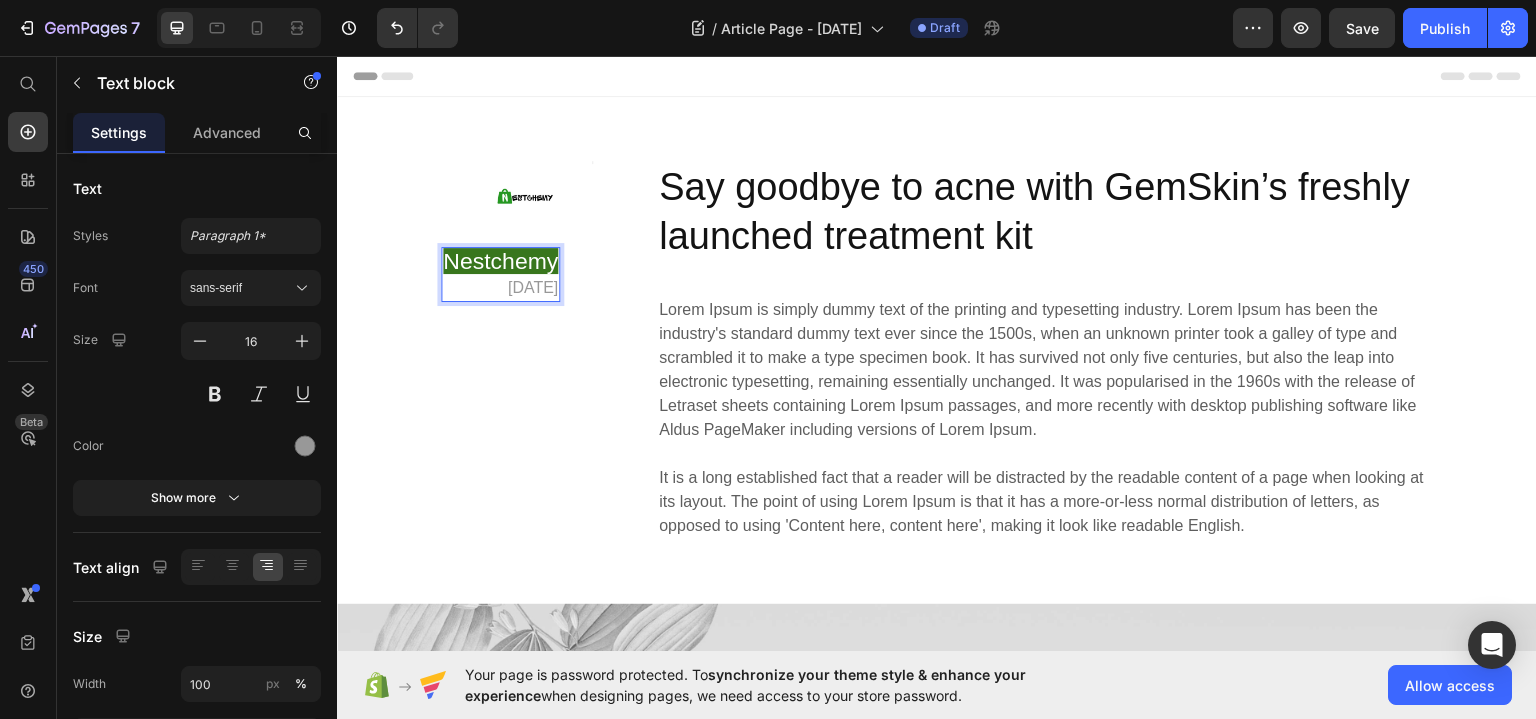 click on "Nestchemy" at bounding box center (500, 260) 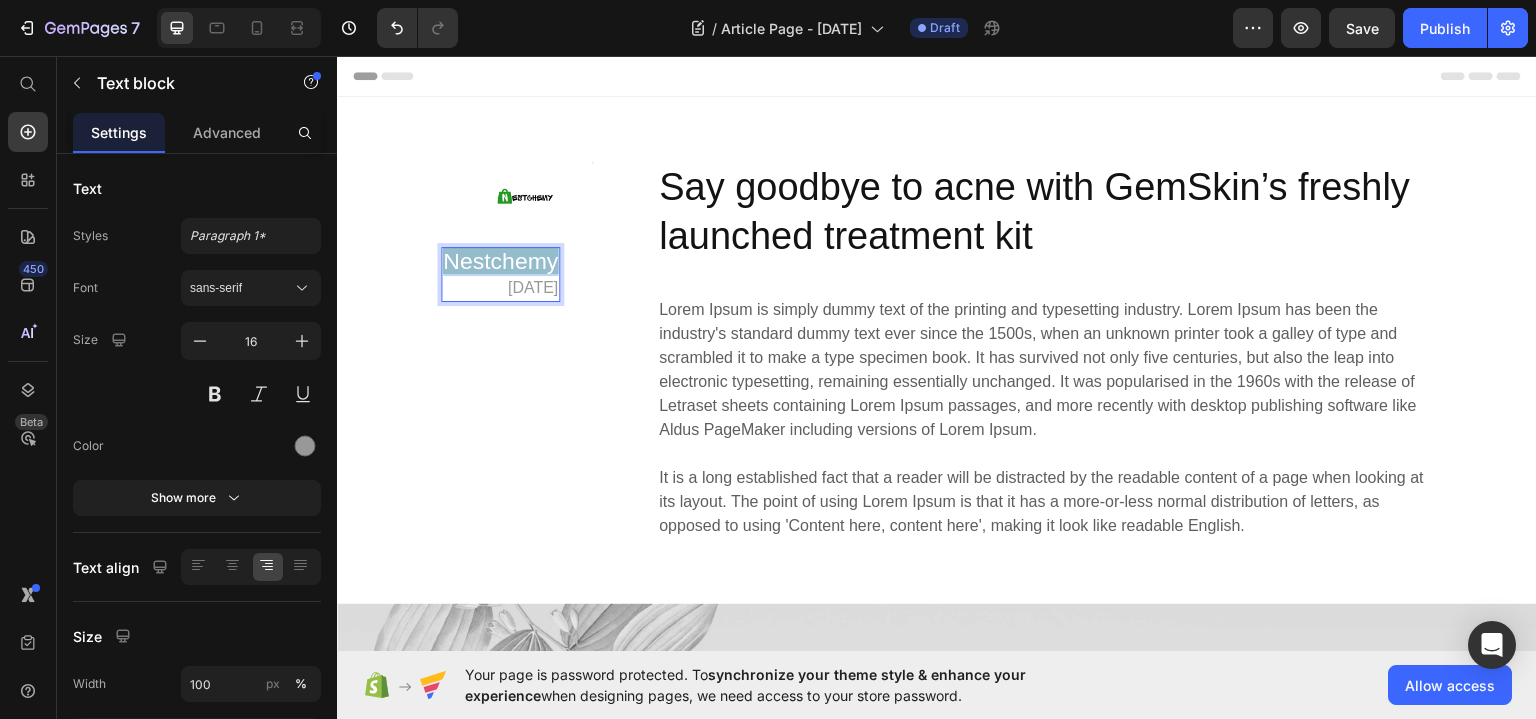 click on "Nestchemy" at bounding box center (500, 260) 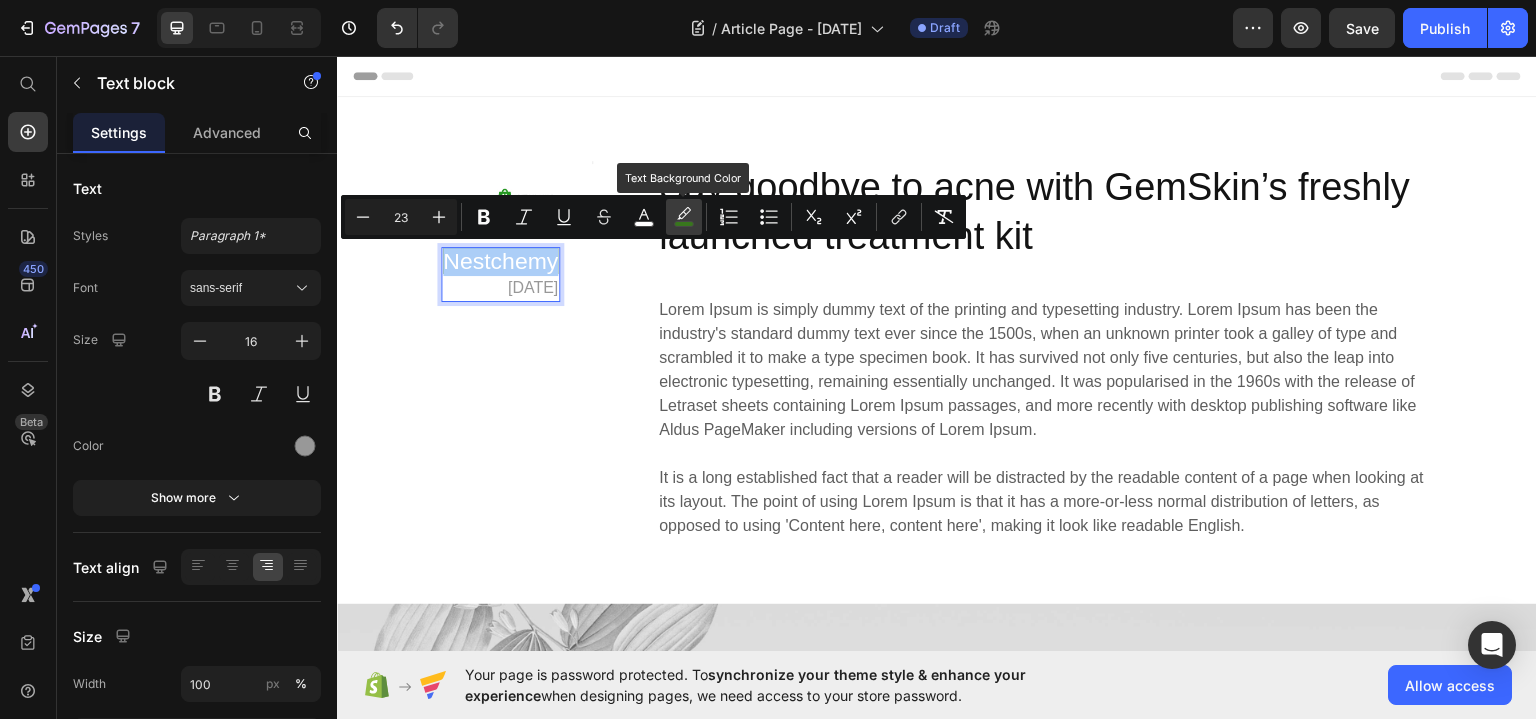click 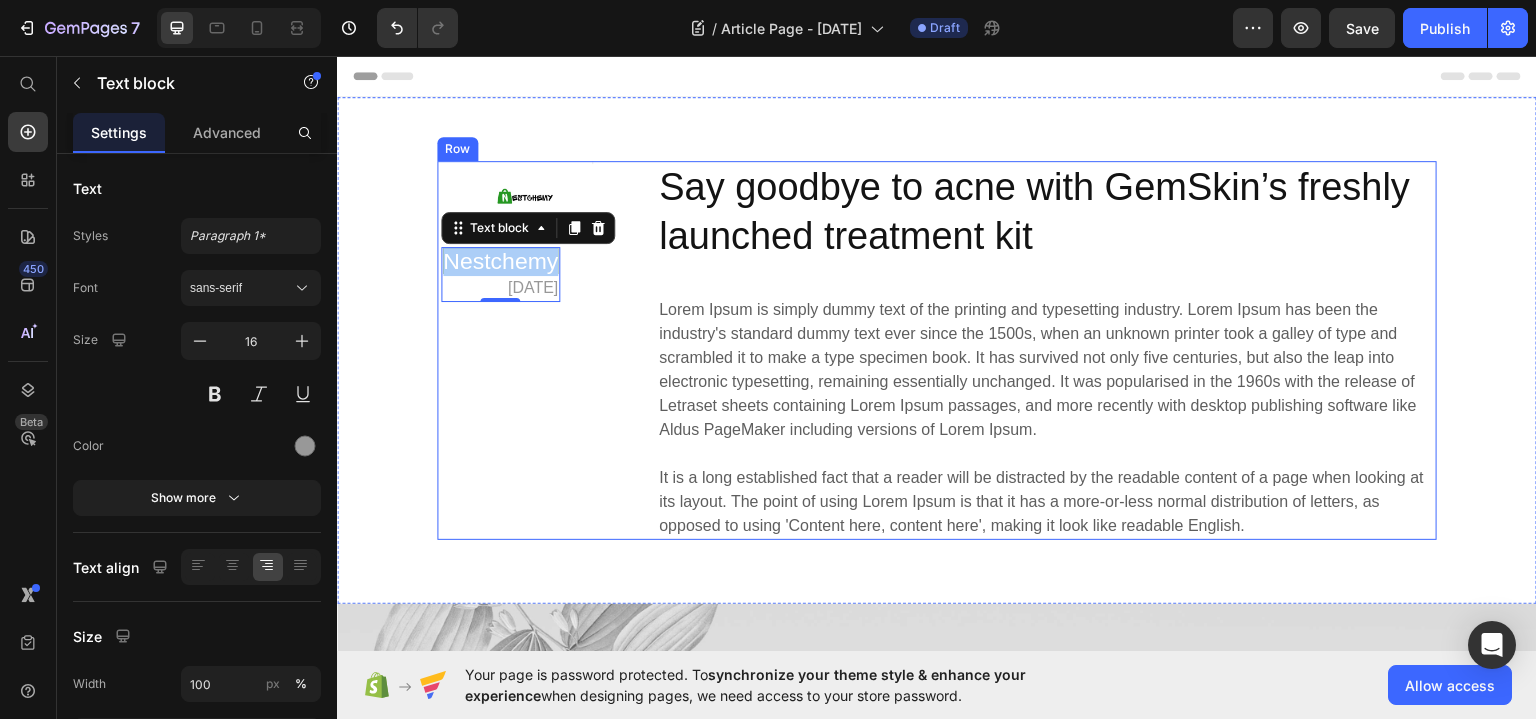 drag, startPoint x: 860, startPoint y: 574, endPoint x: 485, endPoint y: 530, distance: 377.5725 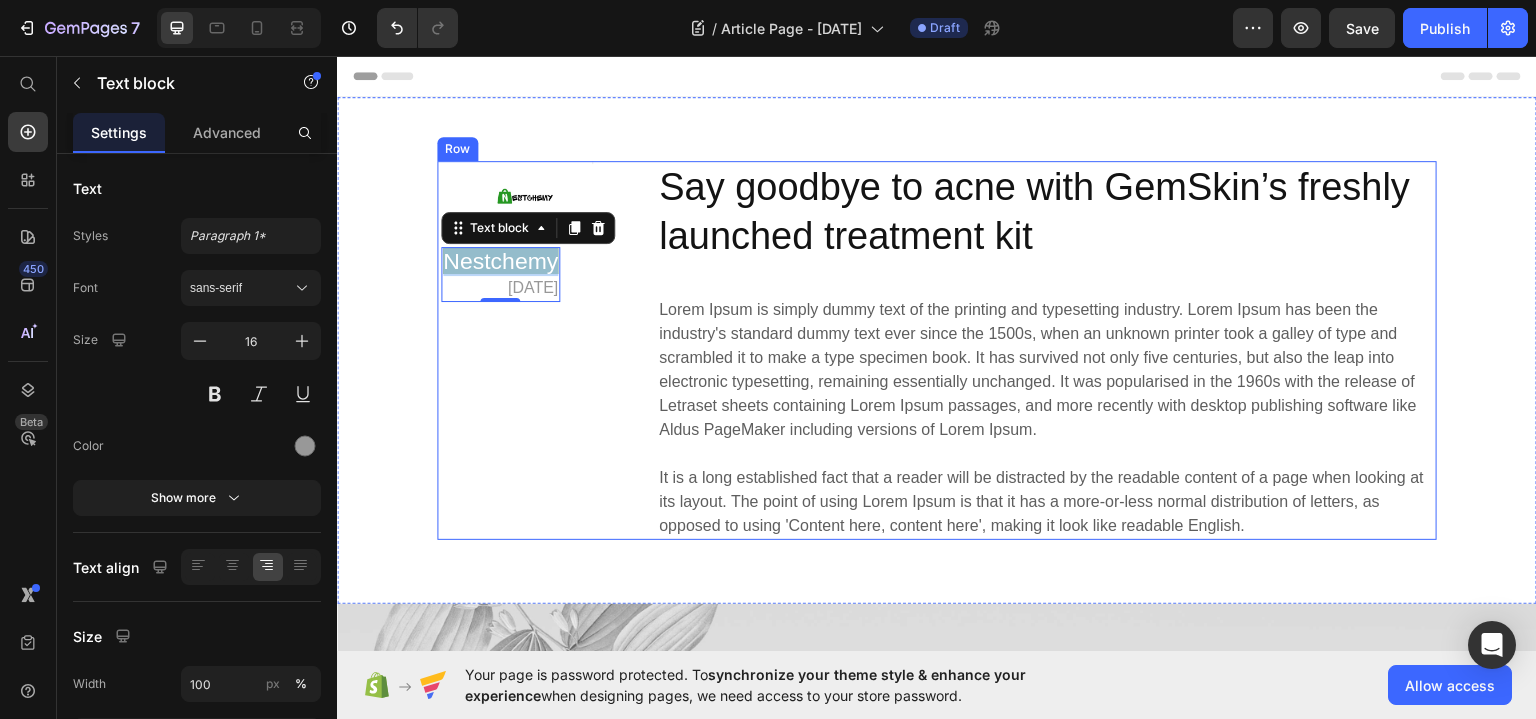 click on "Image Nestchemy [DATE] Text block   0                Title Line Row" at bounding box center (515, 349) 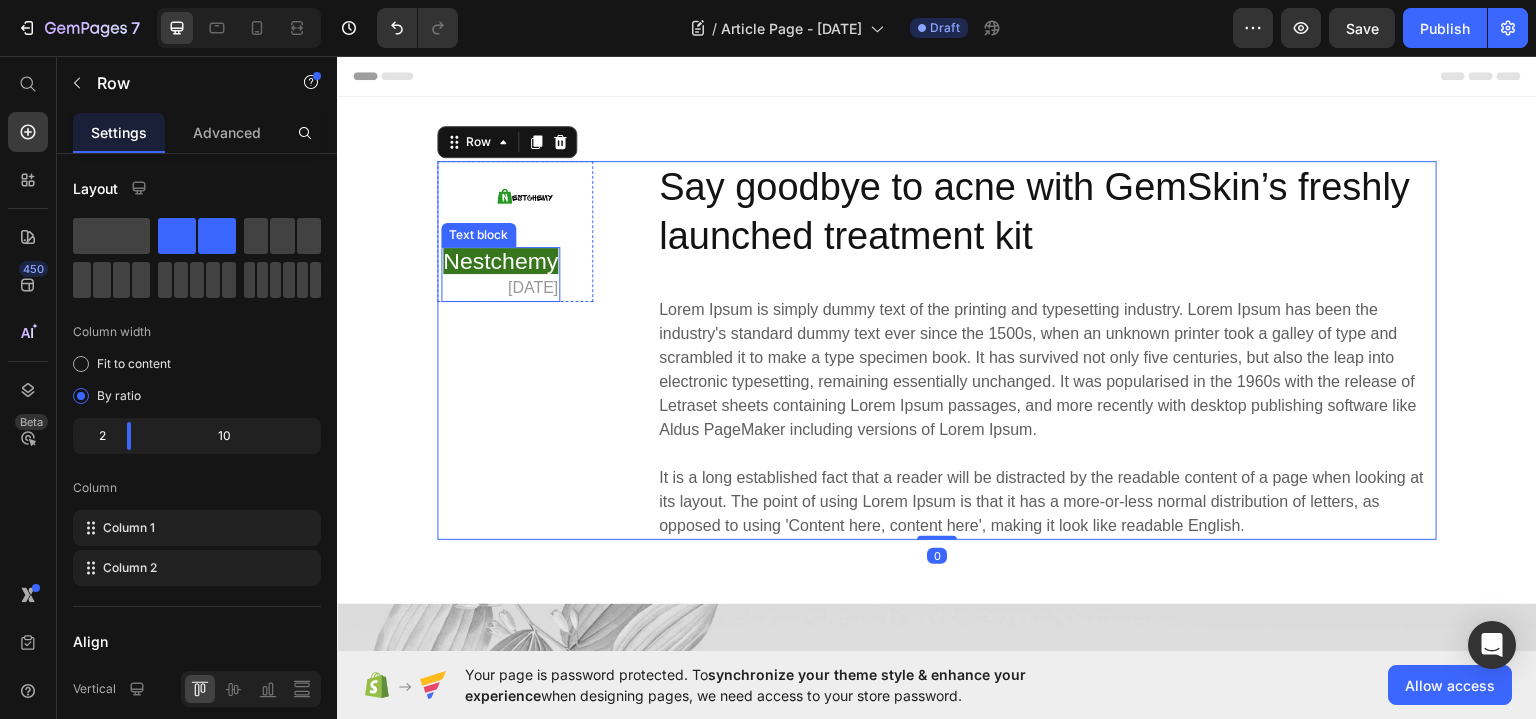 click on "Nestchemy" at bounding box center [500, 260] 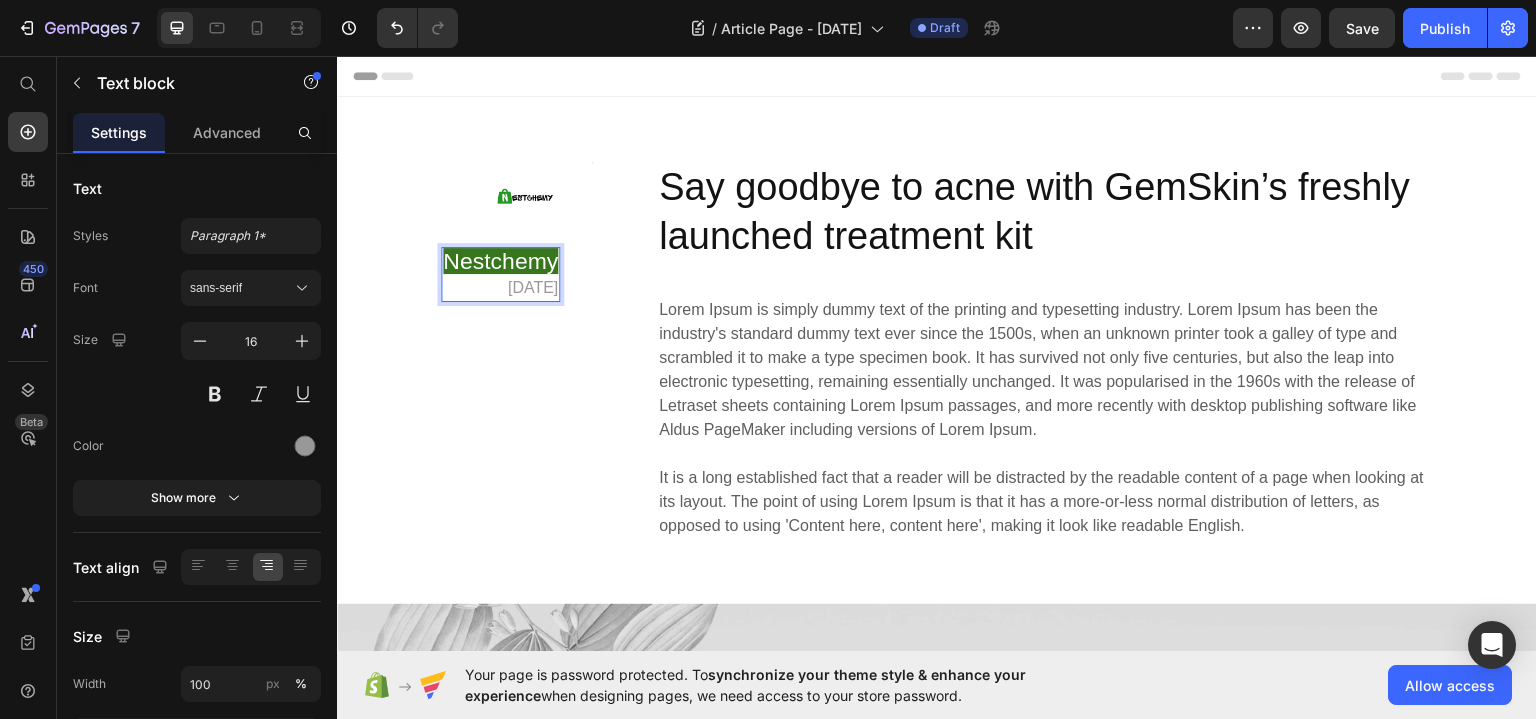 click on "Nestchemy" at bounding box center (500, 260) 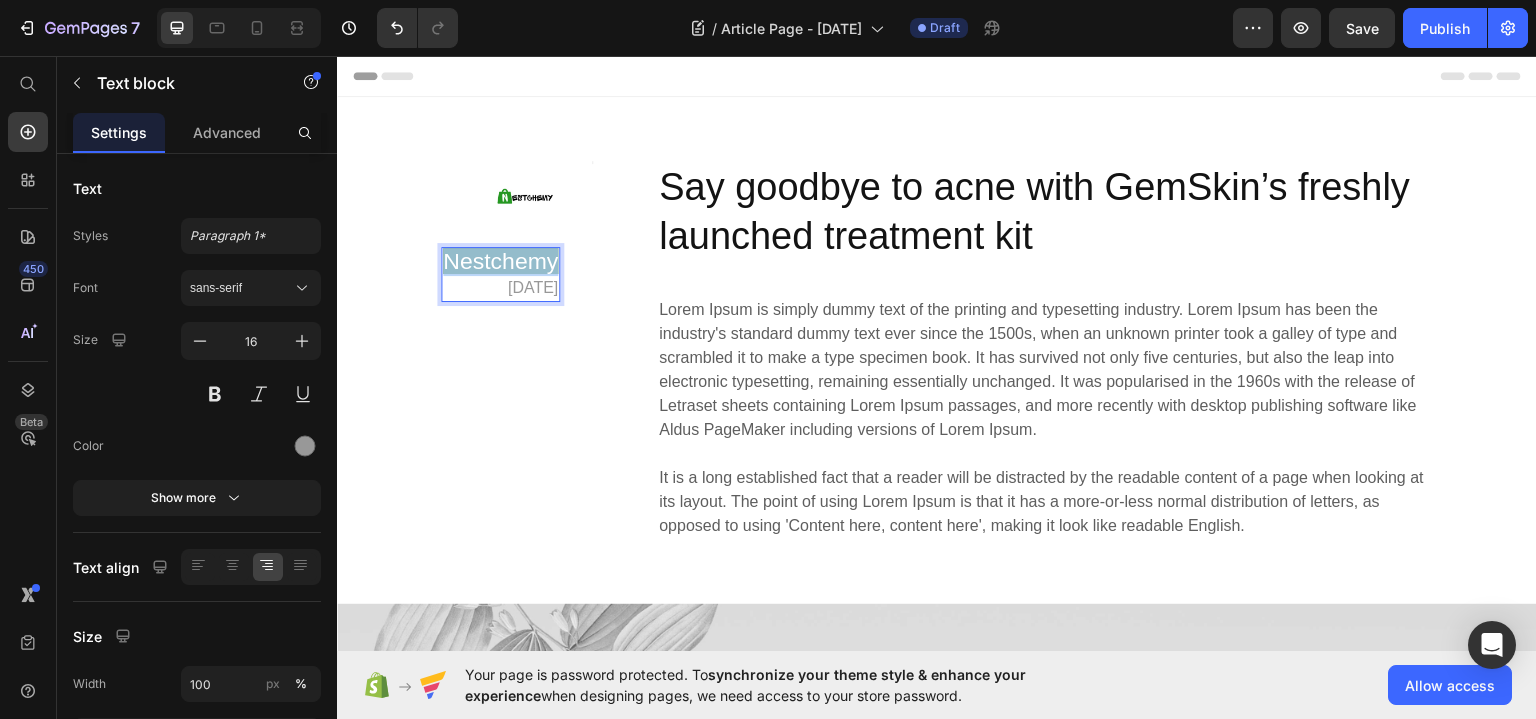 click on "Nestchemy" at bounding box center (500, 260) 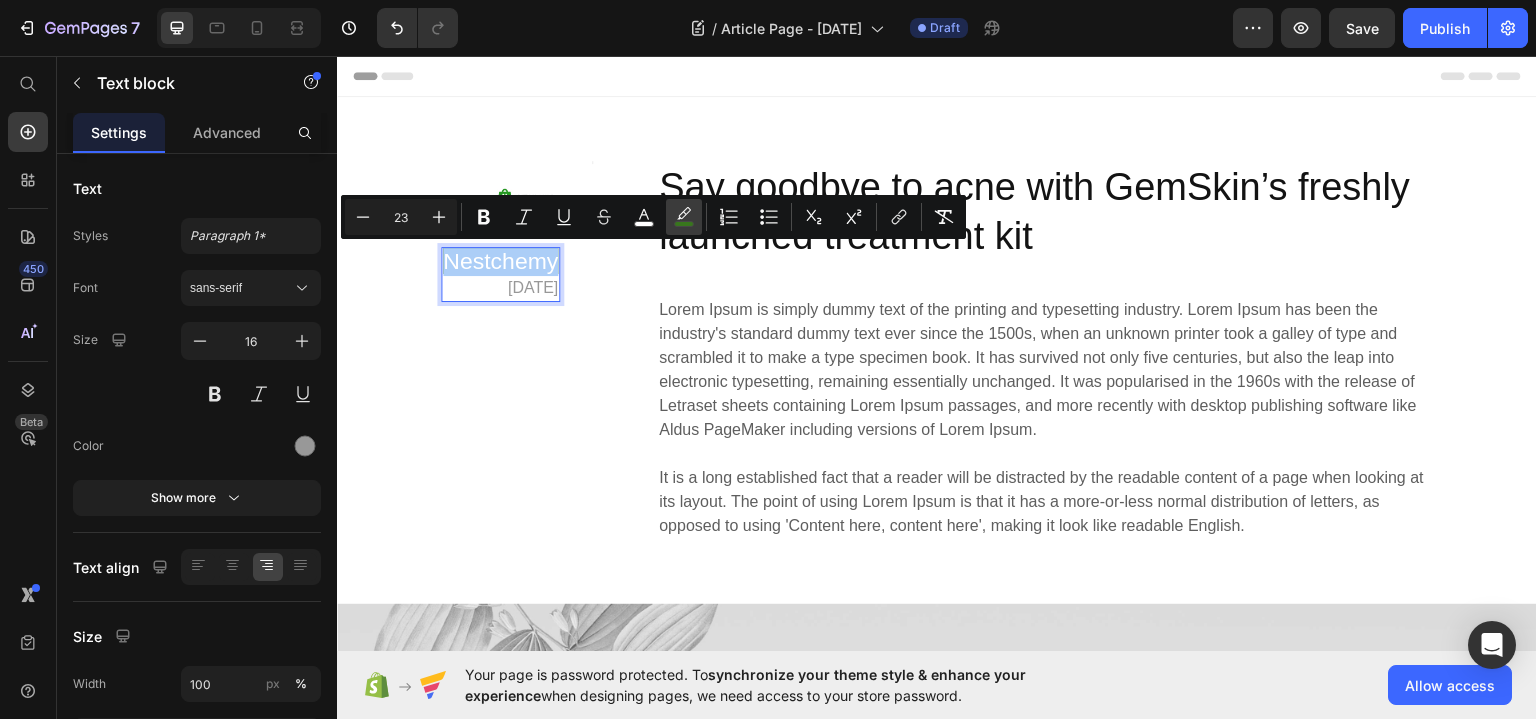 click 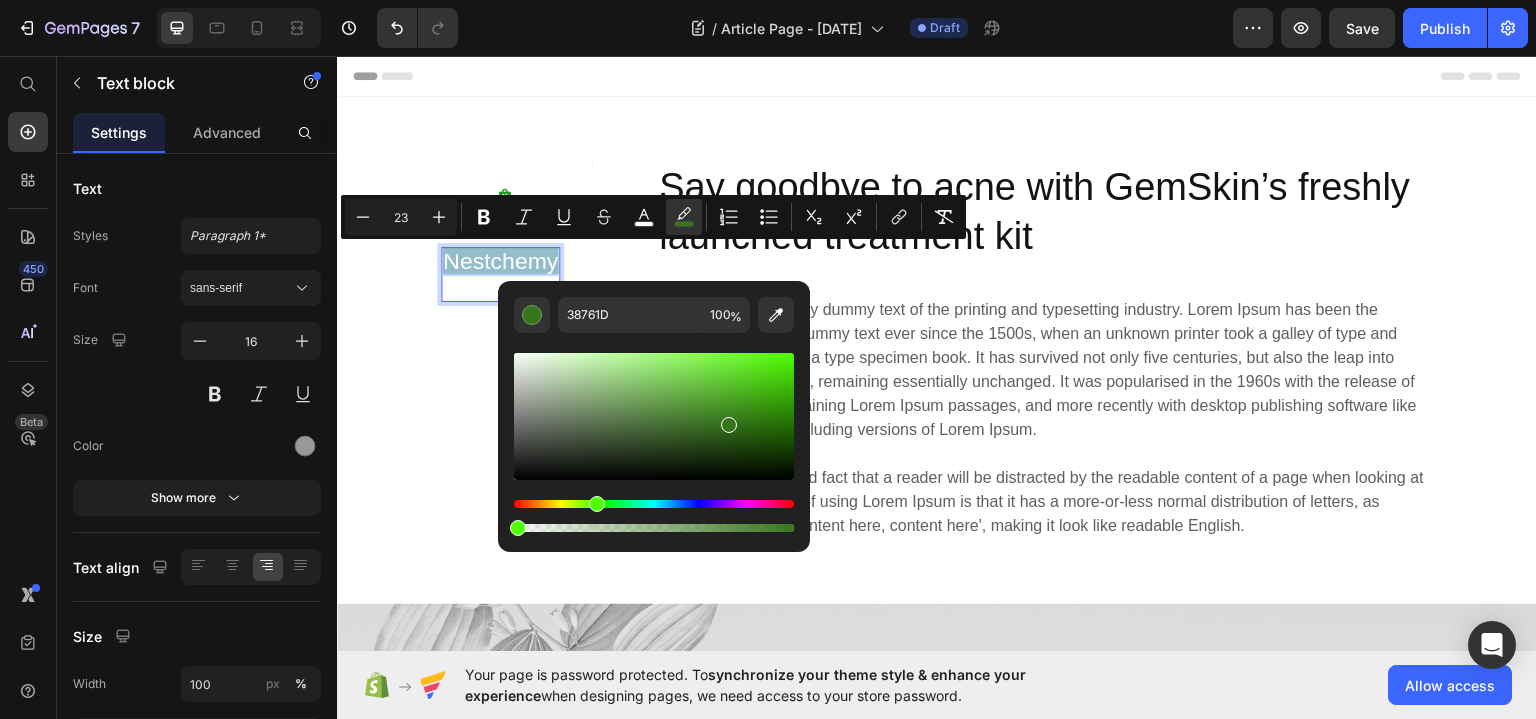 type on "0" 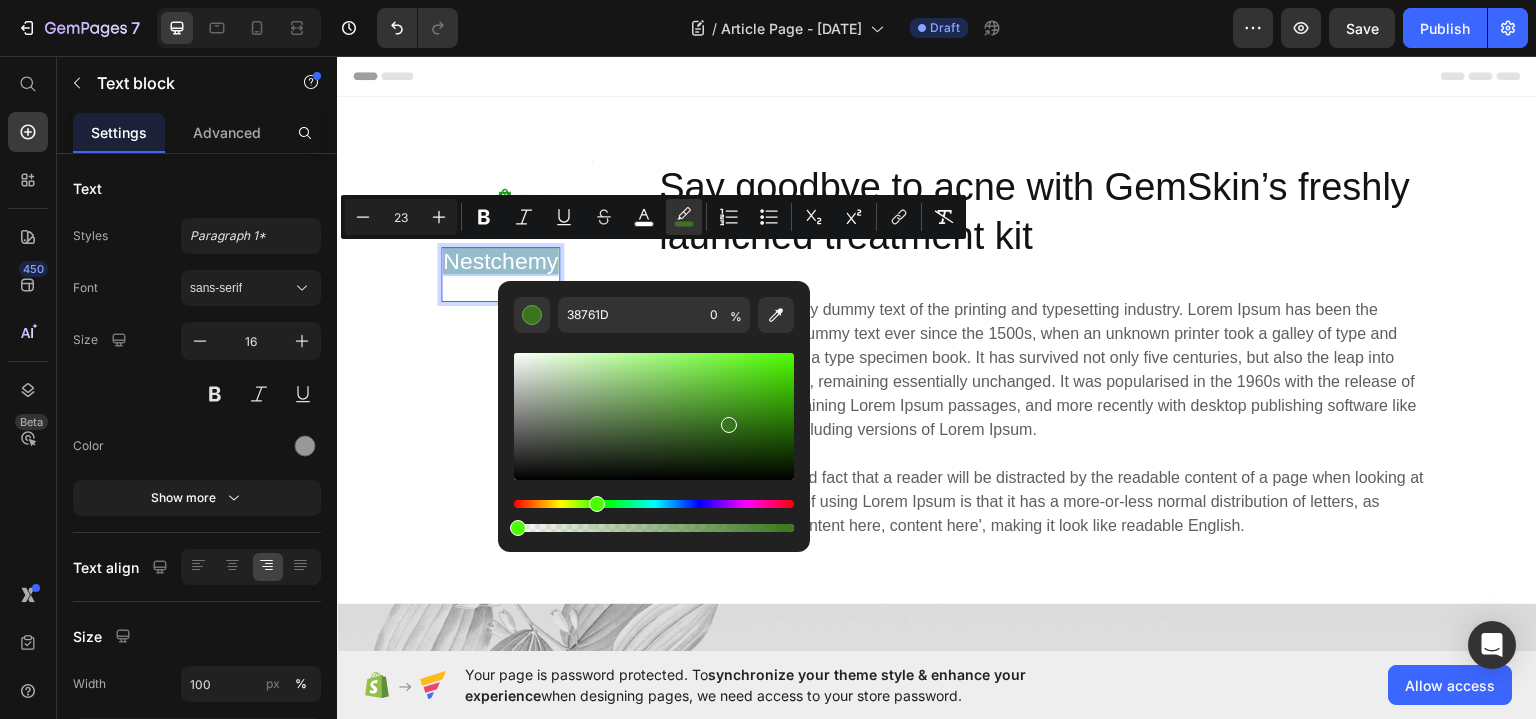 drag, startPoint x: 520, startPoint y: 527, endPoint x: 506, endPoint y: 527, distance: 14 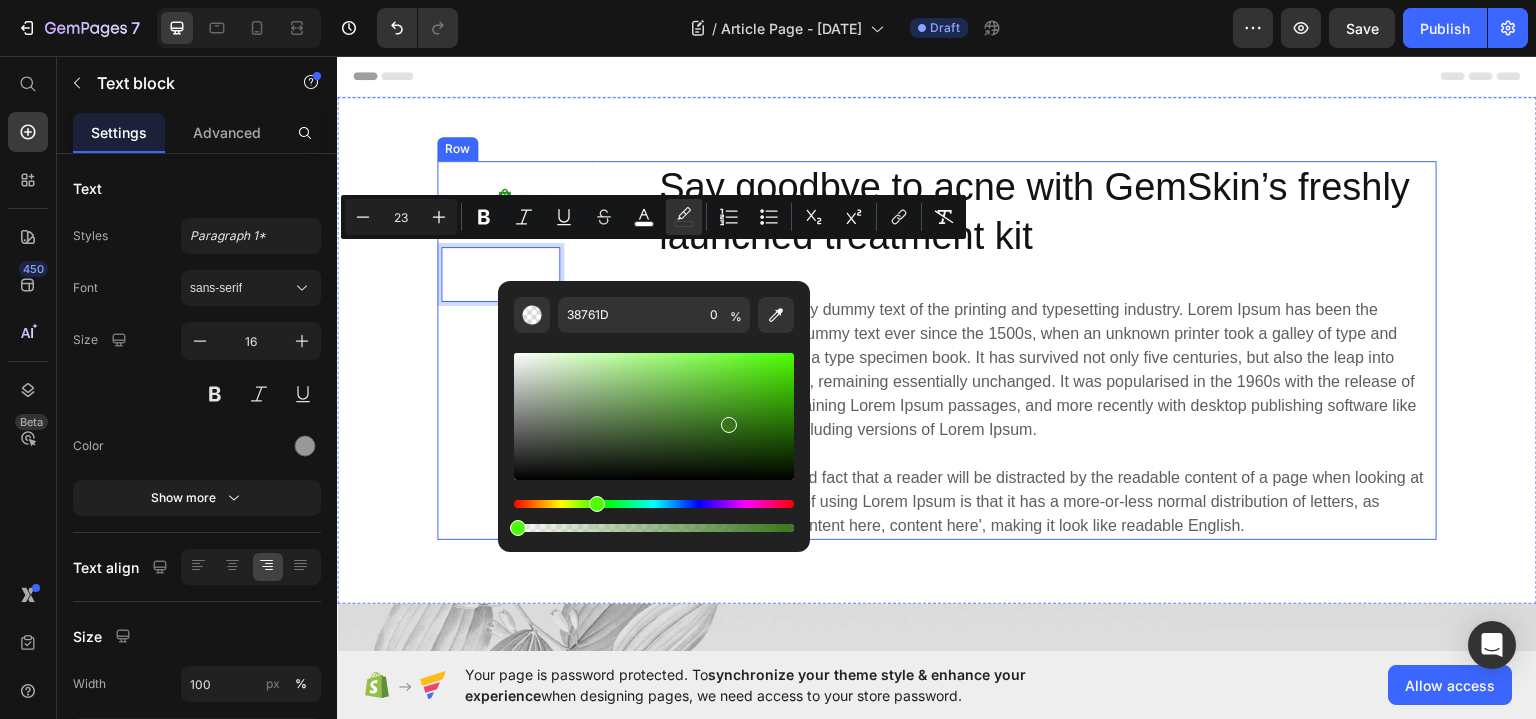 click on "Image Nestchemy [DATE] Text block   0                Title Line Row" at bounding box center [515, 349] 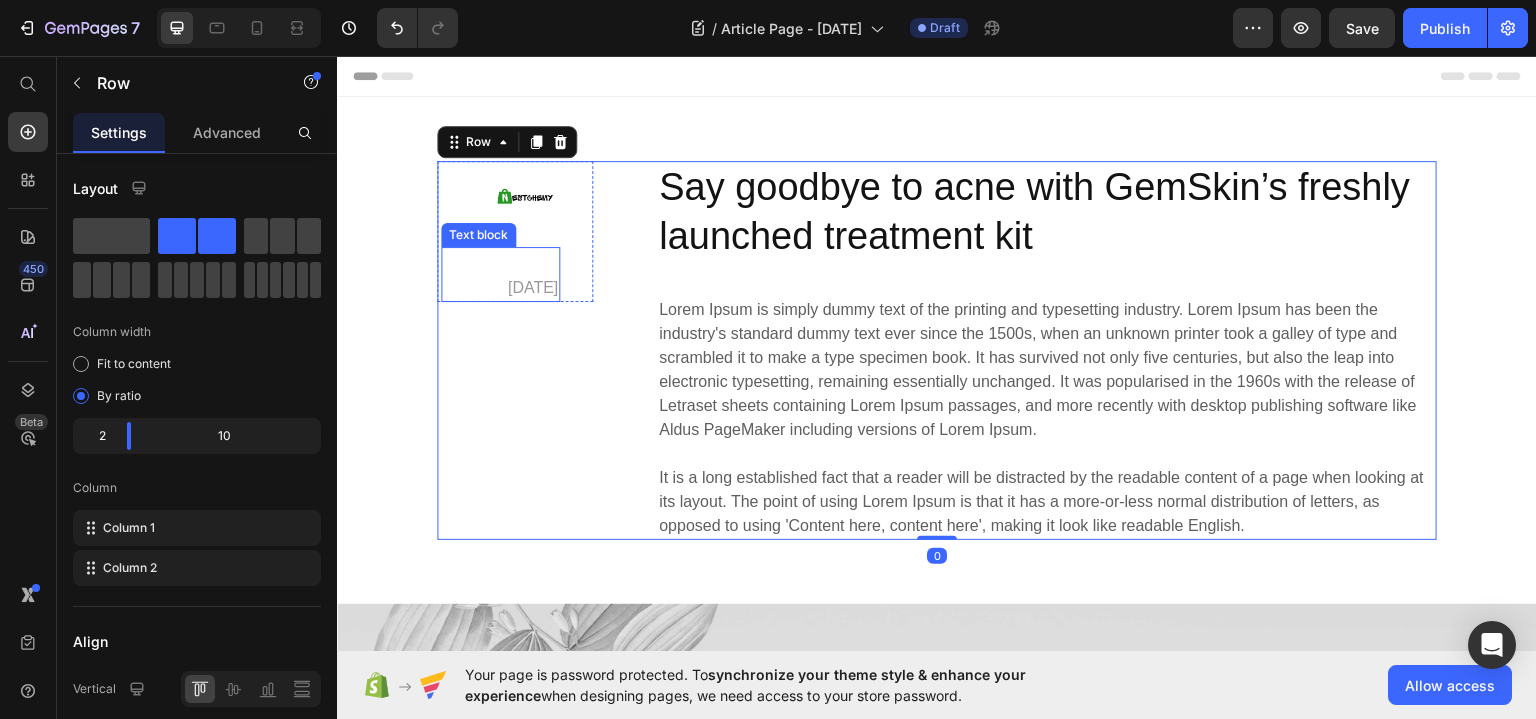 click on "Nestchemy" at bounding box center [500, 260] 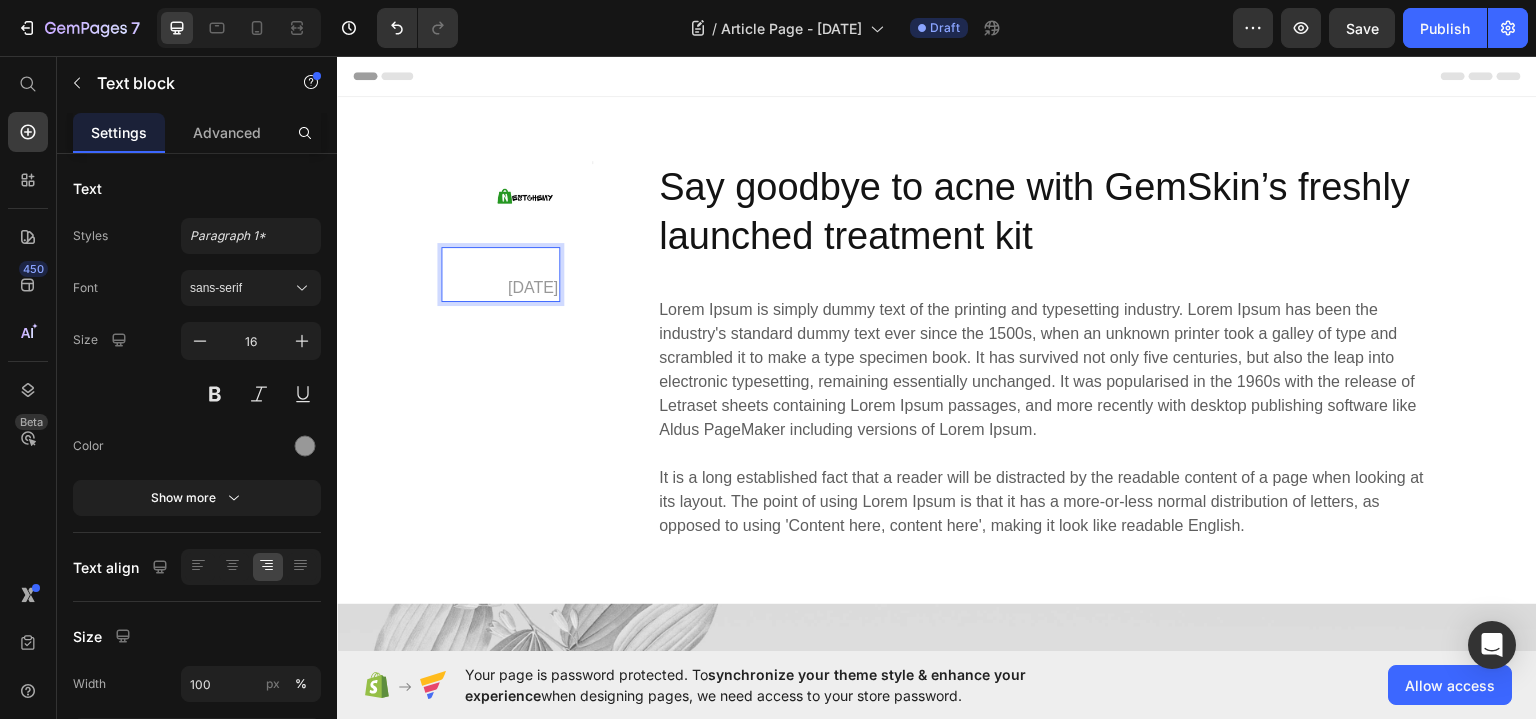 click on "Nestchemy" at bounding box center (500, 260) 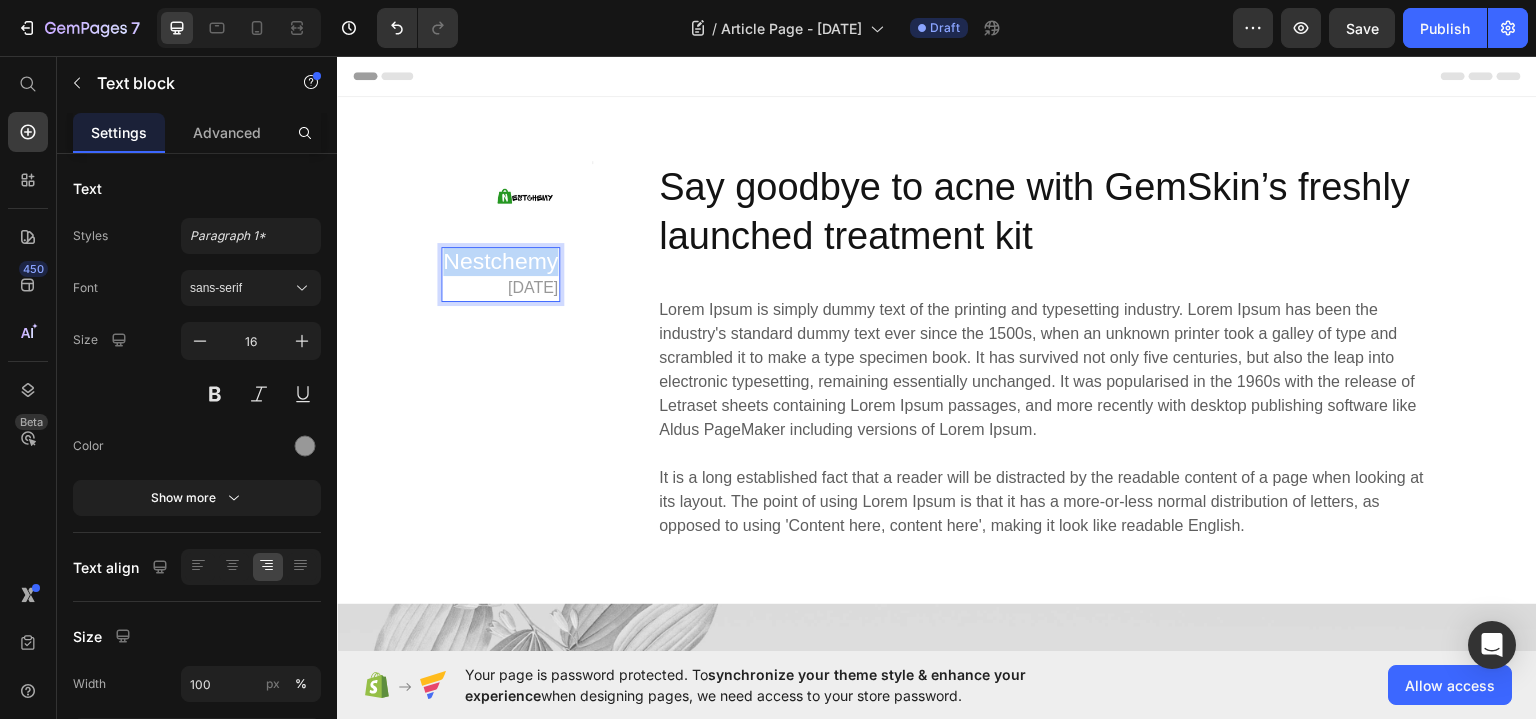 click on "Nestchemy" at bounding box center [500, 260] 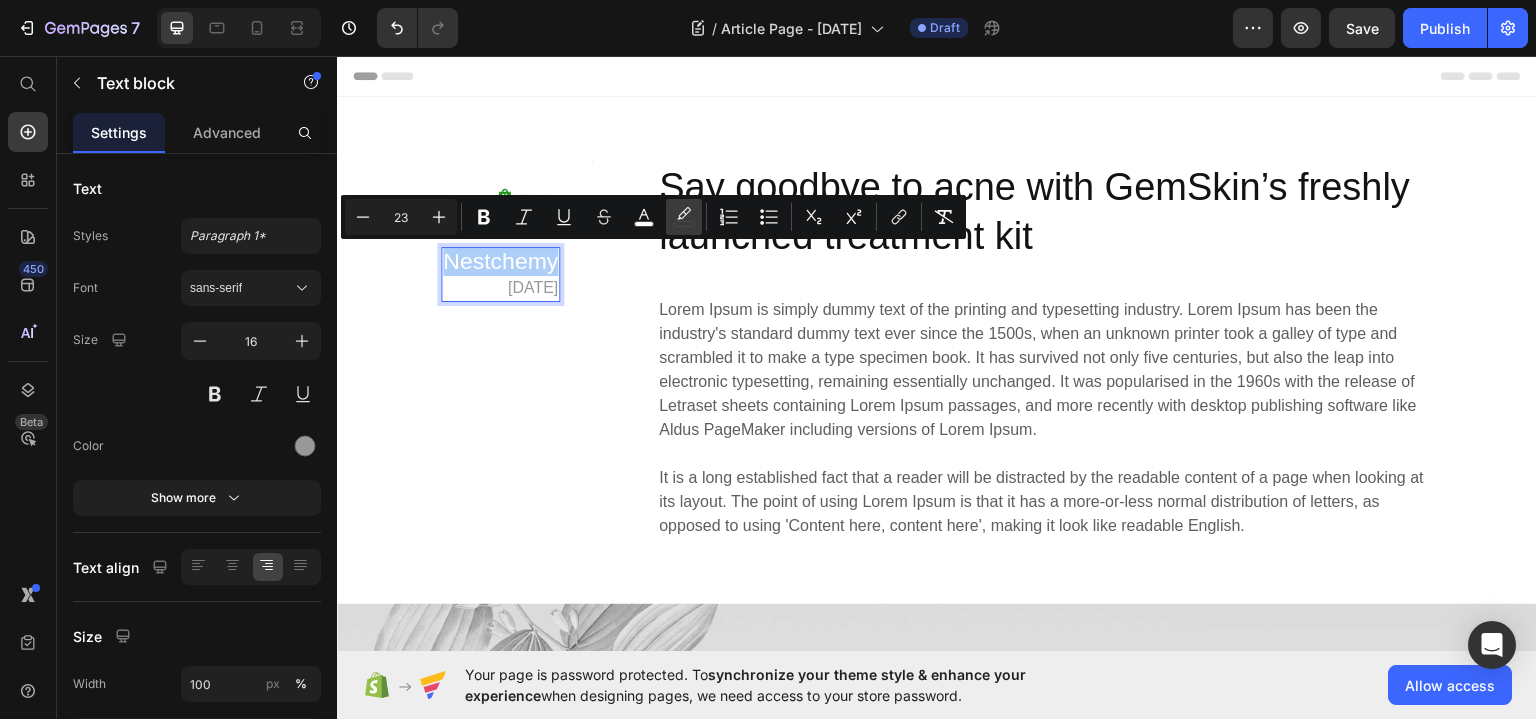 click 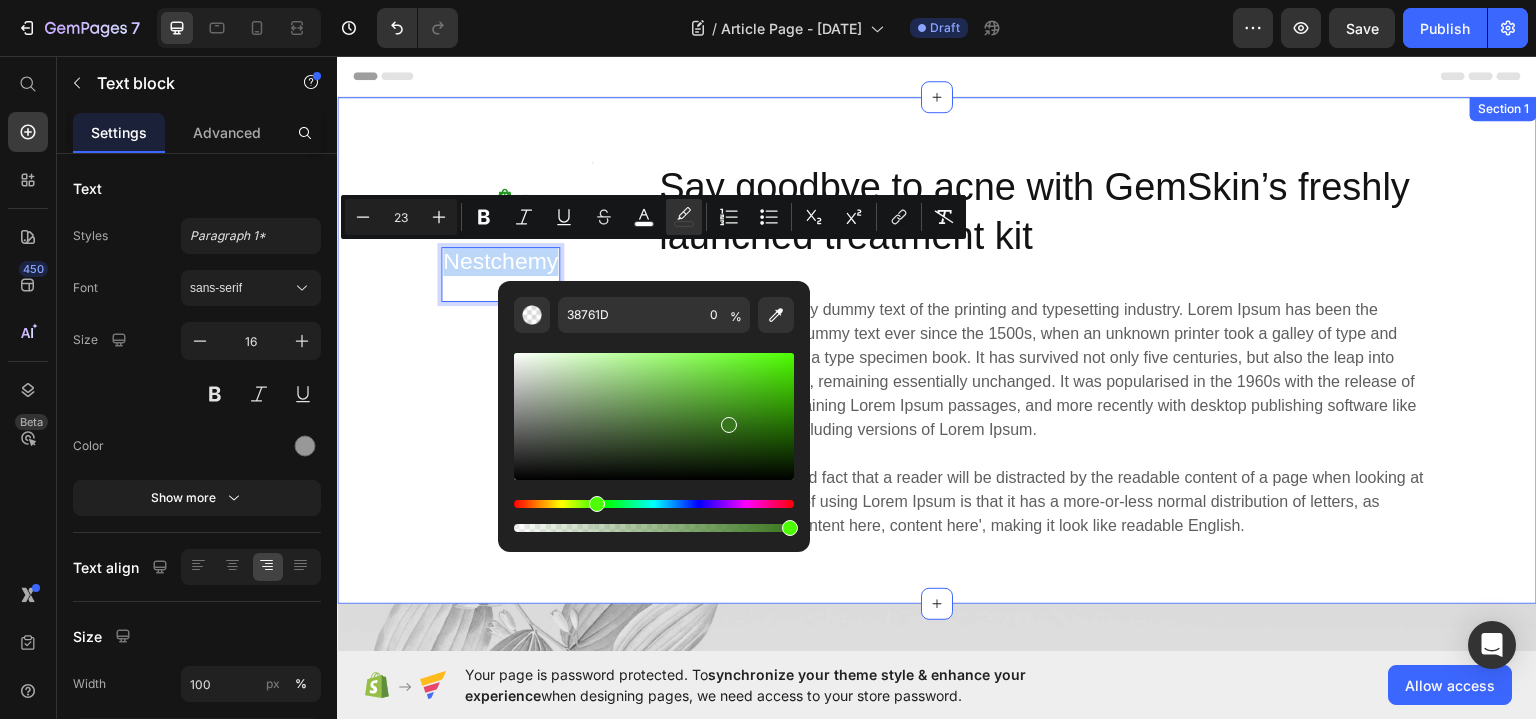 type on "100" 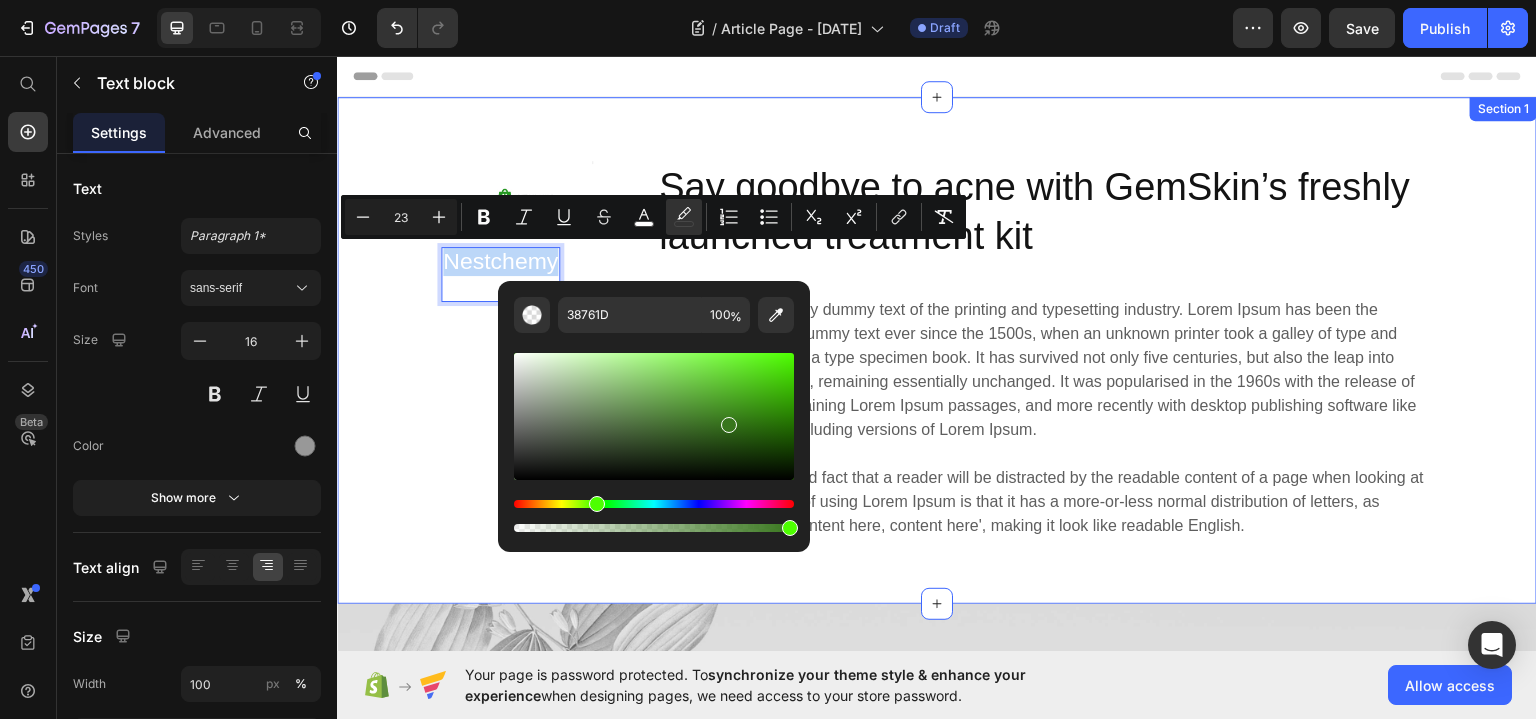 drag, startPoint x: 856, startPoint y: 581, endPoint x: 958, endPoint y: 556, distance: 105.01904 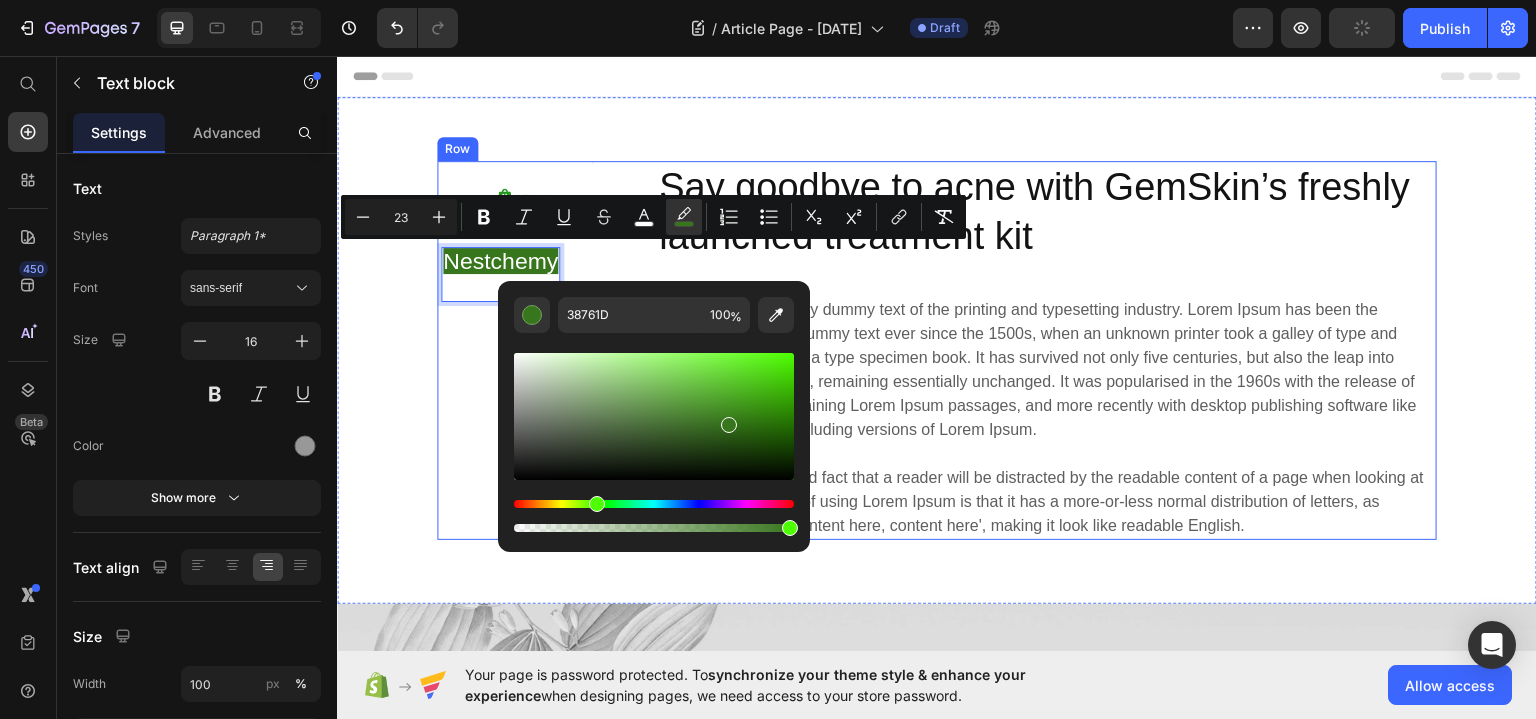 click on "Image Nestchemy [DATE] Text block   0                Title Line Row" at bounding box center (515, 349) 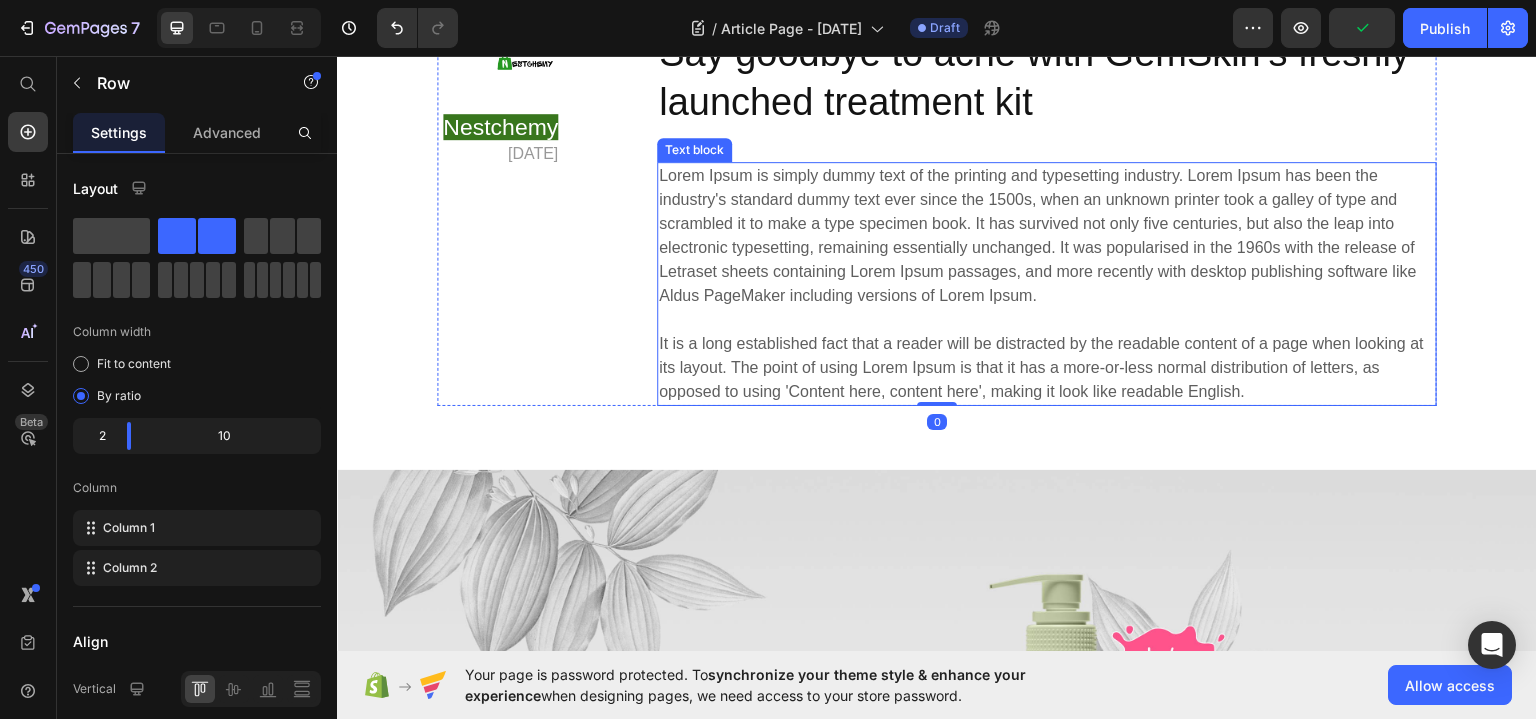 scroll, scrollTop: 0, scrollLeft: 0, axis: both 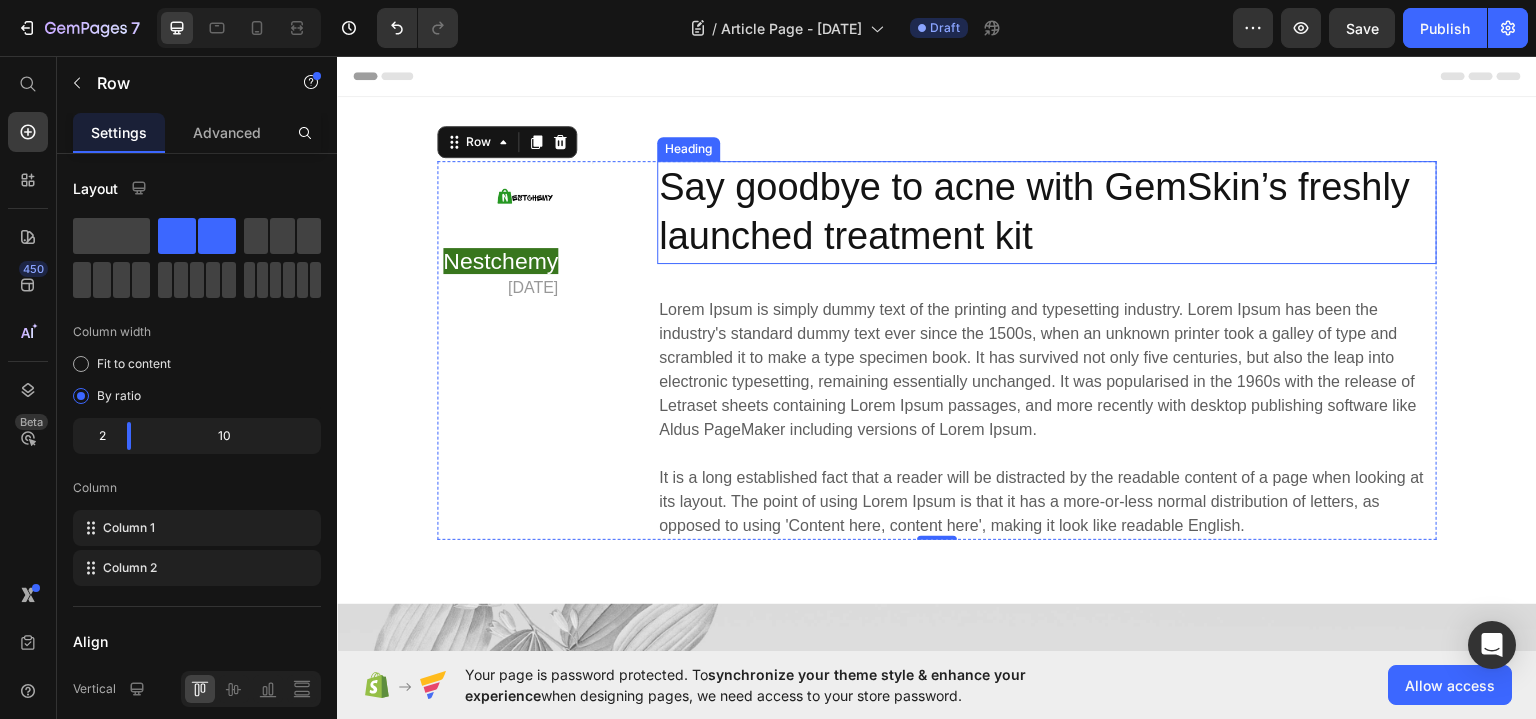 click on "Say goodbye to acne with GemSkin’s freshly launched treatment kit" at bounding box center [1047, 211] 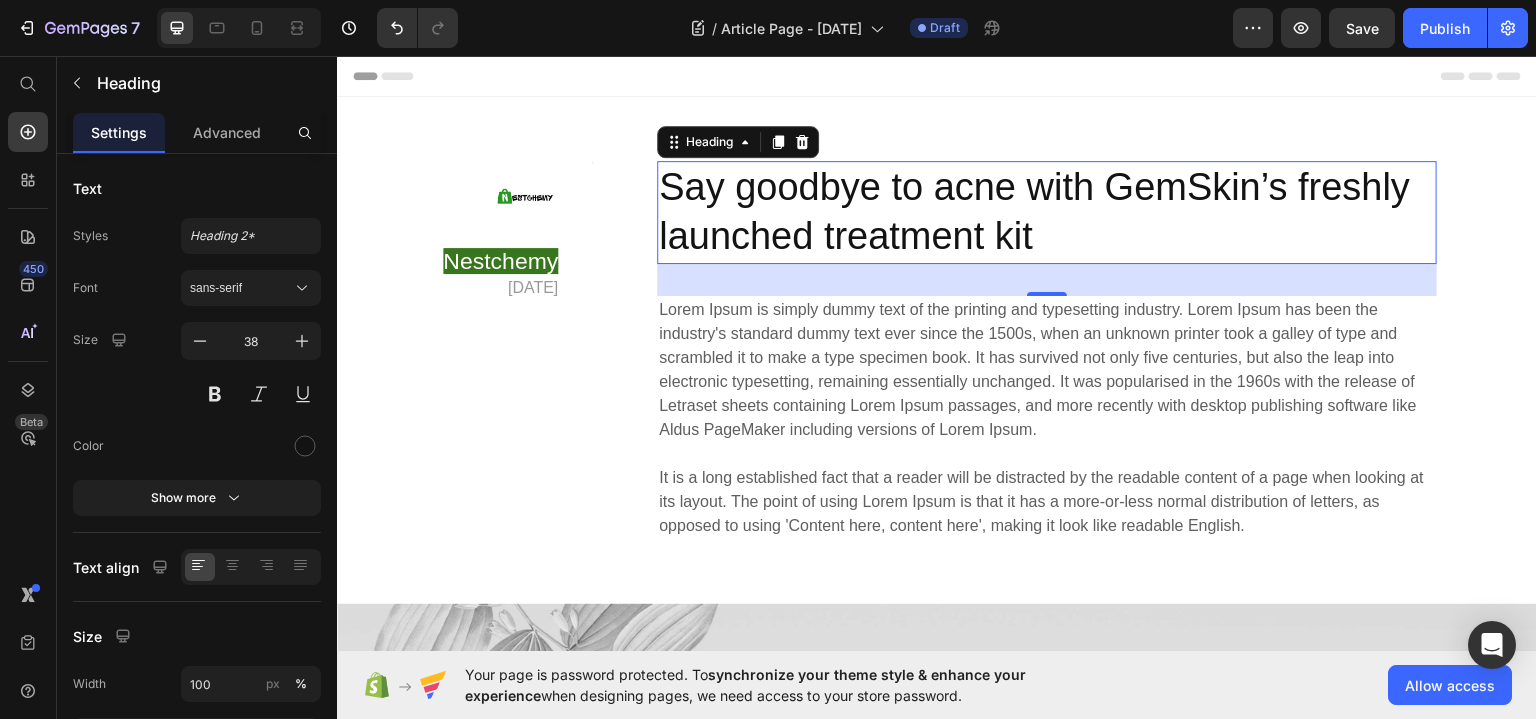 click on "Say goodbye to acne with GemSkin’s freshly launched treatment kit" at bounding box center (1047, 211) 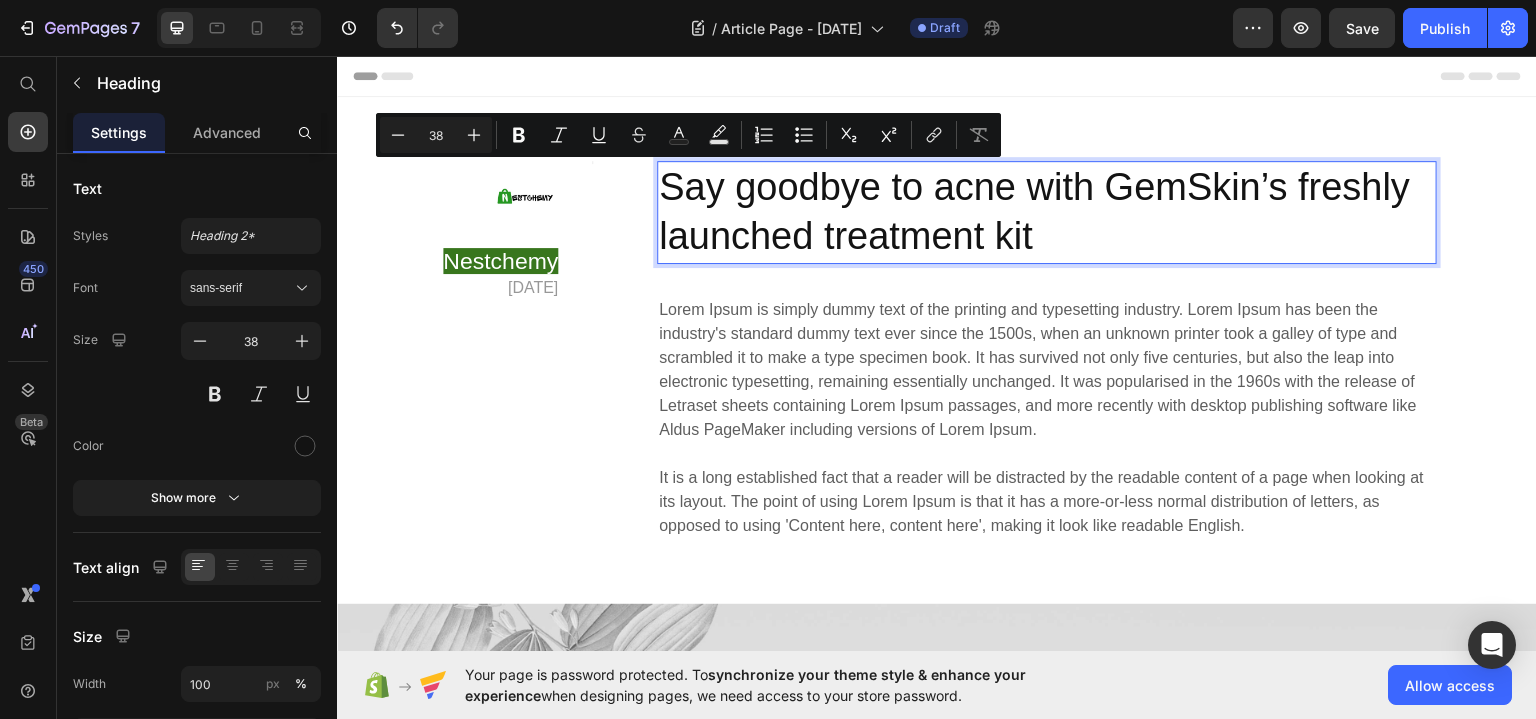 click on "Say goodbye to acne with GemSkin’s freshly launched treatment kit" at bounding box center [1047, 211] 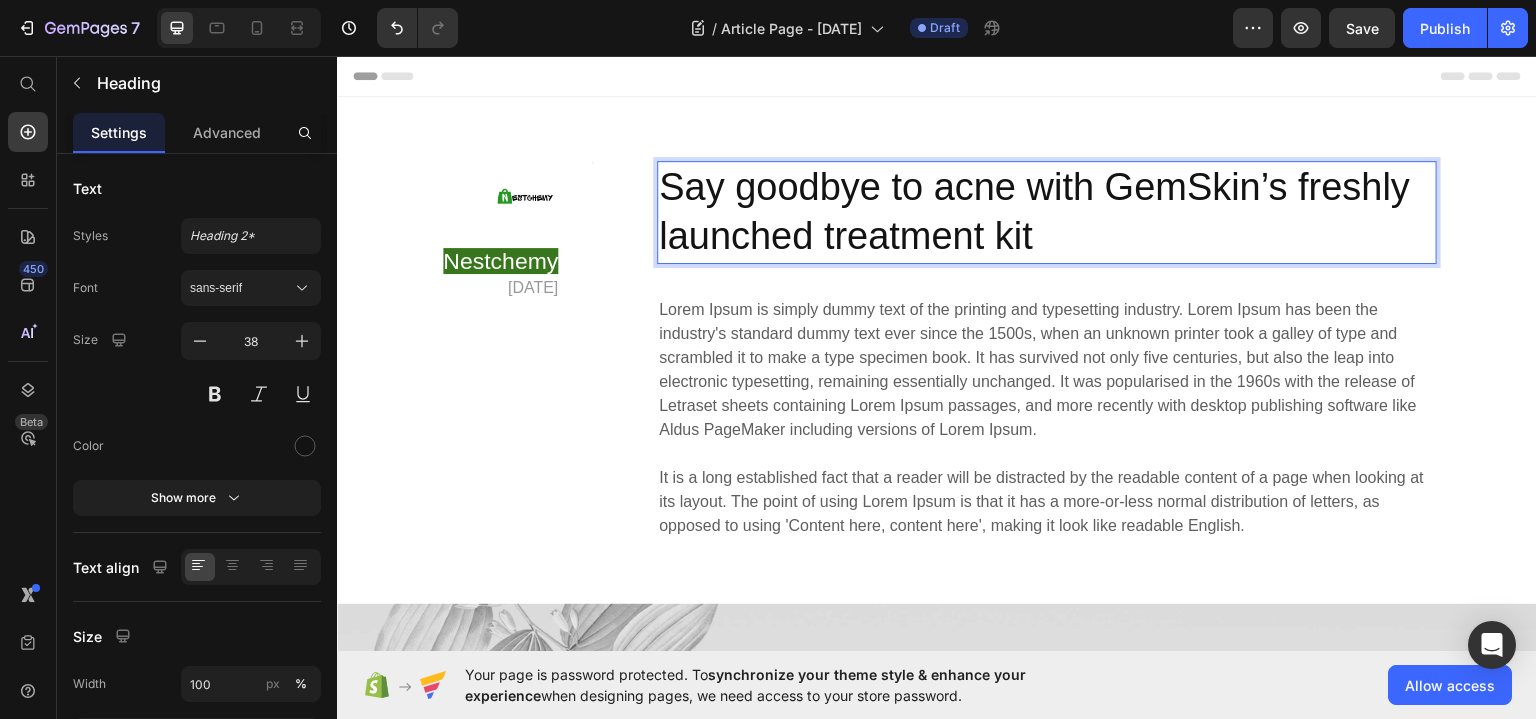 click on "Say goodbye to acne with GemSkin’s freshly launched treatment kit" at bounding box center (1047, 211) 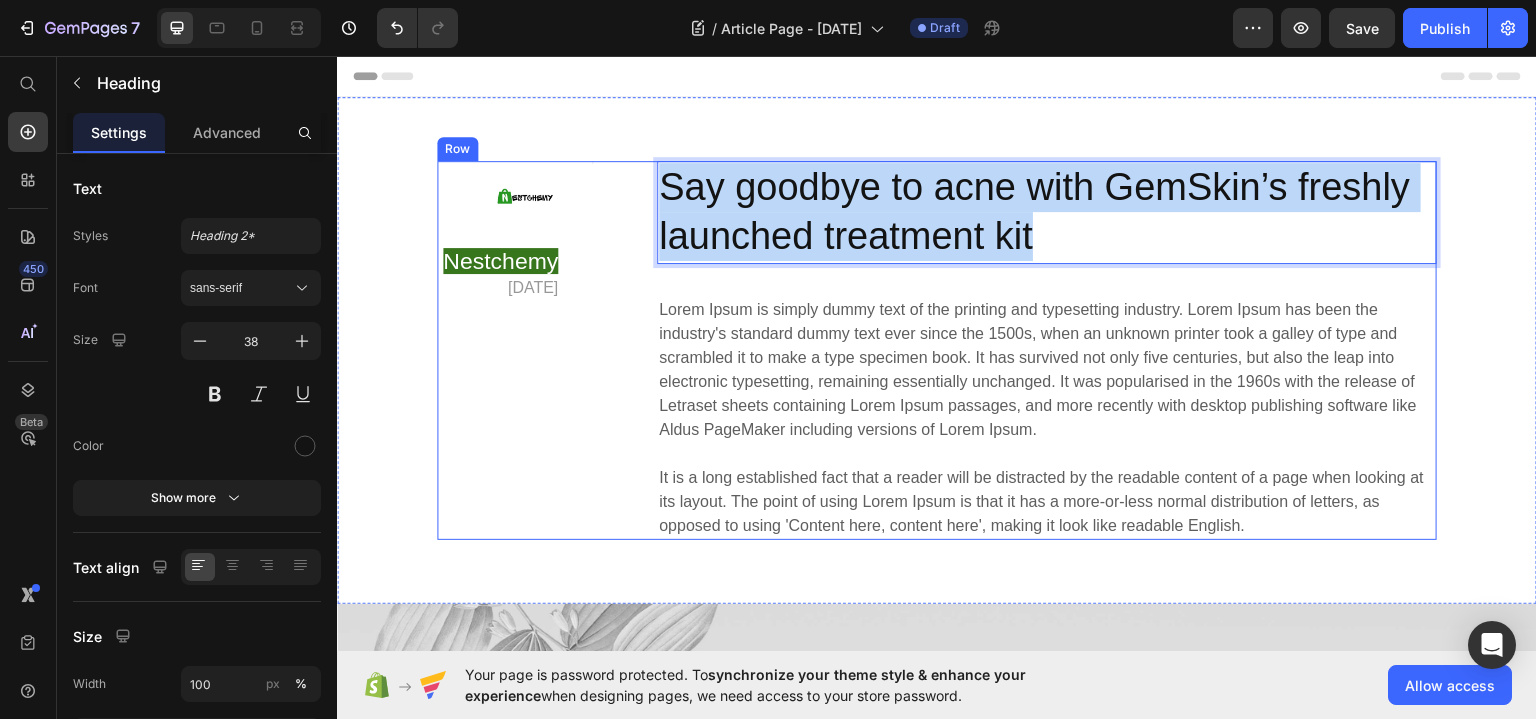 drag, startPoint x: 1047, startPoint y: 242, endPoint x: 647, endPoint y: 176, distance: 405.40845 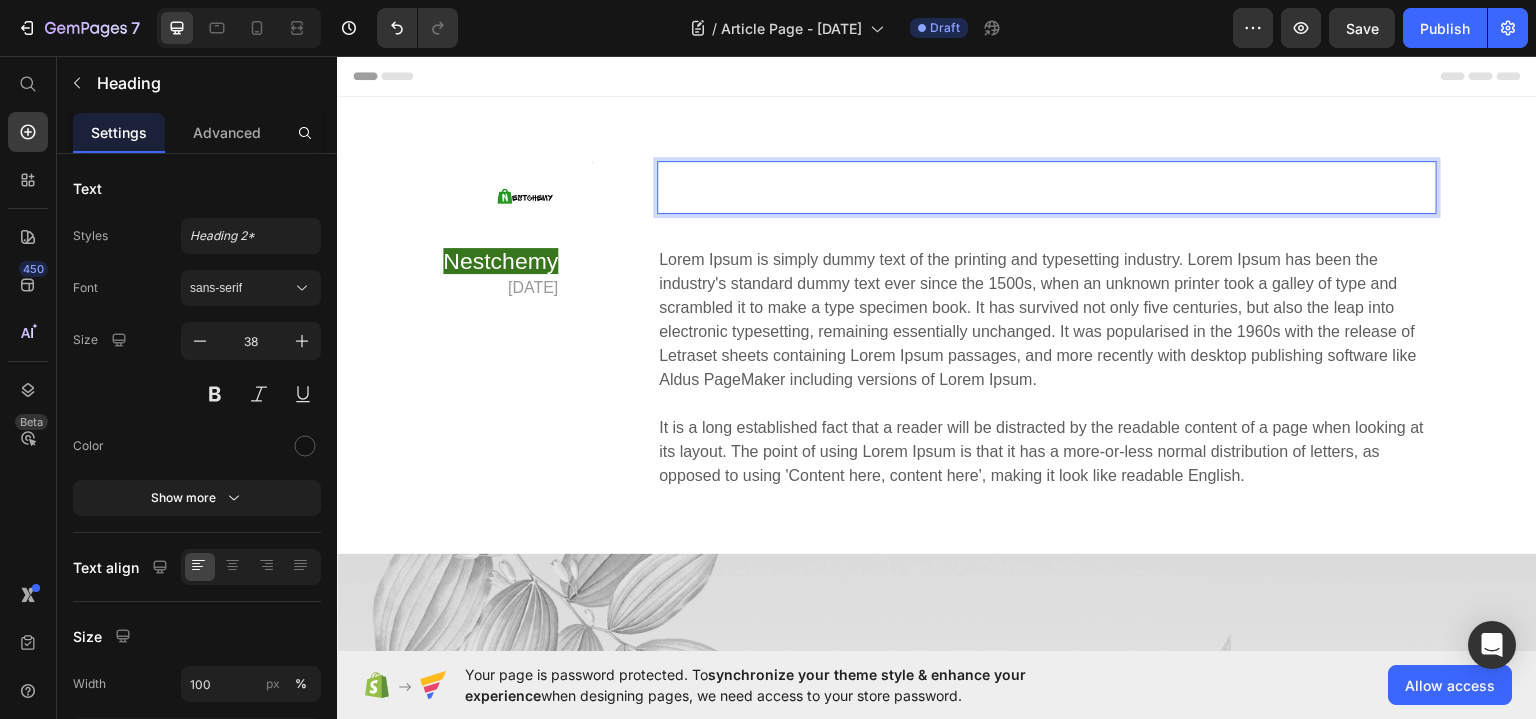 drag, startPoint x: 765, startPoint y: 186, endPoint x: 689, endPoint y: 178, distance: 76.41989 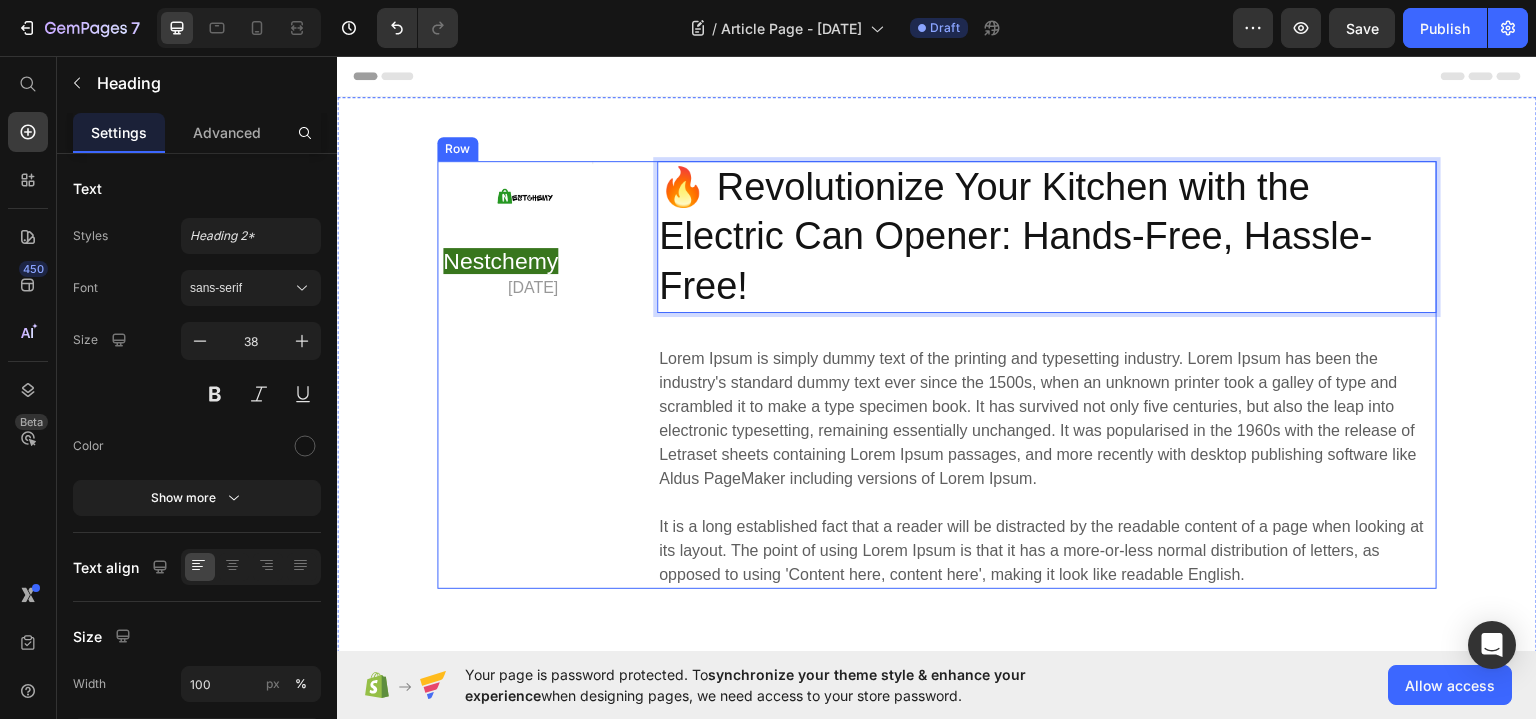 click on "Image Nestchemy [DATE] Text block                Title Line Row 🔥 Revolutionize Your Kitchen with the Electric Can Opener: Hands-Free, Hassle-Free! Heading   32 Lorem Ipsum is simply dummy text of the printing and typesetting industry. Lorem Ipsum has been the industry's standard dummy text ever since the 1500s, when an unknown printer took a galley of type and scrambled it to make a type specimen book. It has survived not only five centuries, but also the leap into electronic typesetting, remaining essentially unchanged. It was popularised in the 1960s with the release of Letraset sheets containing Lorem Ipsum passages, and more recently with desktop publishing software like Aldus PageMaker including versions of Lorem Ipsum. Text block Row" at bounding box center (937, 374) 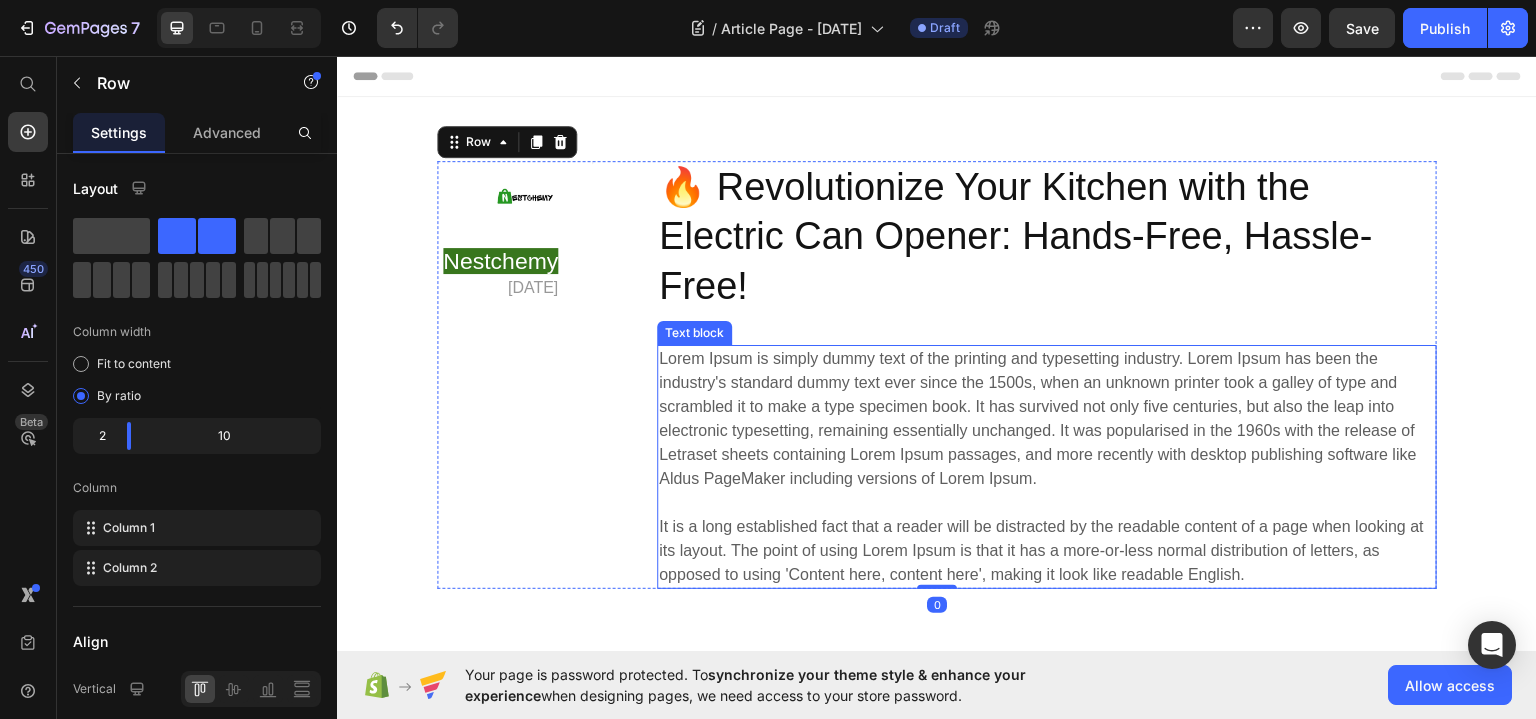 click on "Lorem Ipsum is simply dummy text of the printing and typesetting industry. Lorem Ipsum has been the industry's standard dummy text ever since the 1500s, when an unknown printer took a galley of type and scrambled it to make a type specimen book. It has survived not only five centuries, but also the leap into electronic typesetting, remaining essentially unchanged. It was popularised in the 1960s with the release of Letraset sheets containing Lorem Ipsum passages, and more recently with desktop publishing software like Aldus PageMaker including versions of Lorem Ipsum. It is a long established fact that a reader will be distracted by the readable content of a page when looking at its layout. The point of using Lorem Ipsum is that it has a more-or-less normal distribution of letters, as opposed to using 'Content here, content here', making it look like readable English." at bounding box center (1047, 466) 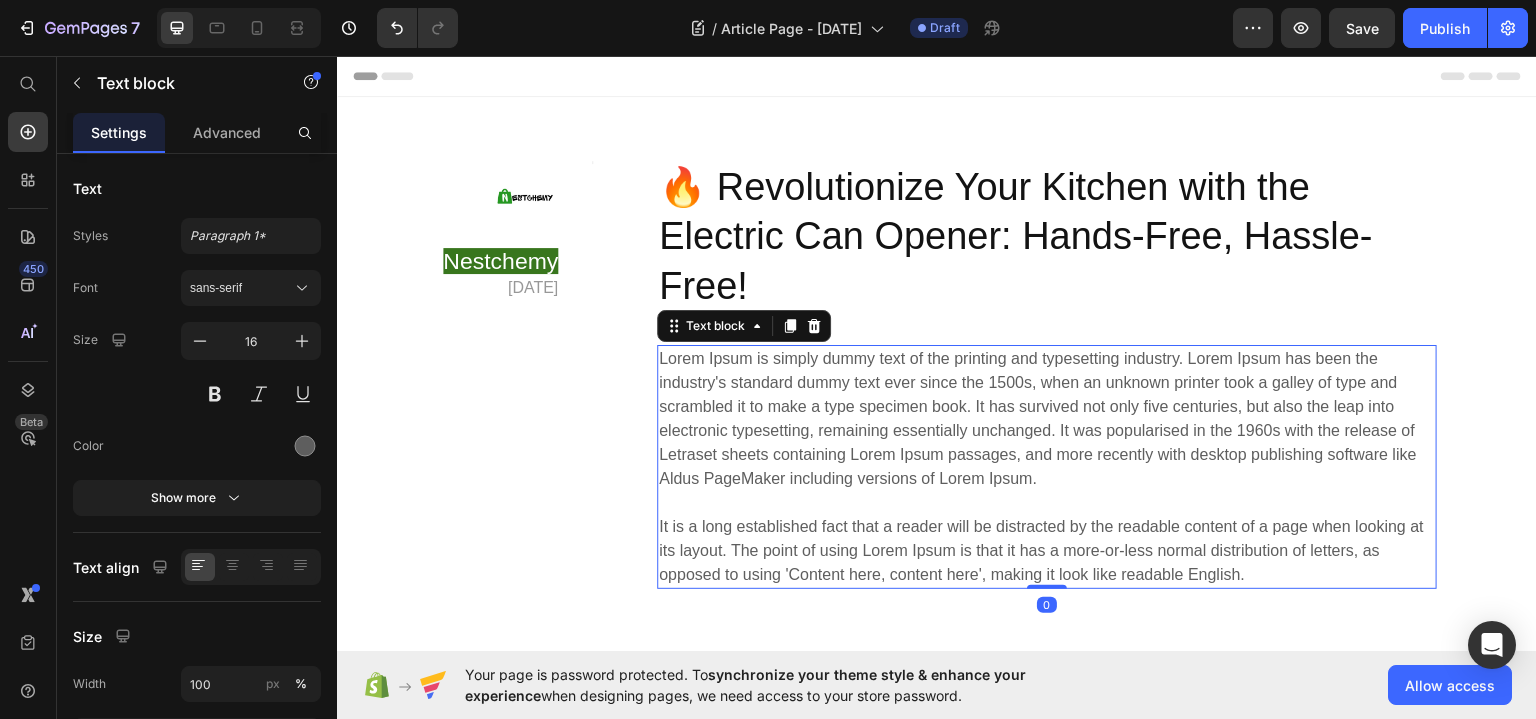 click on "Lorem Ipsum is simply dummy text of the printing and typesetting industry. Lorem Ipsum has been the industry's standard dummy text ever since the 1500s, when an unknown printer took a galley of type and scrambled it to make a type specimen book. It has survived not only five centuries, but also the leap into electronic typesetting, remaining essentially unchanged. It was popularised in the 1960s with the release of Letraset sheets containing Lorem Ipsum passages, and more recently with desktop publishing software like Aldus PageMaker including versions of Lorem Ipsum. It is a long established fact that a reader will be distracted by the readable content of a page when looking at its layout. The point of using Lorem Ipsum is that it has a more-or-less normal distribution of letters, as opposed to using 'Content here, content here', making it look like readable English." at bounding box center [1047, 466] 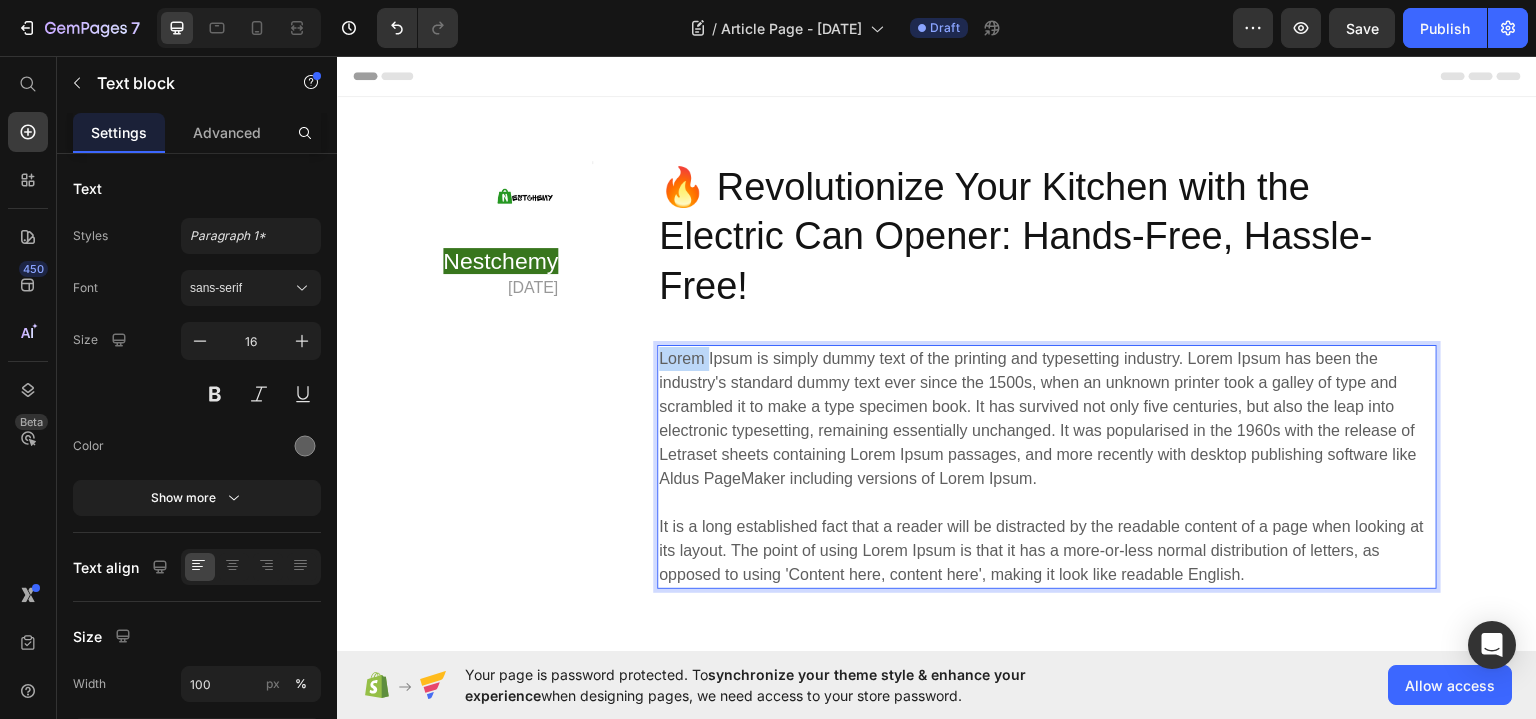 click on "Lorem Ipsum is simply dummy text of the printing and typesetting industry. Lorem Ipsum has been the industry's standard dummy text ever since the 1500s, when an unknown printer took a galley of type and scrambled it to make a type specimen book. It has survived not only five centuries, but also the leap into electronic typesetting, remaining essentially unchanged. It was popularised in the 1960s with the release of Letraset sheets containing Lorem Ipsum passages, and more recently with desktop publishing software like Aldus PageMaker including versions of Lorem Ipsum. It is a long established fact that a reader will be distracted by the readable content of a page when looking at its layout. The point of using Lorem Ipsum is that it has a more-or-less normal distribution of letters, as opposed to using 'Content here, content here', making it look like readable English." at bounding box center [1047, 466] 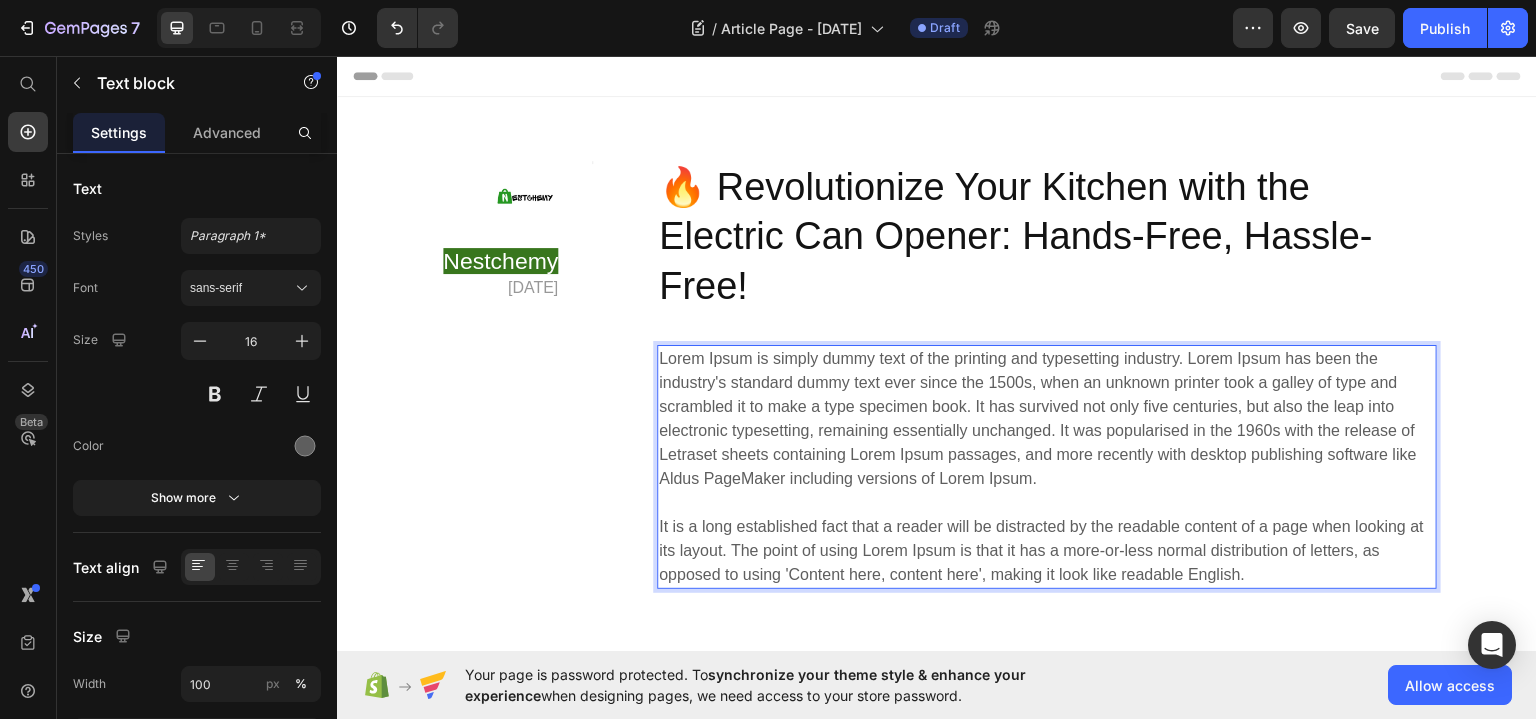 drag, startPoint x: 693, startPoint y: 358, endPoint x: 1008, endPoint y: 449, distance: 327.88107 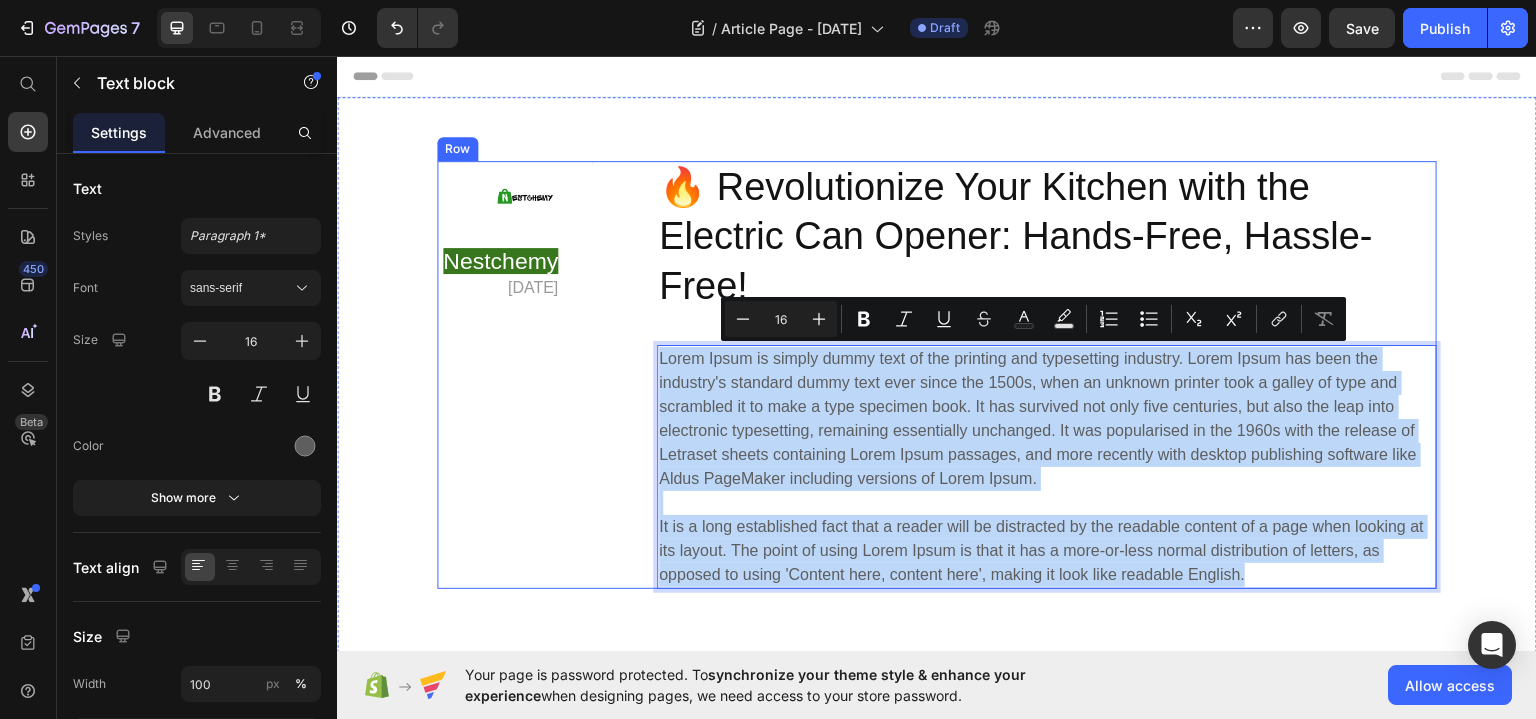 drag, startPoint x: 1240, startPoint y: 572, endPoint x: 625, endPoint y: 363, distance: 649.5429 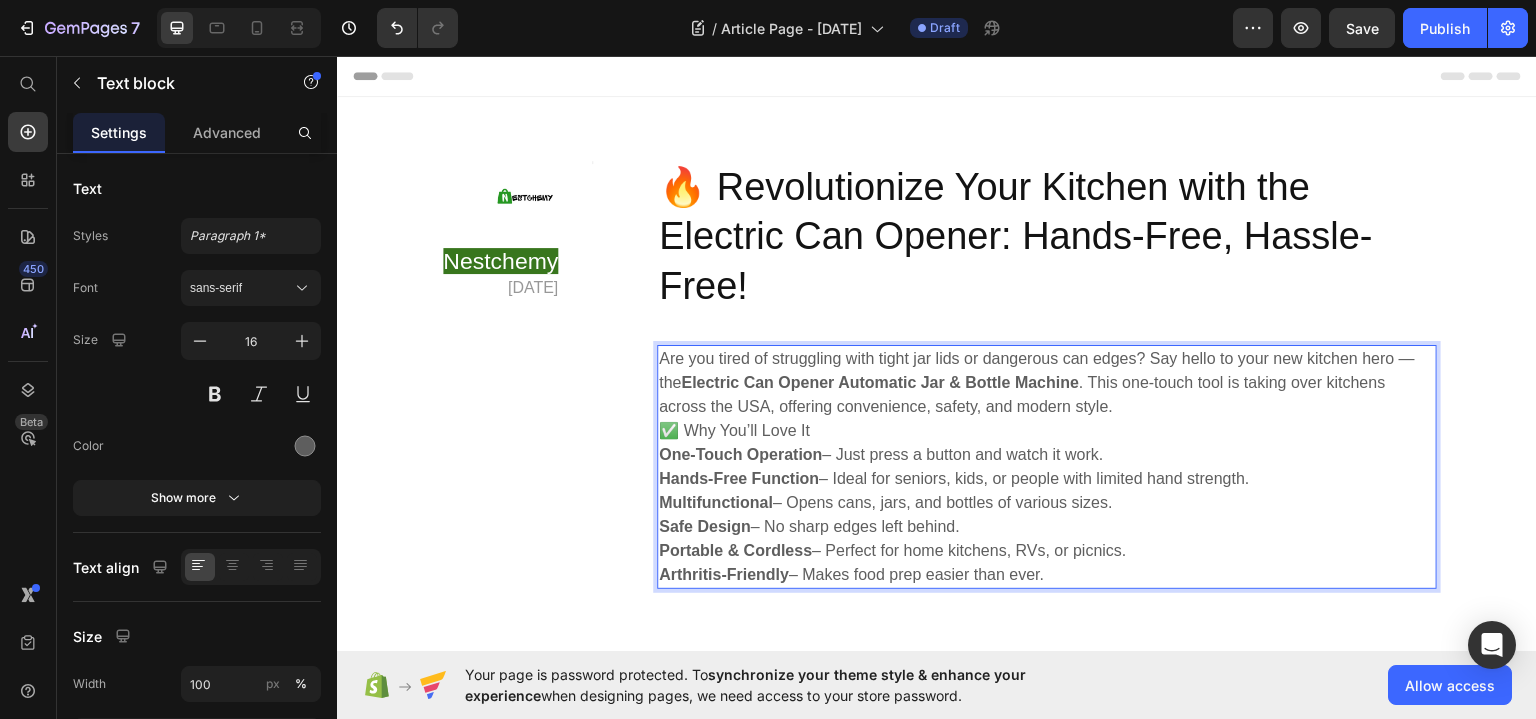 click on "Are you tired of struggling with tight jar lids or dangerous can edges? Say hello to your new kitchen hero — the  Electric Can Opener Automatic Jar & Bottle Machine . This one-touch tool is taking over kitchens across the USA, offering convenience, safety, and modern style." at bounding box center (1047, 382) 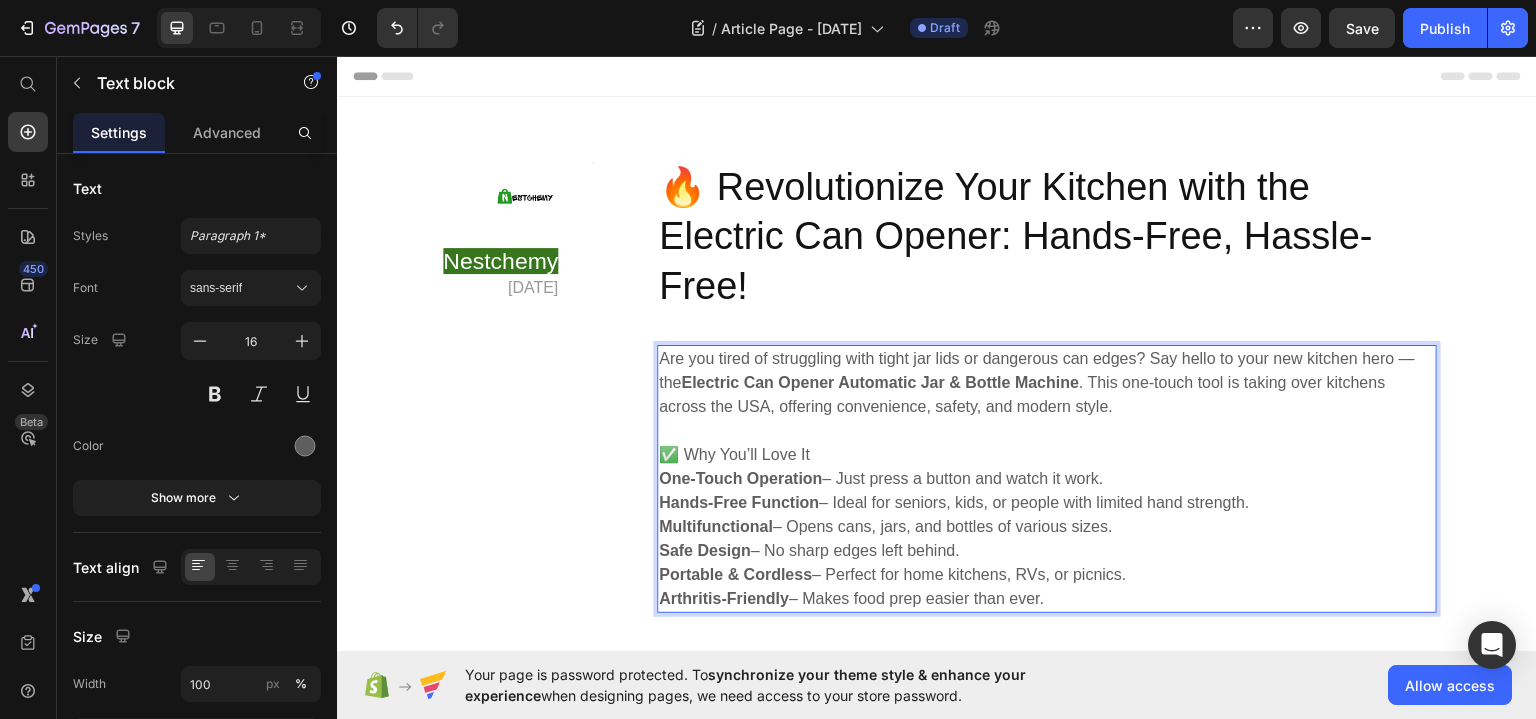 click on "✅ Why You’ll Love It" at bounding box center [1047, 454] 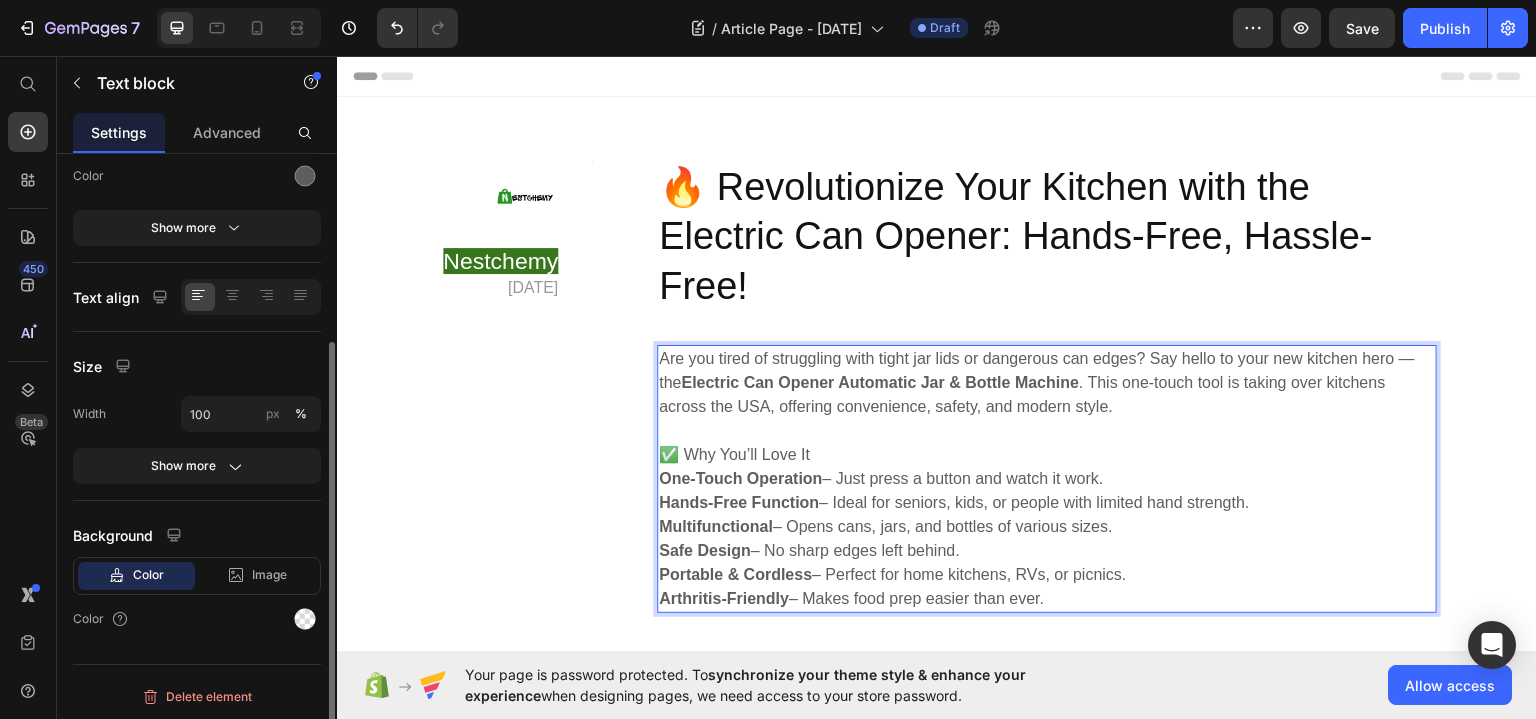 scroll, scrollTop: 170, scrollLeft: 0, axis: vertical 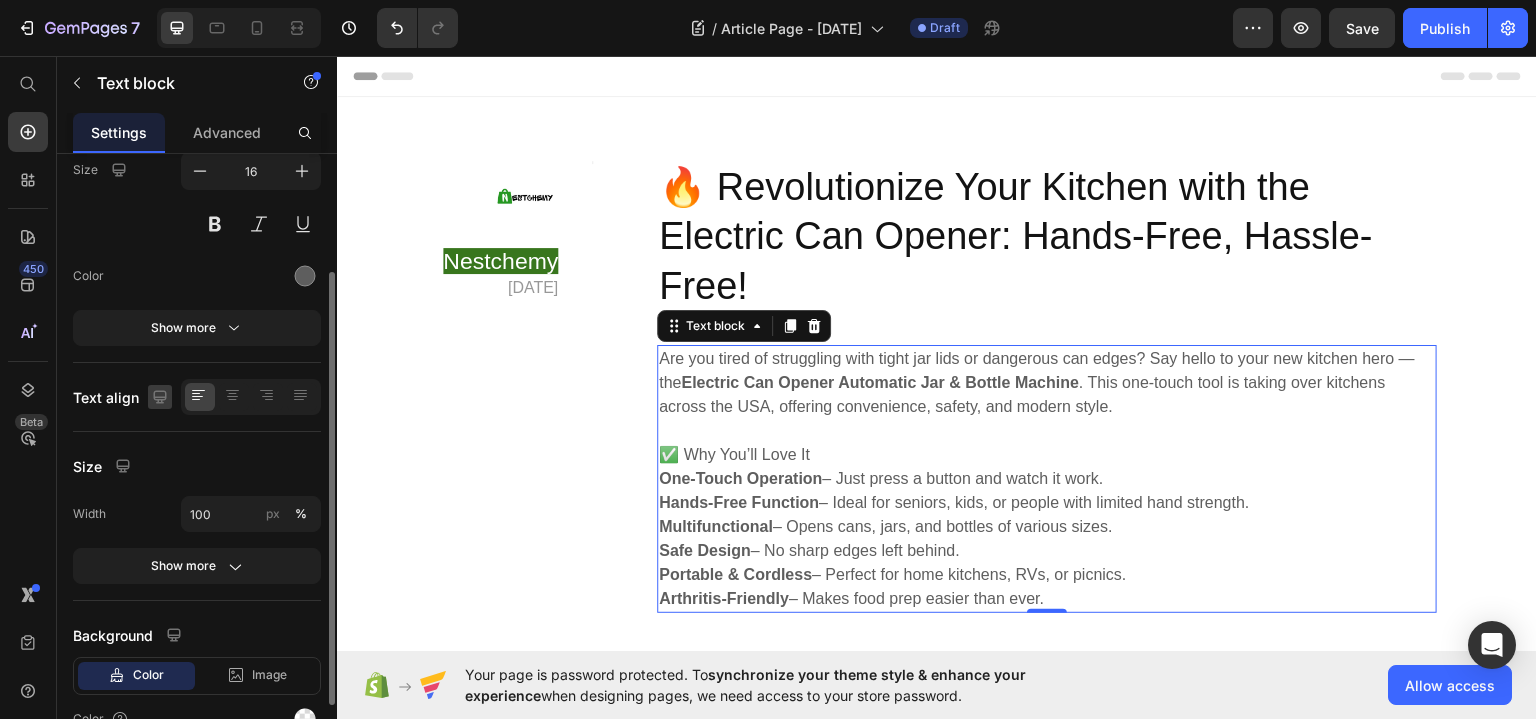 click 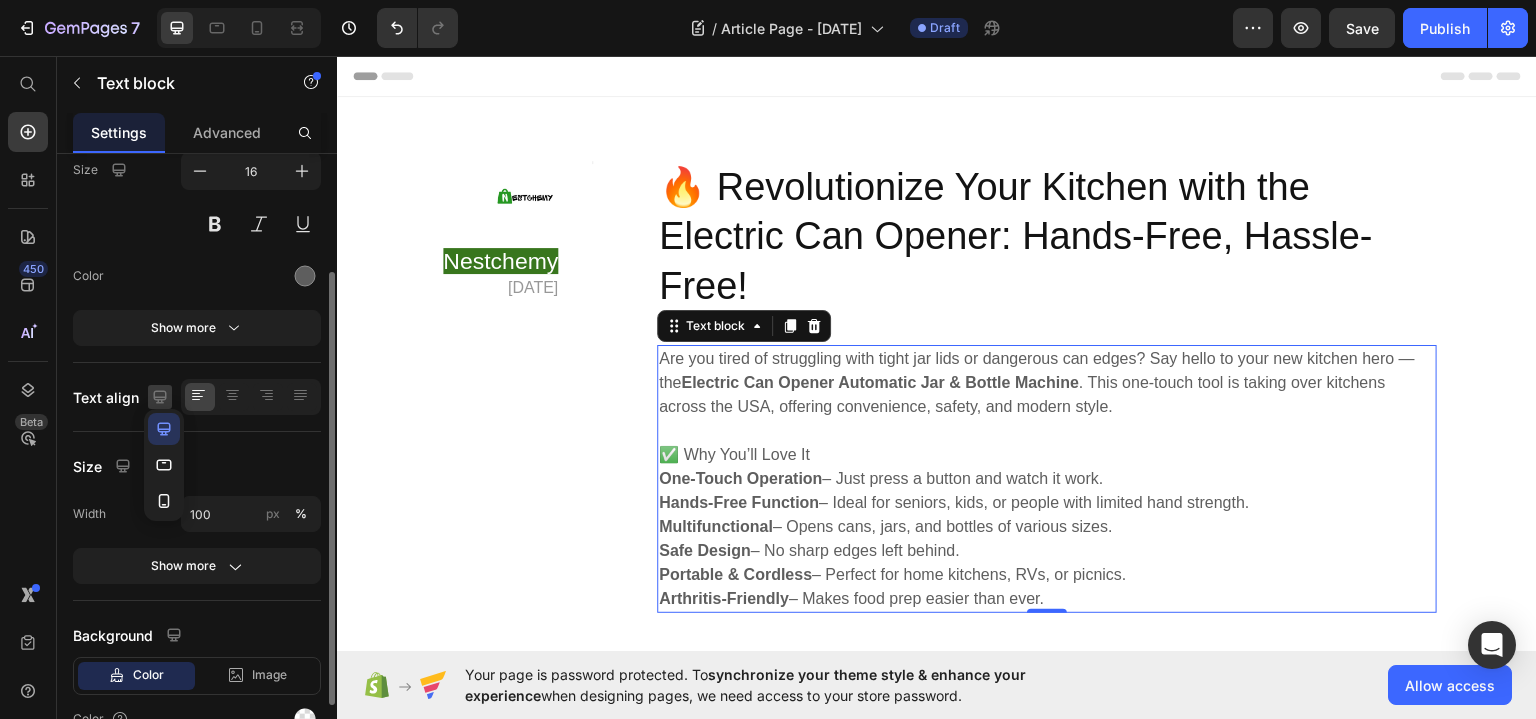 click 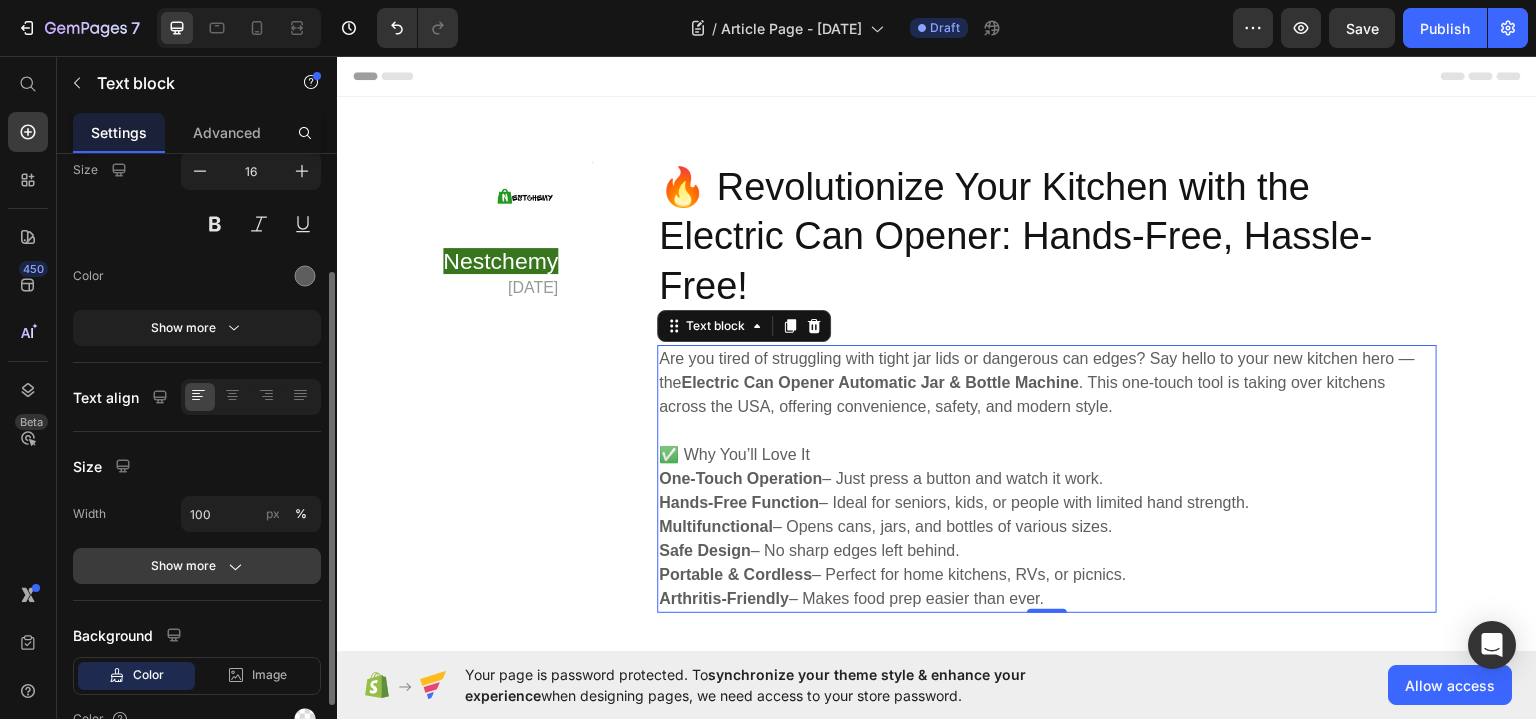 click on "Show more" 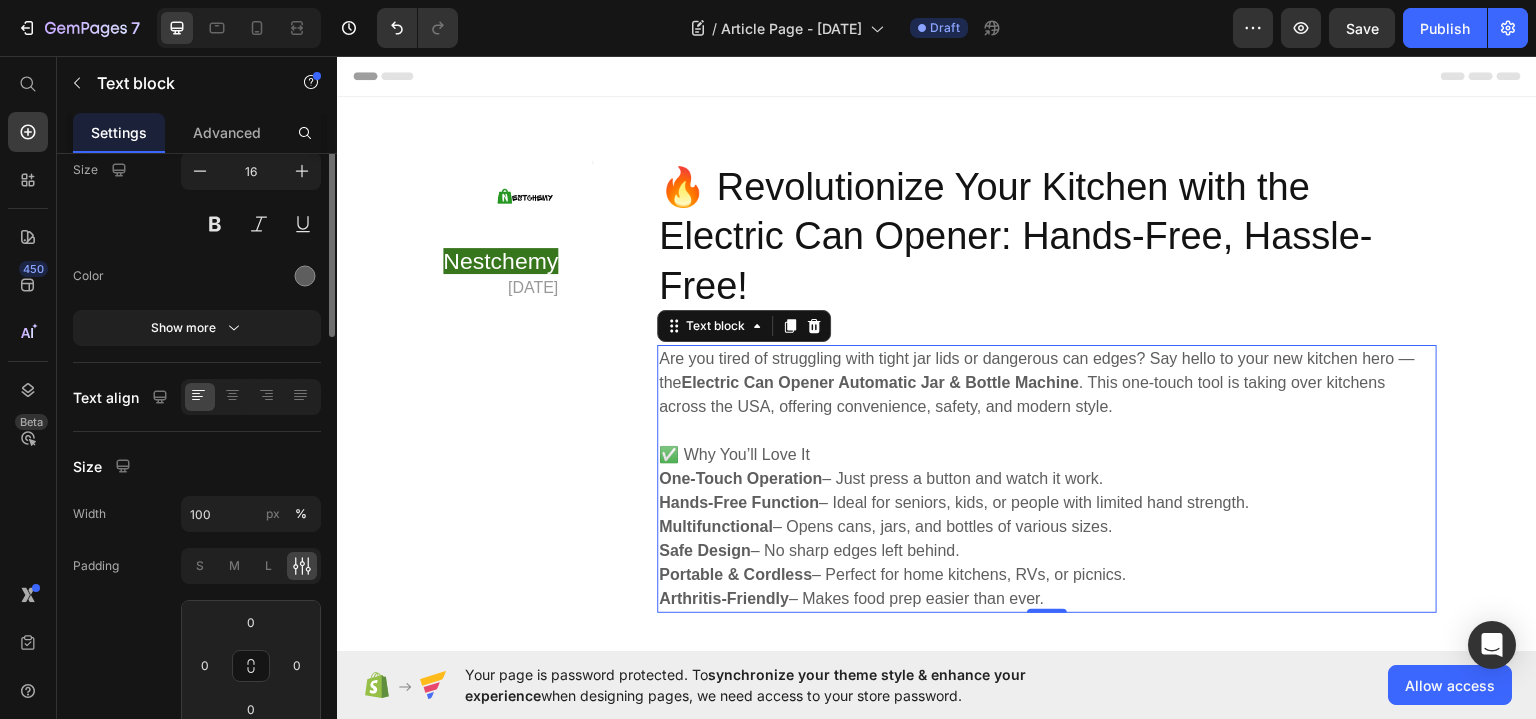 scroll, scrollTop: 0, scrollLeft: 0, axis: both 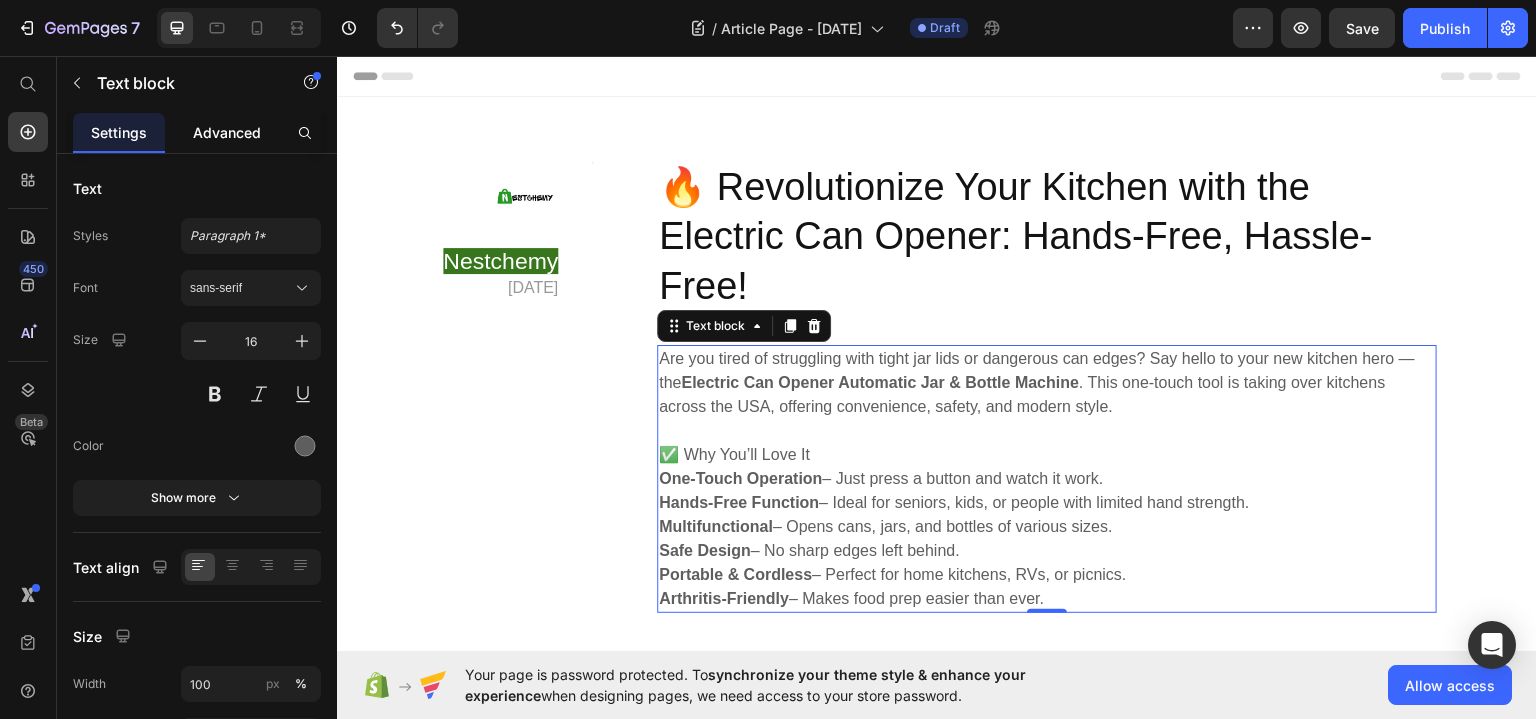 click on "Advanced" at bounding box center (227, 132) 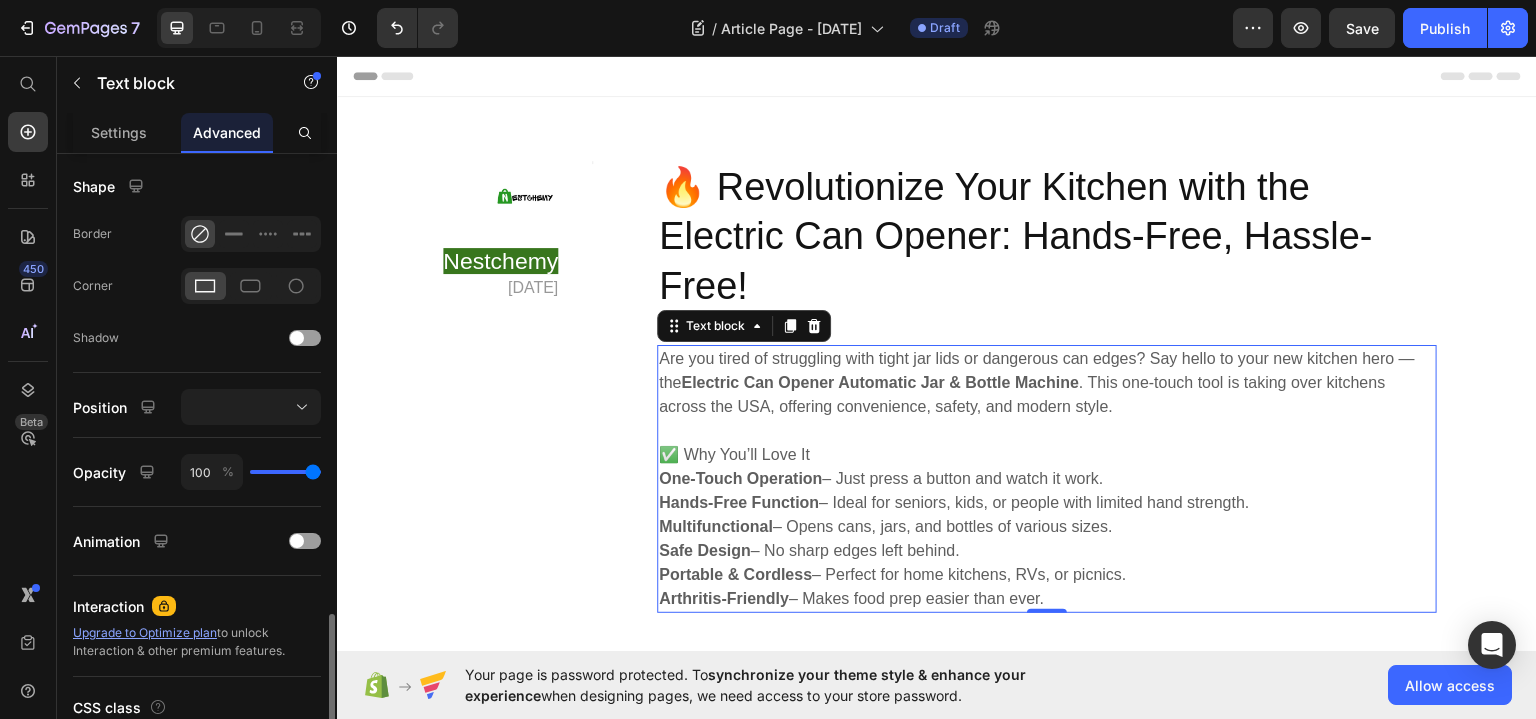scroll, scrollTop: 644, scrollLeft: 0, axis: vertical 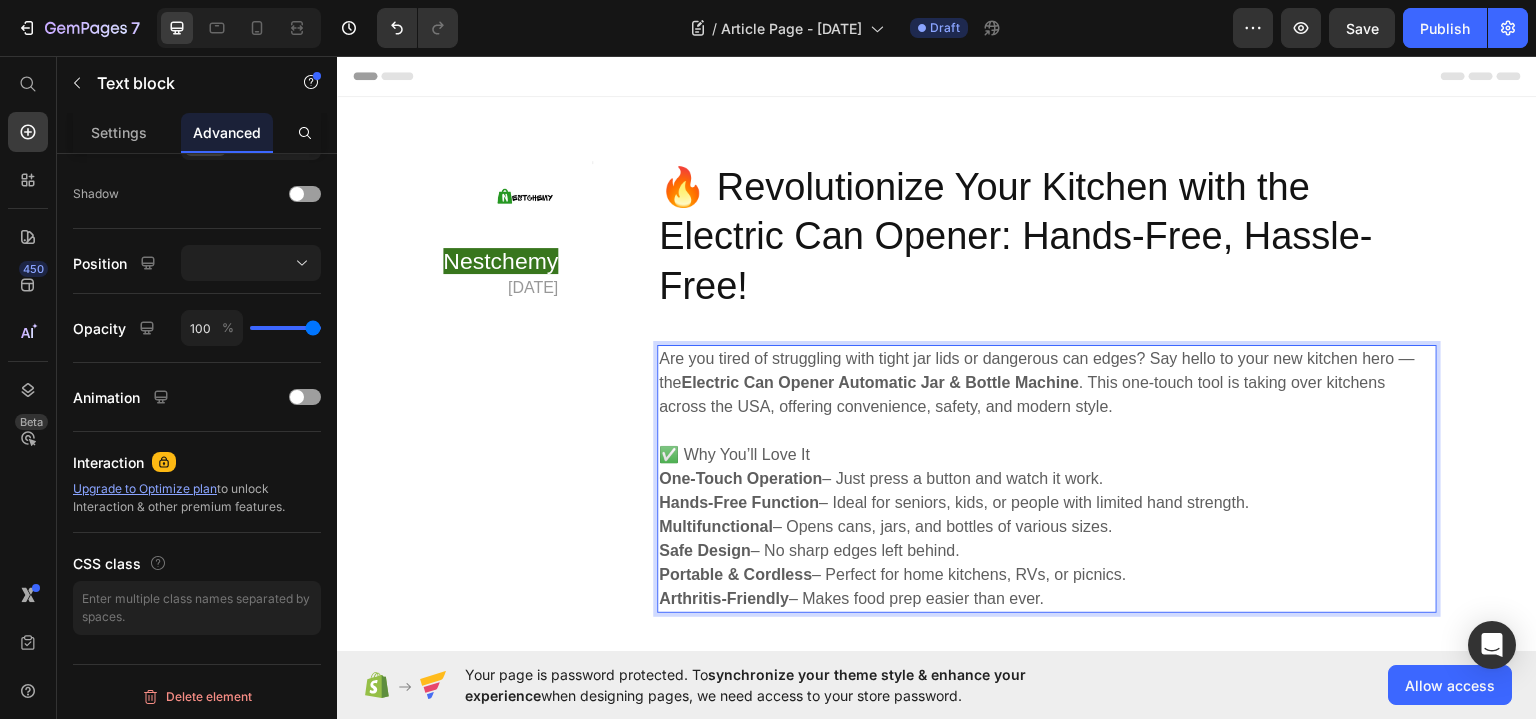click on "✅ Why You’ll Love It" at bounding box center [1047, 454] 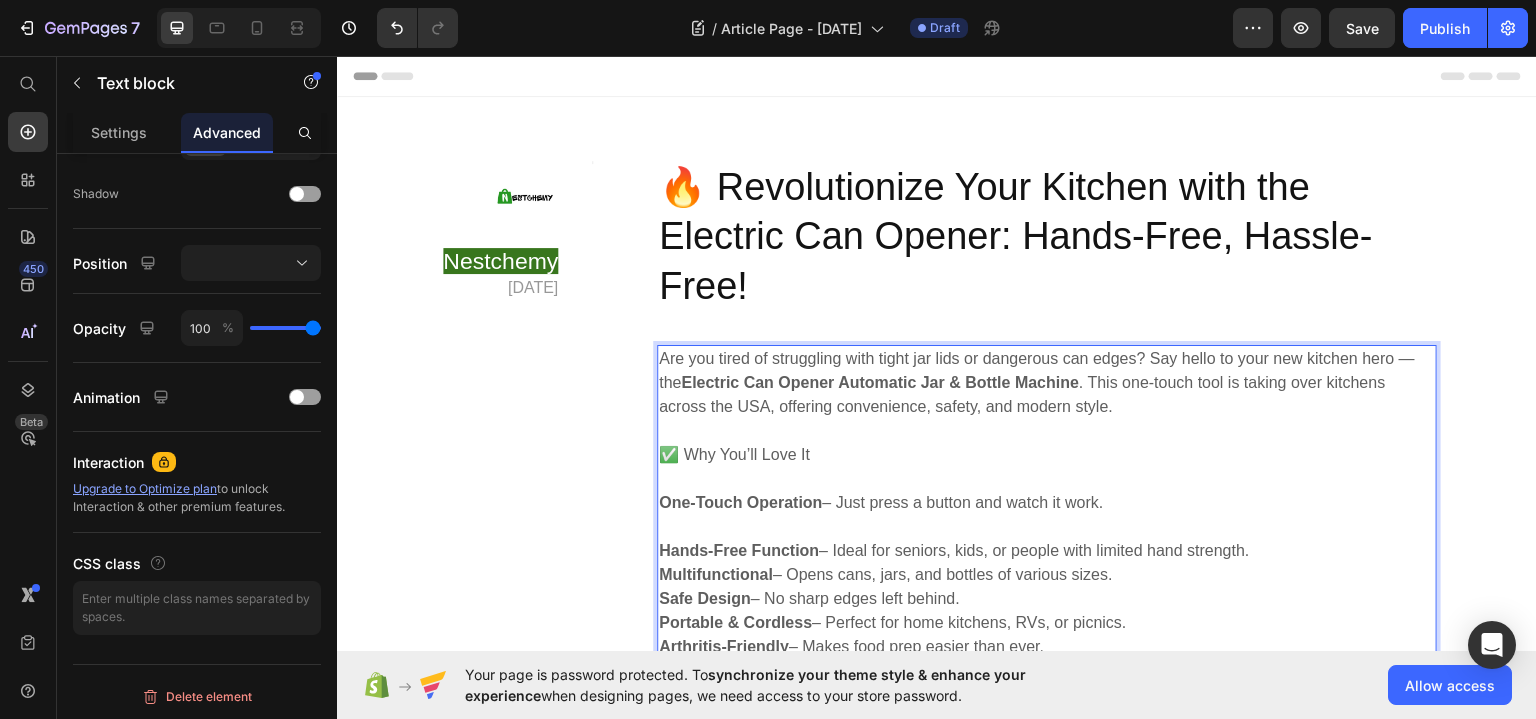 click on "Hands-Free Function  – Ideal for seniors, kids, or people with limited hand strength." at bounding box center [1047, 550] 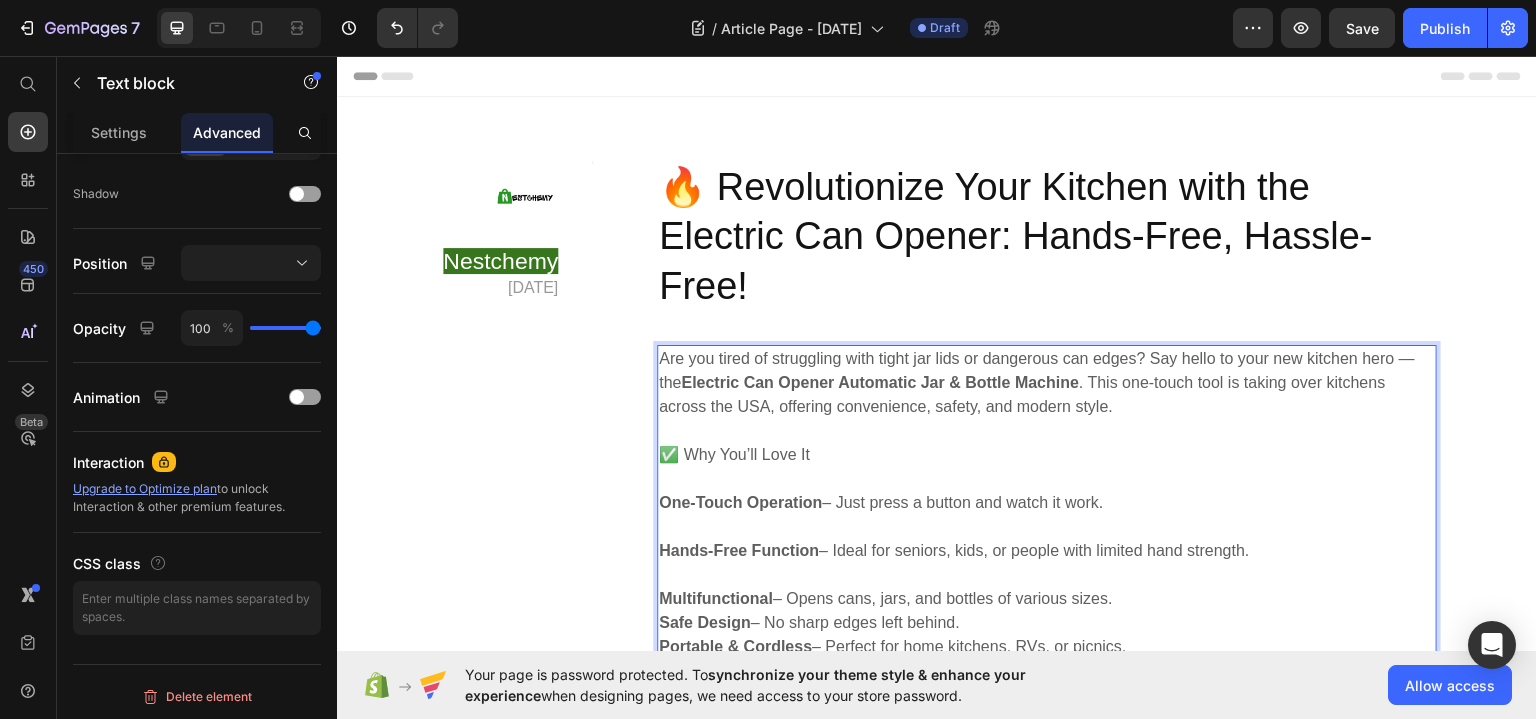 click on "Multifunctional  – Opens cans, jars, and bottles of various sizes." at bounding box center (1047, 598) 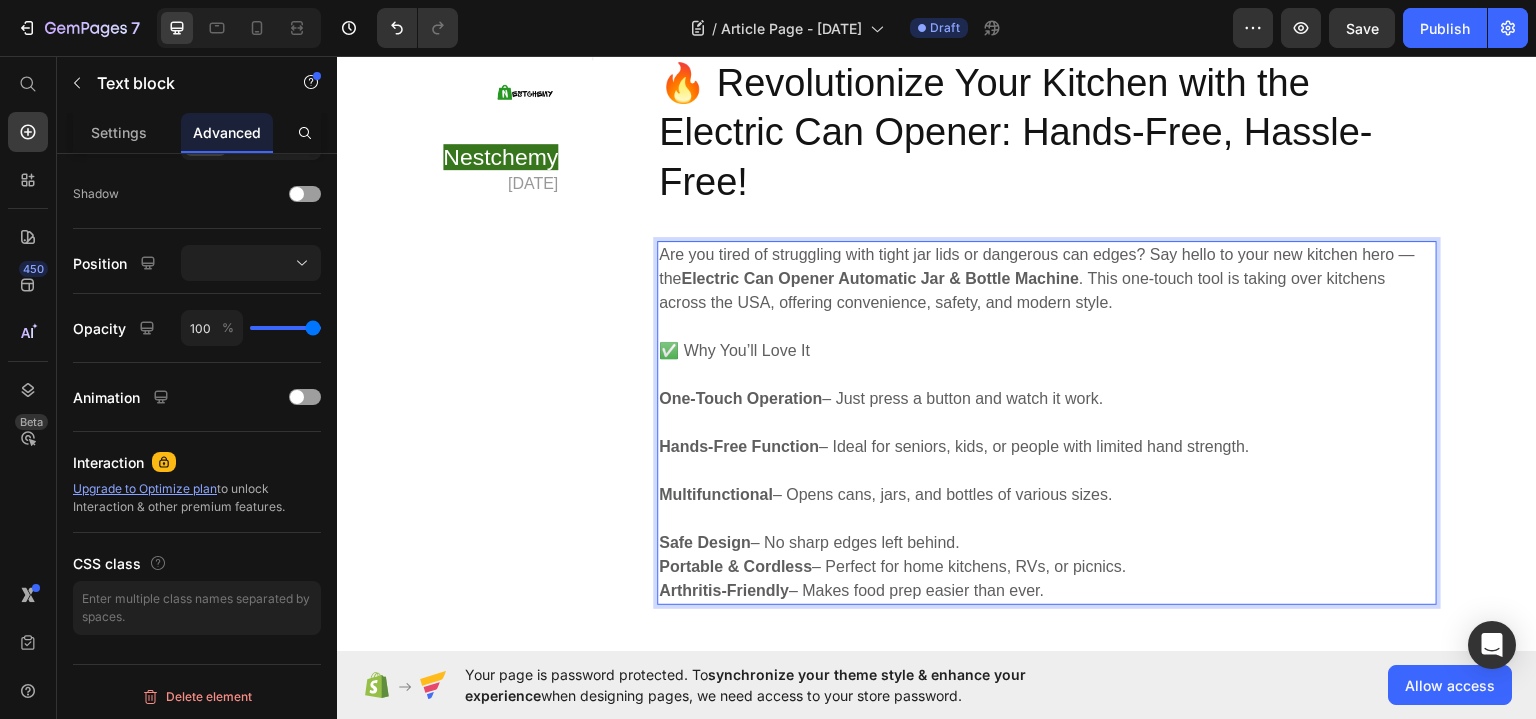 scroll, scrollTop: 204, scrollLeft: 0, axis: vertical 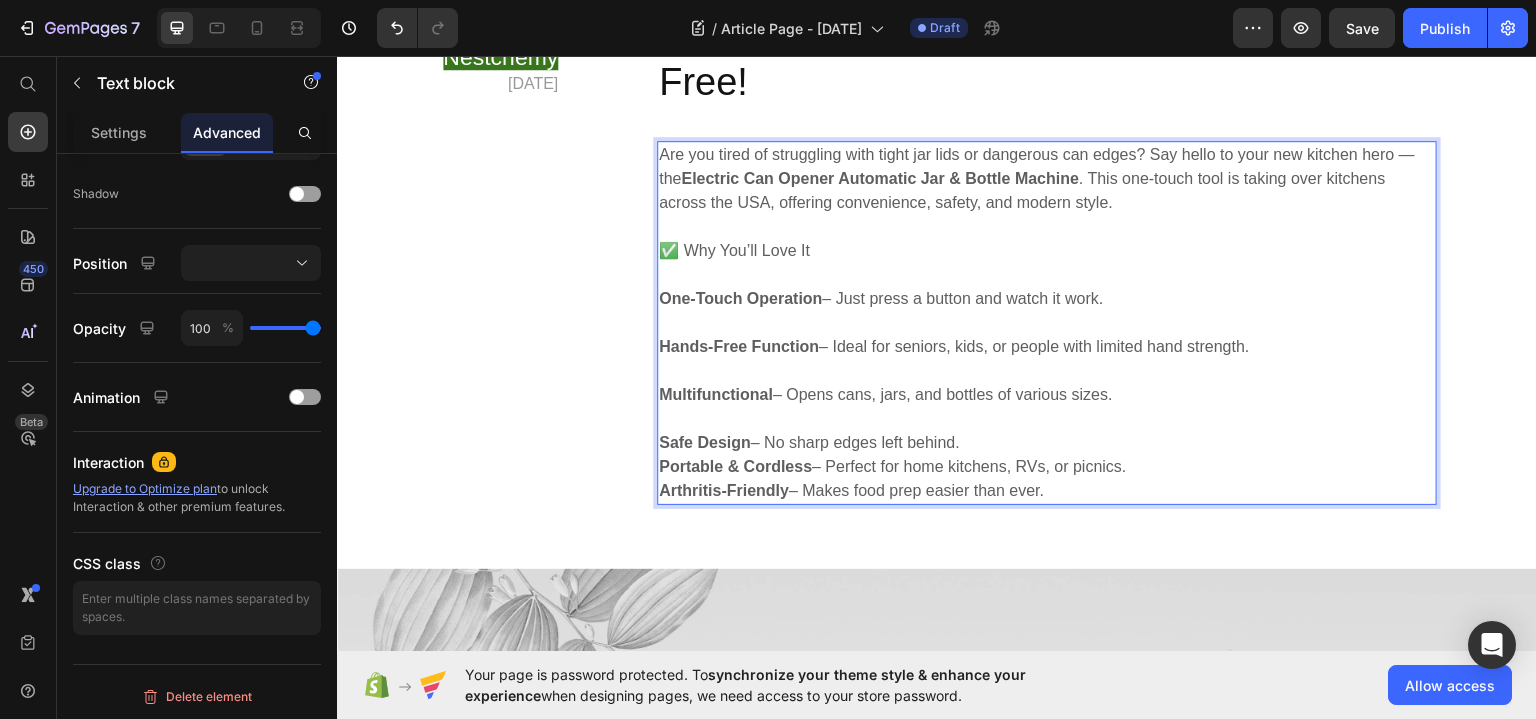 click on "Safe Design  – No sharp edges left behind." at bounding box center [1047, 442] 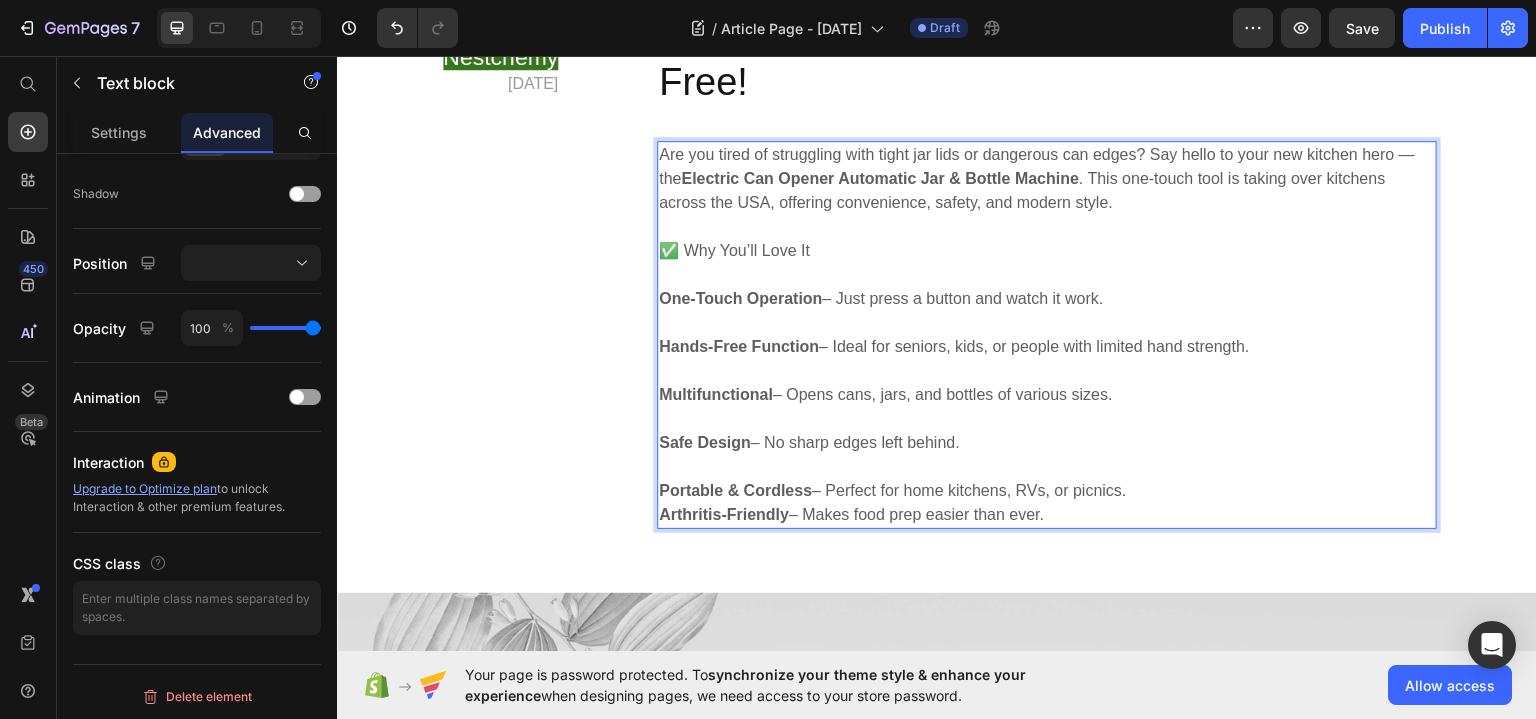 click on "Portable & Cordless  – Perfect for home kitchens, RVs, or picnics." at bounding box center [1047, 490] 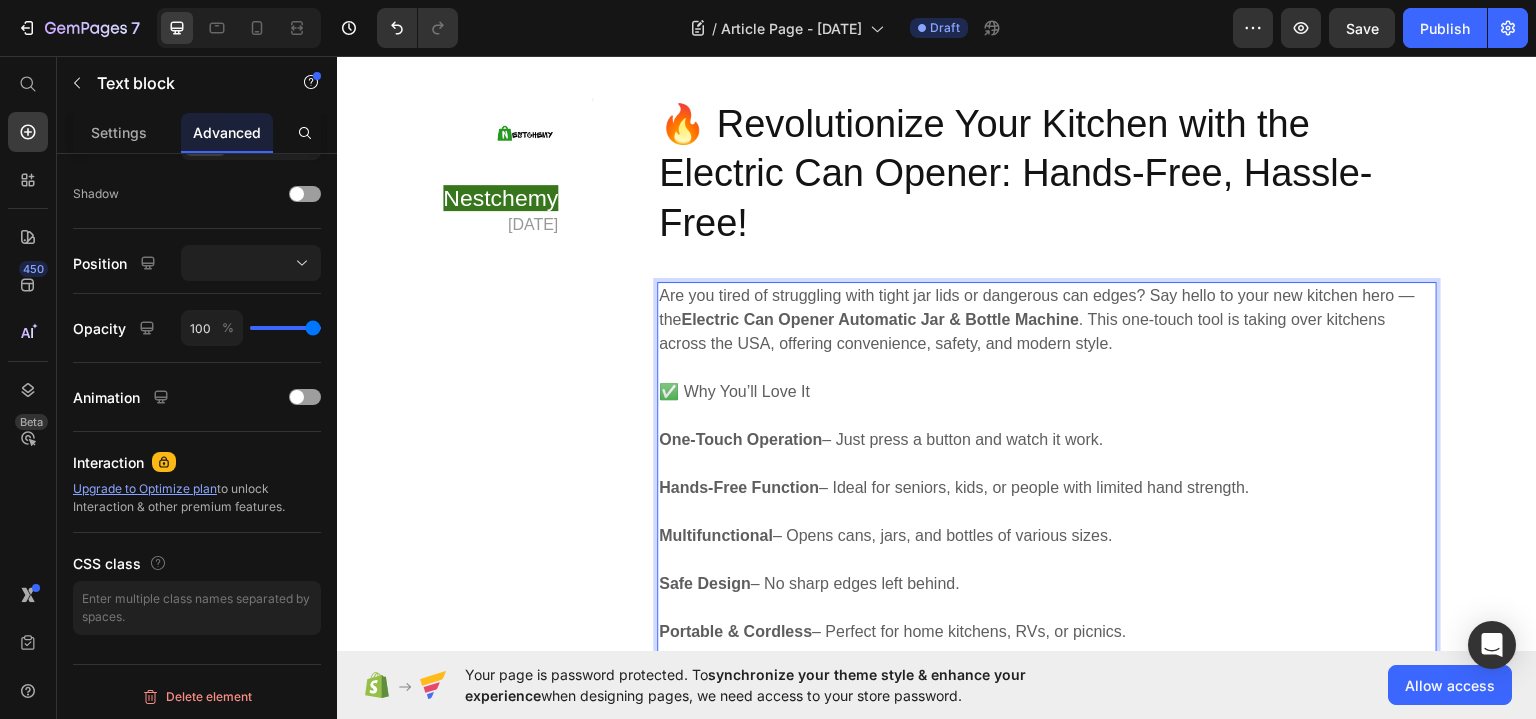 scroll, scrollTop: 4, scrollLeft: 0, axis: vertical 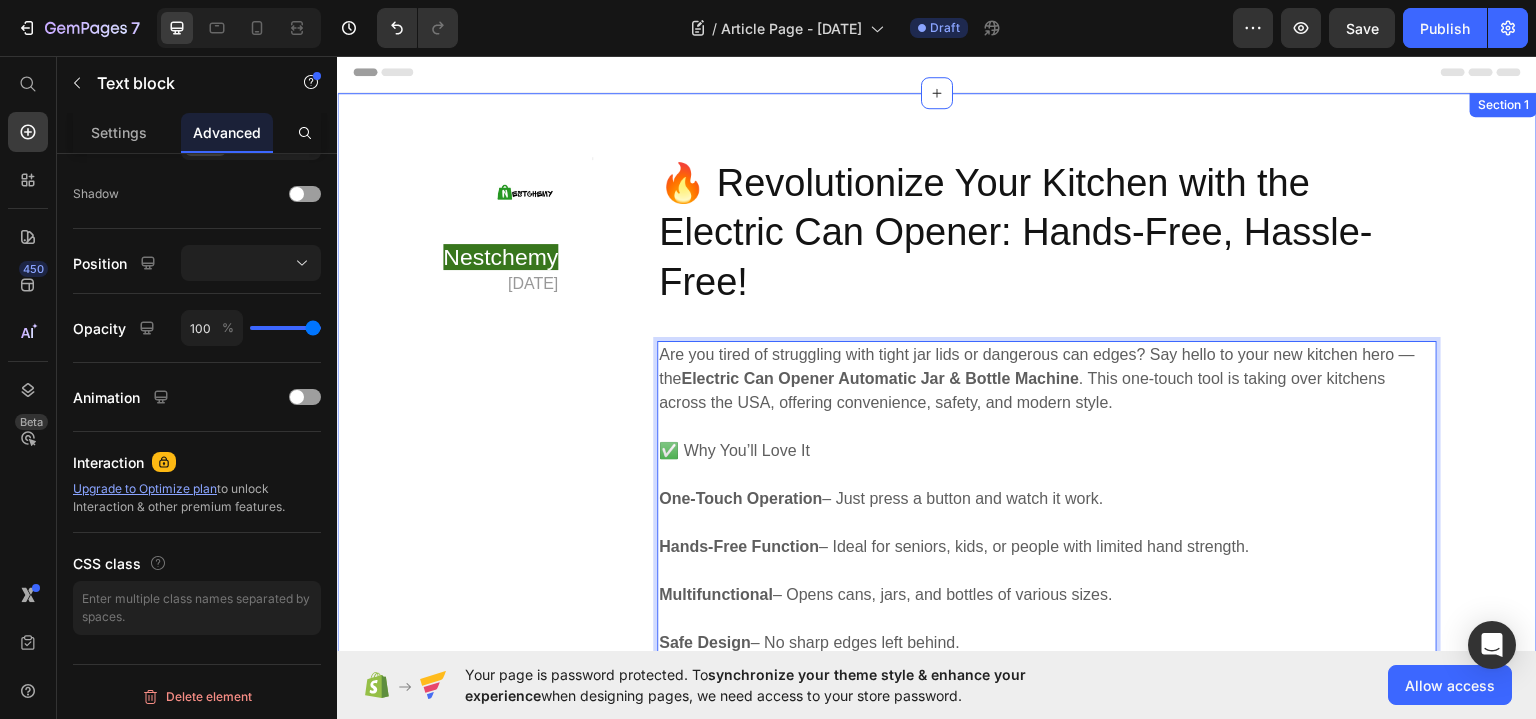 click on "Image Nestchemy [DATE] Text block                Title Line Row 🔥 Revolutionize Your Kitchen with the Electric Can Opener: Hands-Free, Hassle-Free! Heading Are you tired of struggling with tight jar lids or dangerous can edges? Say hello to your new kitchen hero — the  Electric Can Opener Automatic Jar & Bottle Machine . This one-touch tool is taking over kitchens across the USA, offering convenience, safety, and modern style. ✅ Why You’ll Love It One-Touch Operation  – Just press a button and watch it work. Hands-Free Function  – Ideal for seniors, kids, or people with limited hand strength. Multifunctional  – Opens cans, jars, and bottles of various sizes. Safe Design  – No sharp edges left behind. Portable & Cordless  – Perfect for home kitchens, RVs, or picnics. Arthritis-Friendly  – Makes food prep easier than ever. Text block   0 Row" at bounding box center (937, 454) 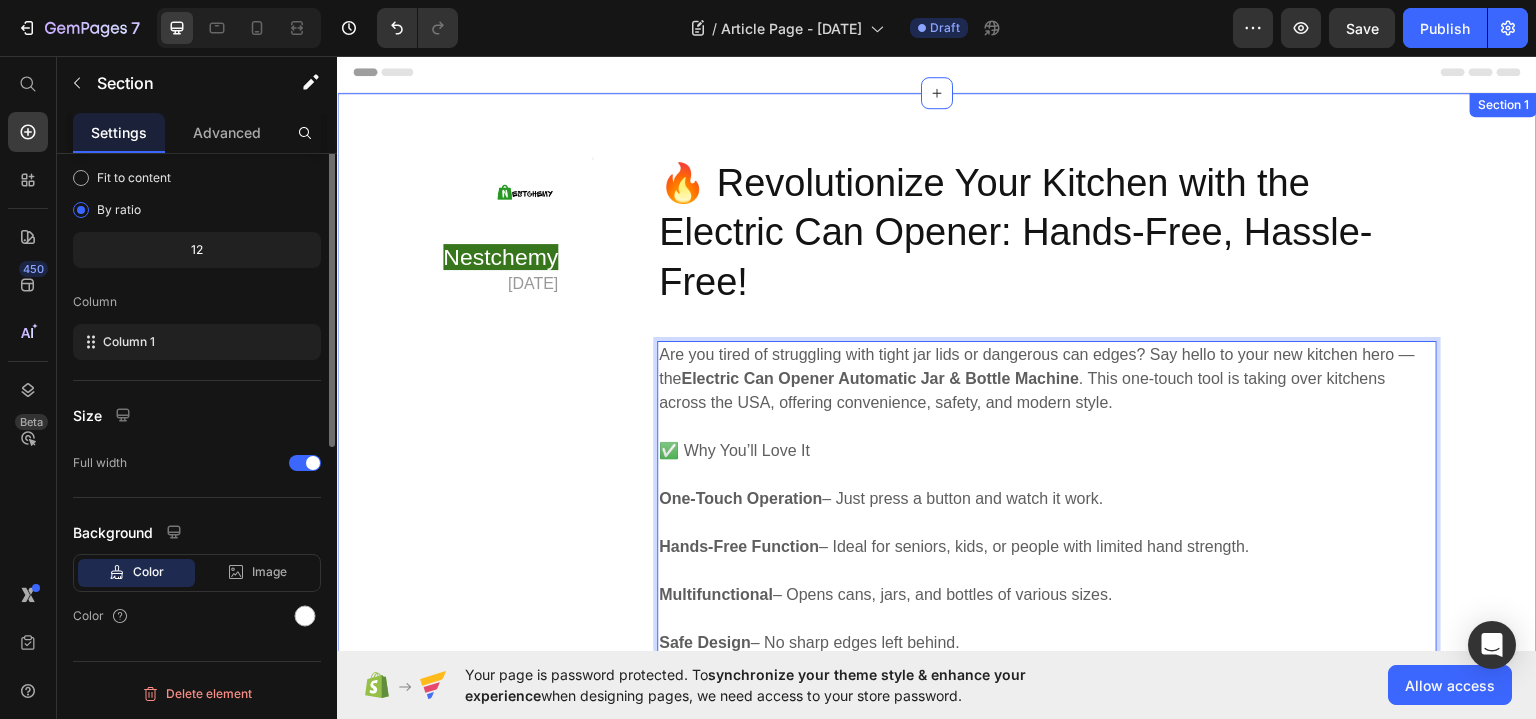 scroll, scrollTop: 0, scrollLeft: 0, axis: both 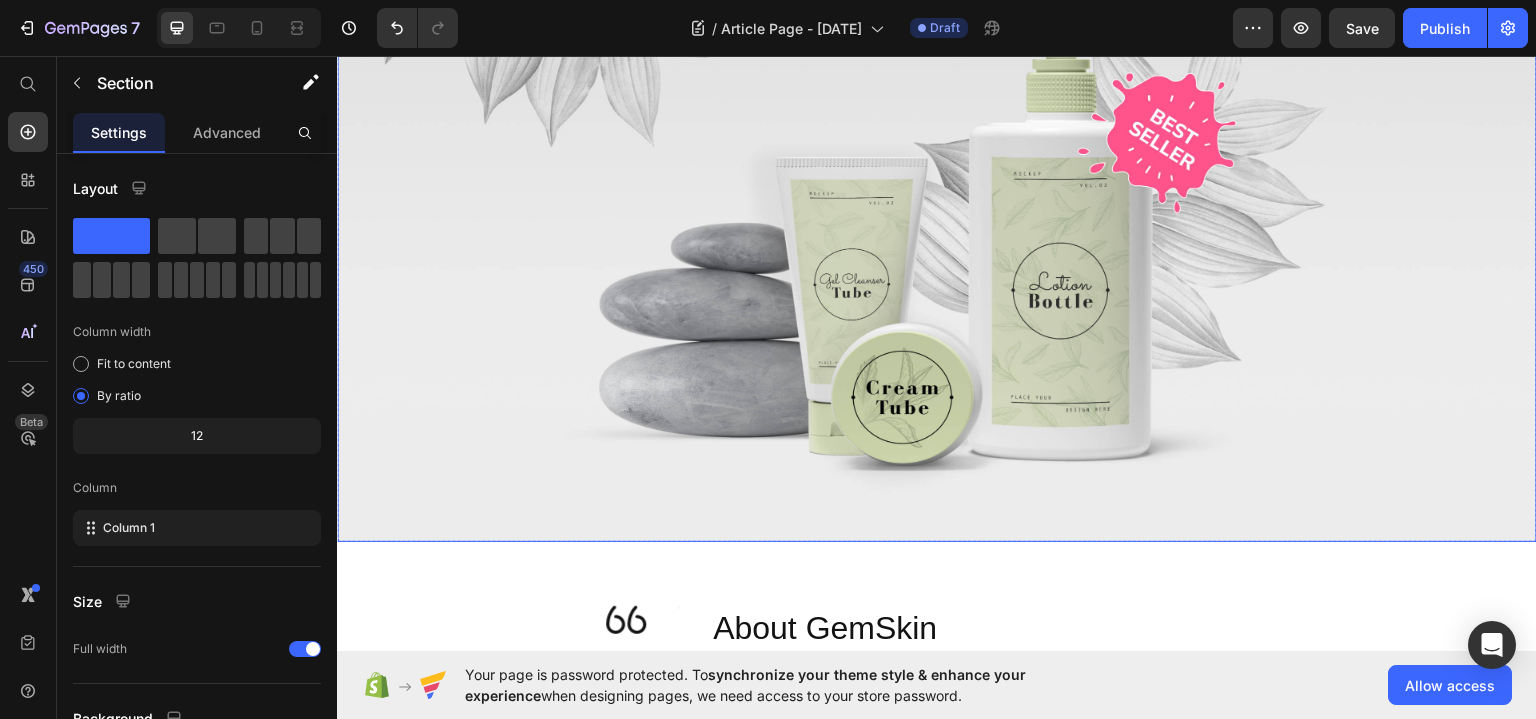 click at bounding box center (937, 228) 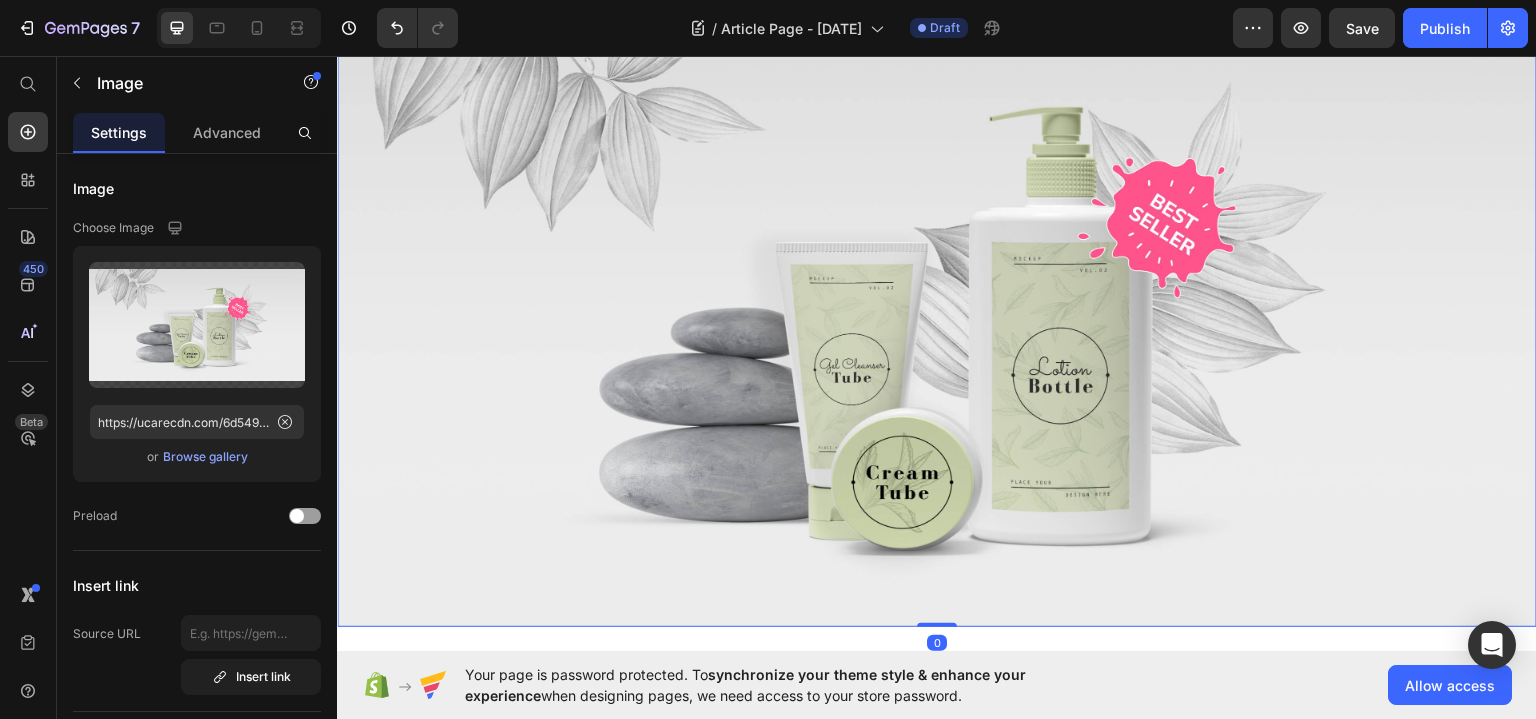scroll, scrollTop: 704, scrollLeft: 0, axis: vertical 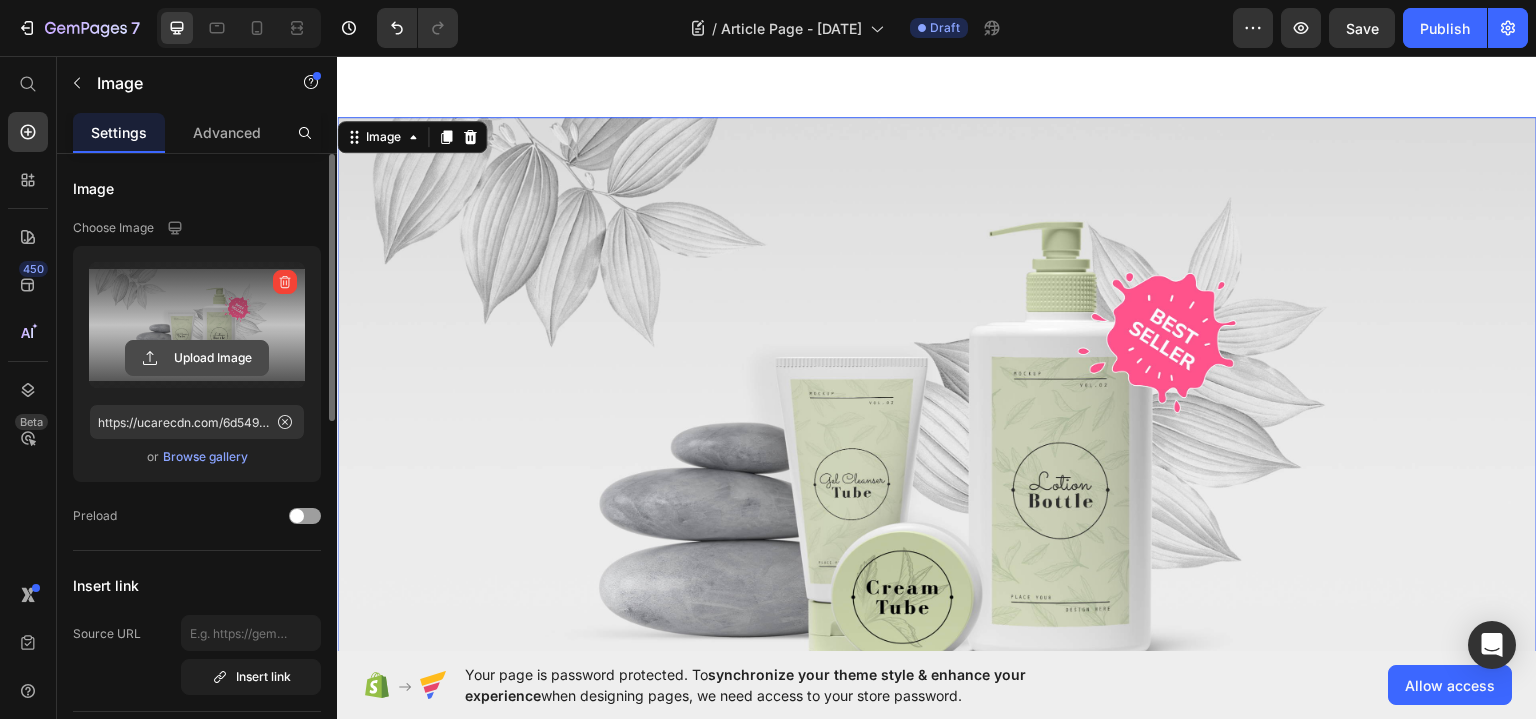 click 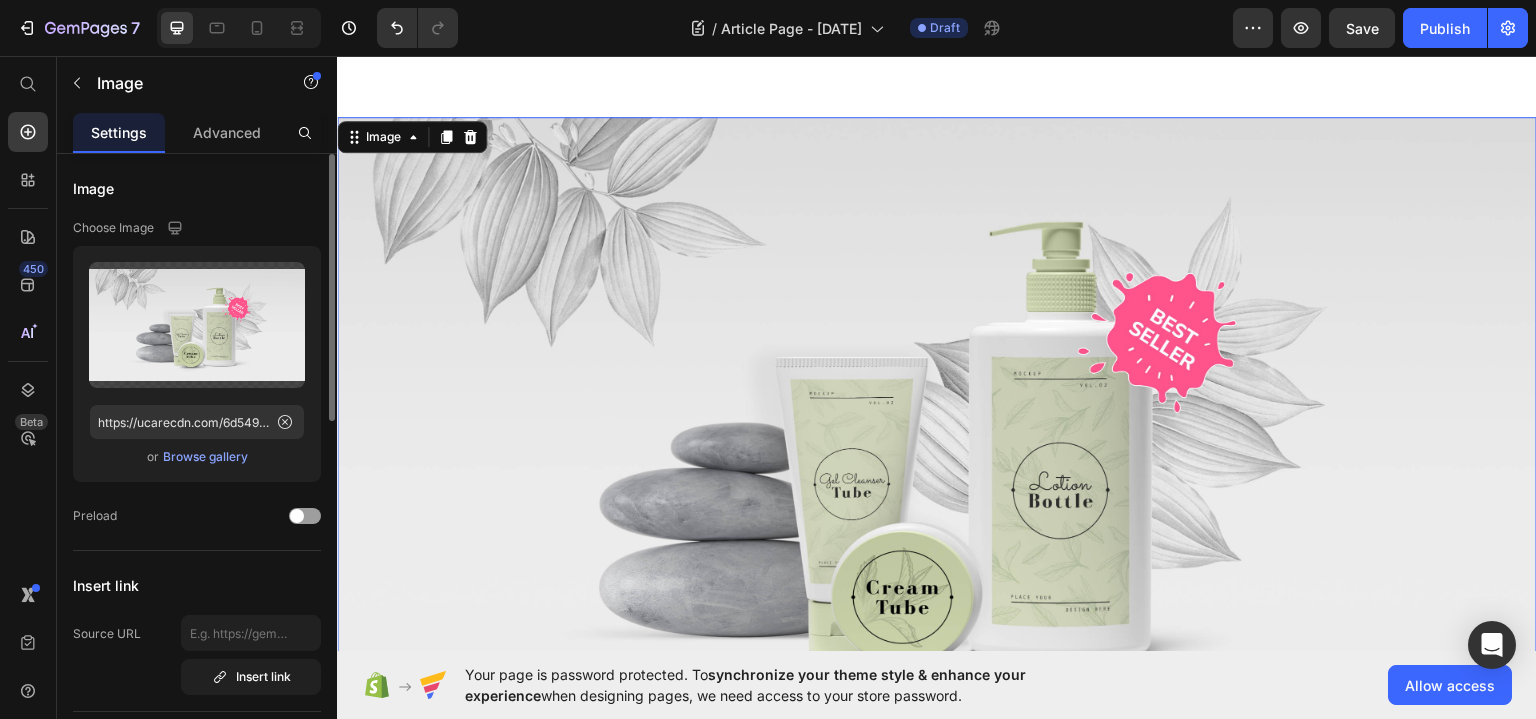 click on "Browse gallery" at bounding box center [205, 457] 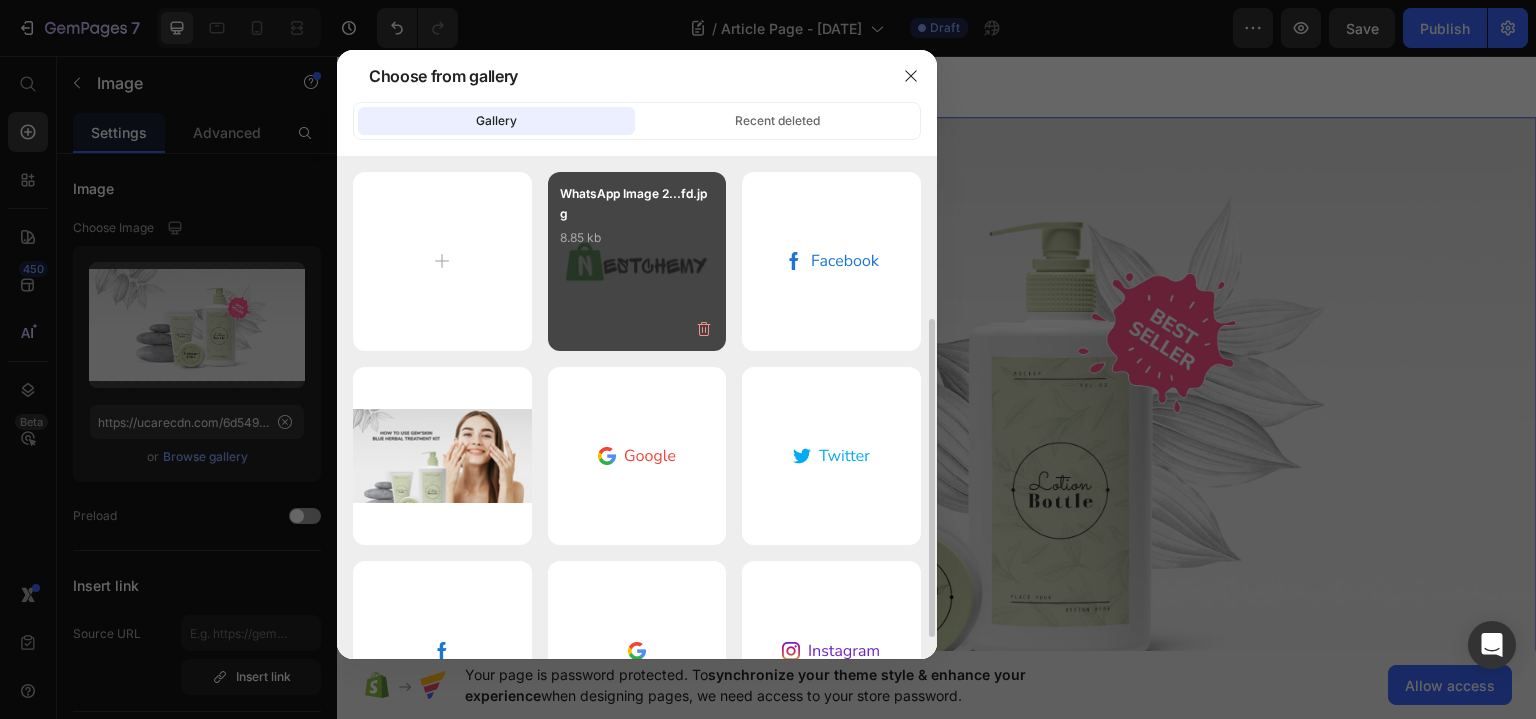 scroll, scrollTop: 291, scrollLeft: 0, axis: vertical 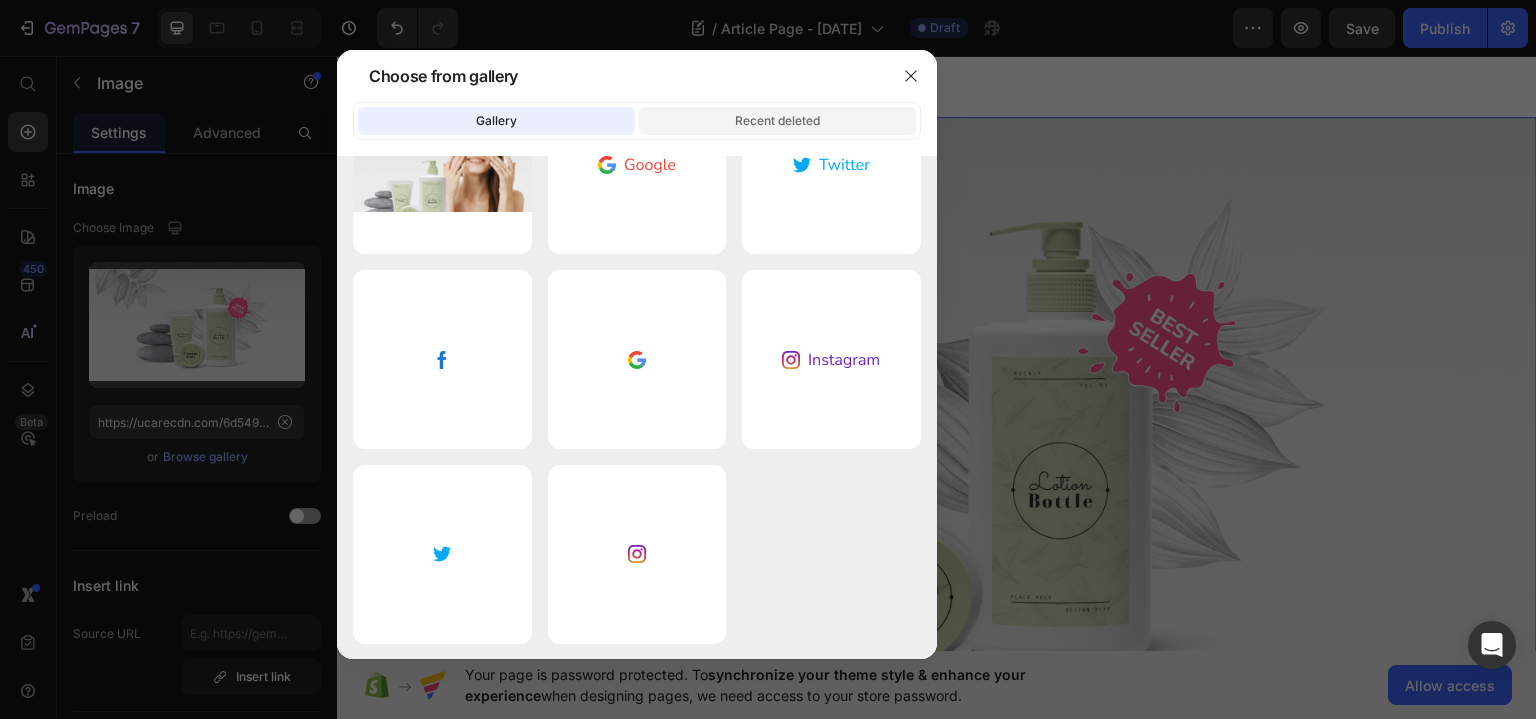 click on "Recent deleted" 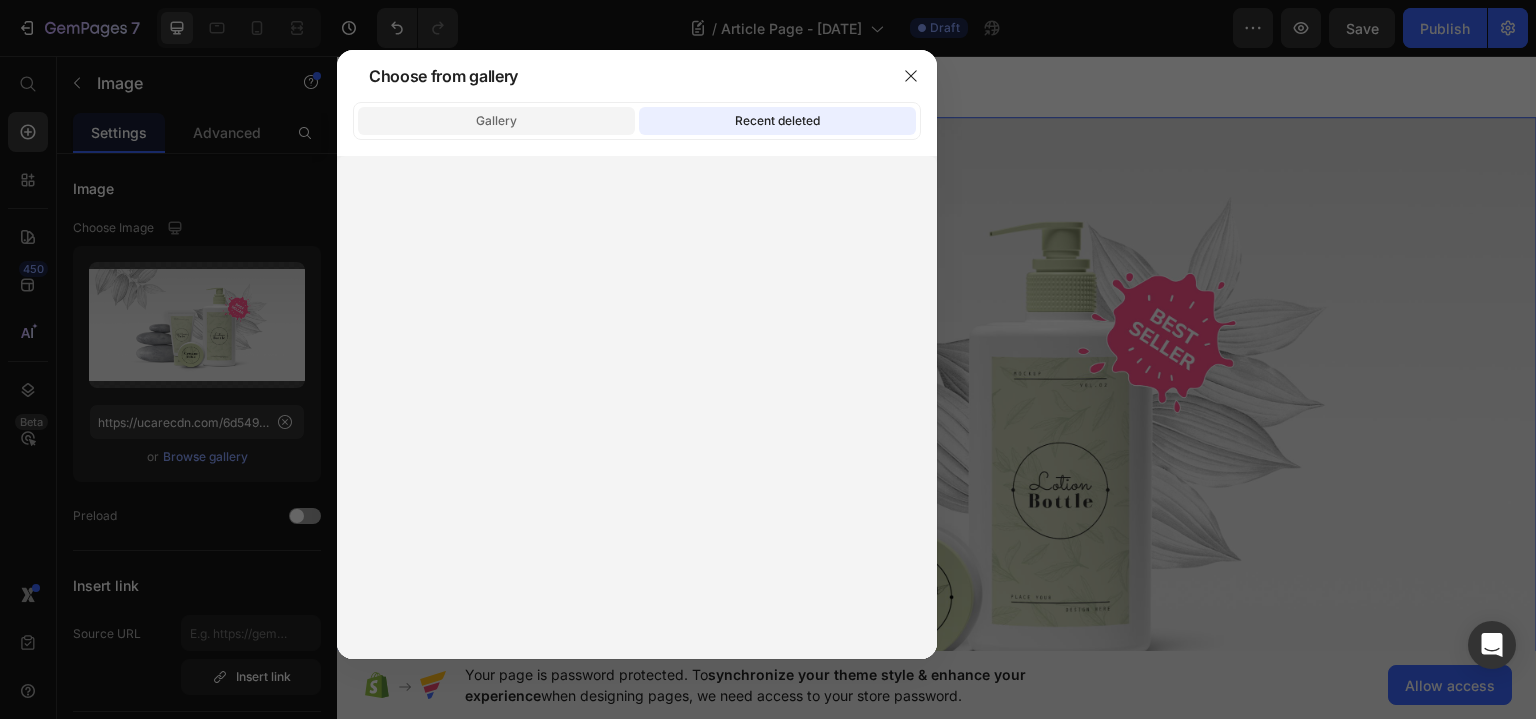 click on "Gallery" 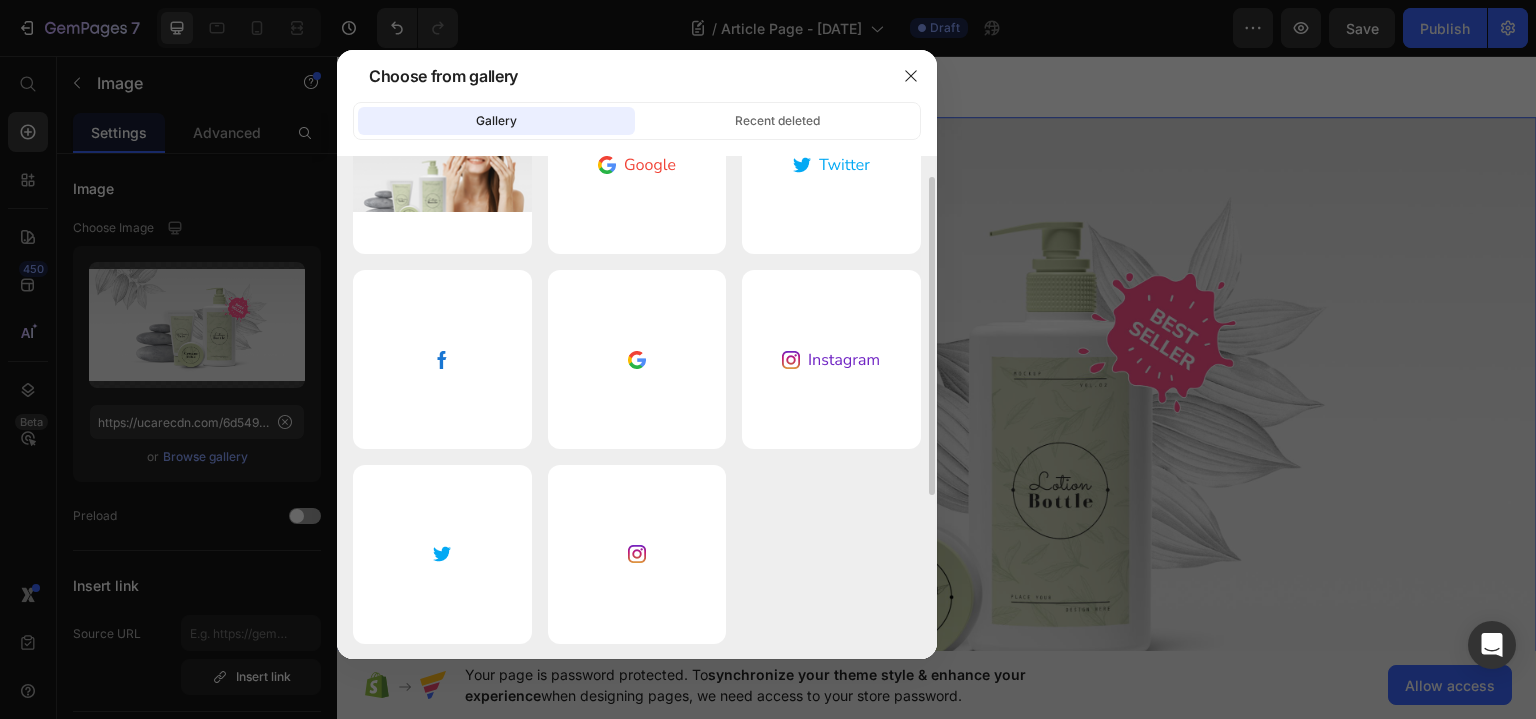 scroll, scrollTop: 0, scrollLeft: 0, axis: both 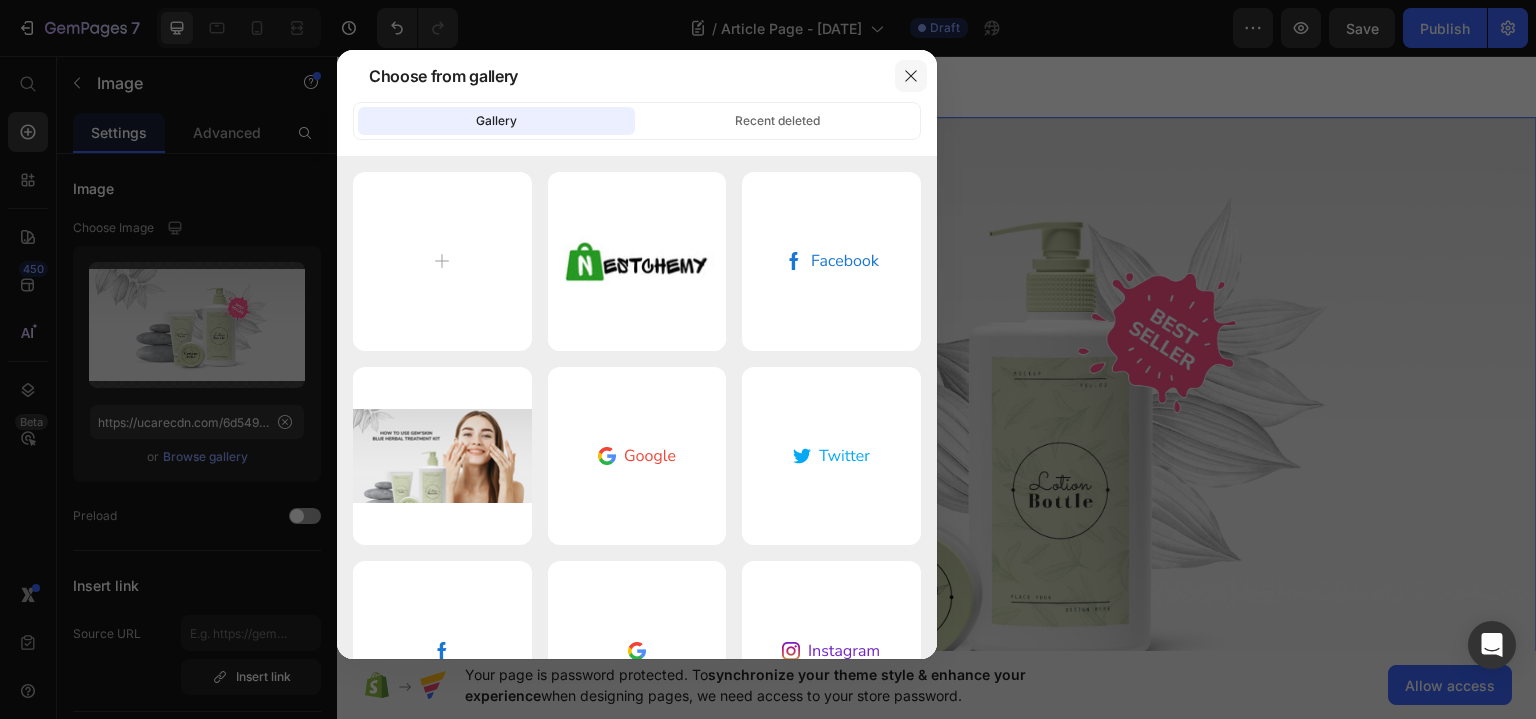 click 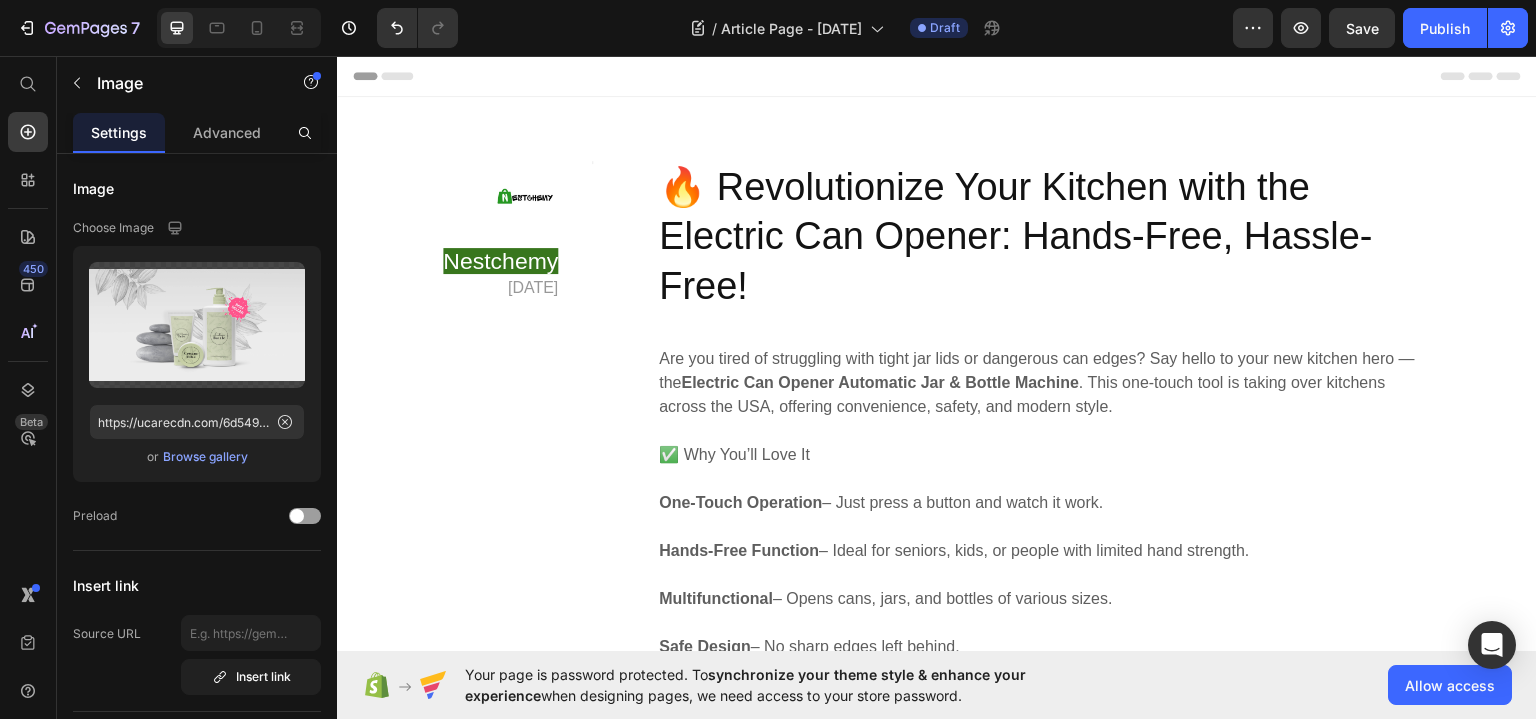 scroll, scrollTop: 0, scrollLeft: 0, axis: both 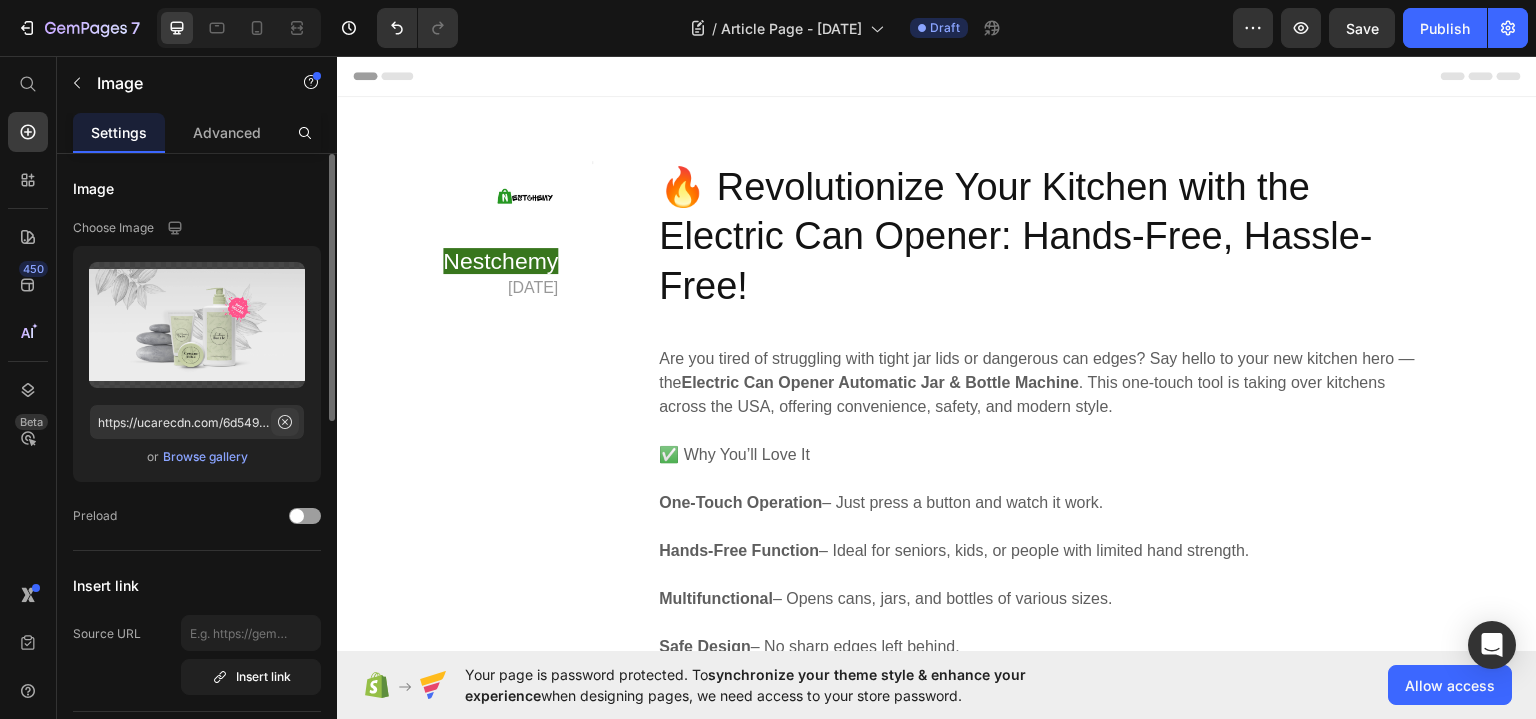 click 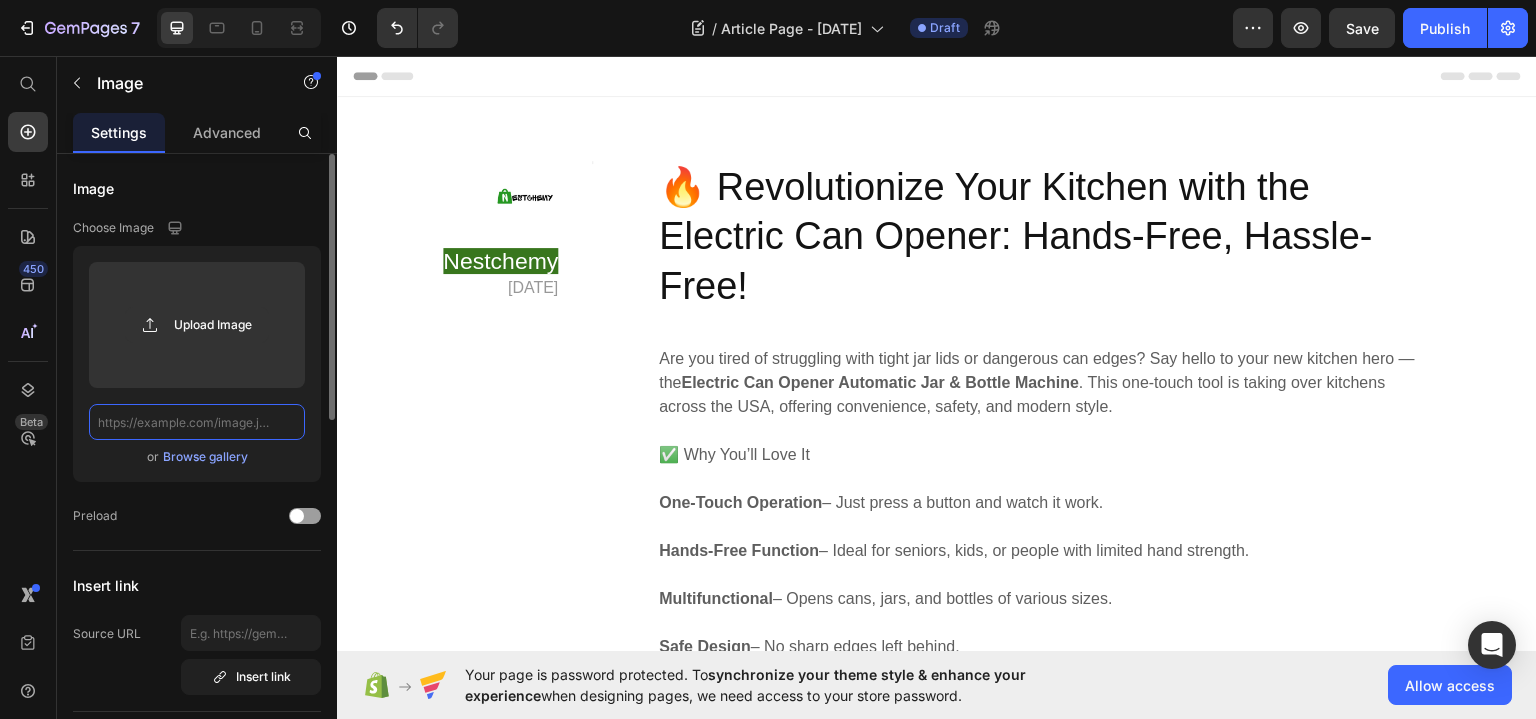 scroll, scrollTop: 0, scrollLeft: 0, axis: both 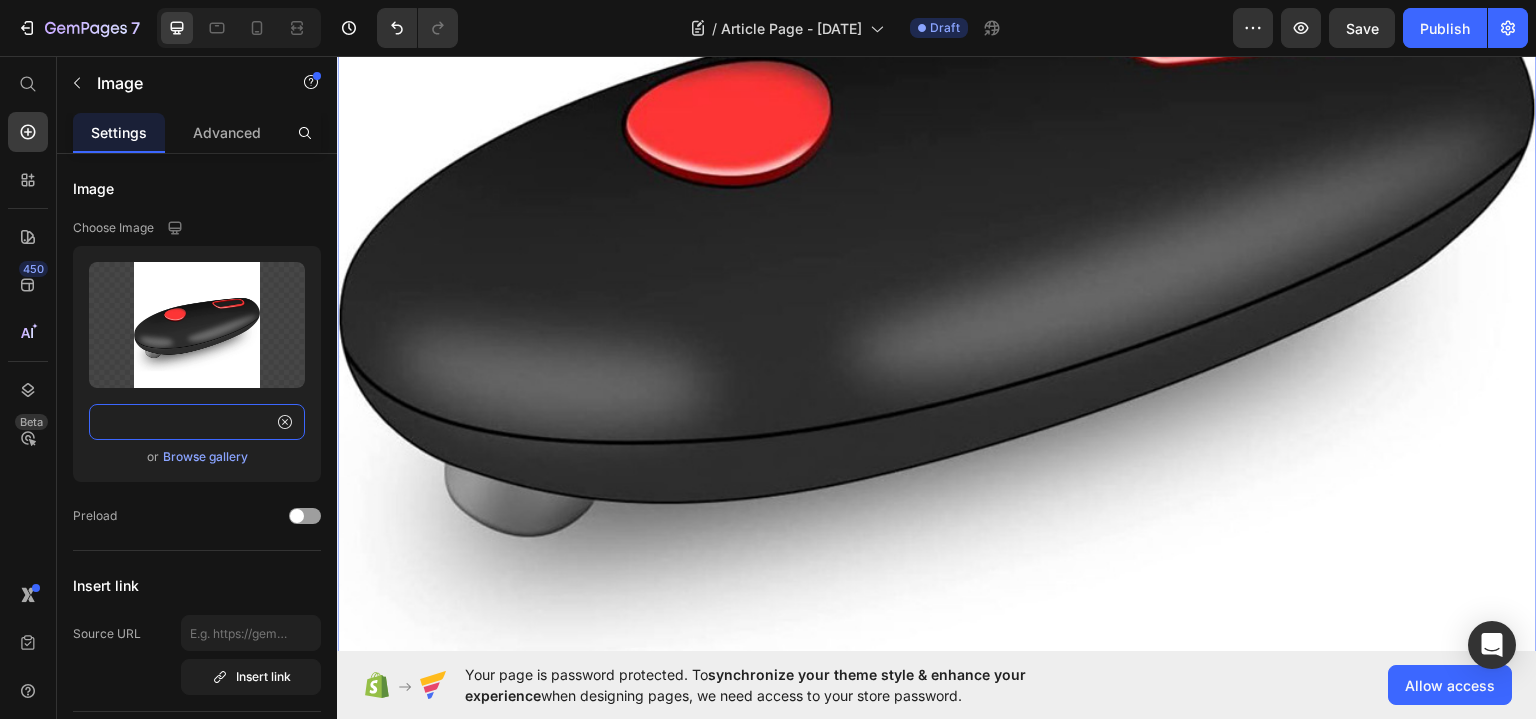 type on "https://cf.cjdropshipping.com/17131392/2404150533590322900.jpg" 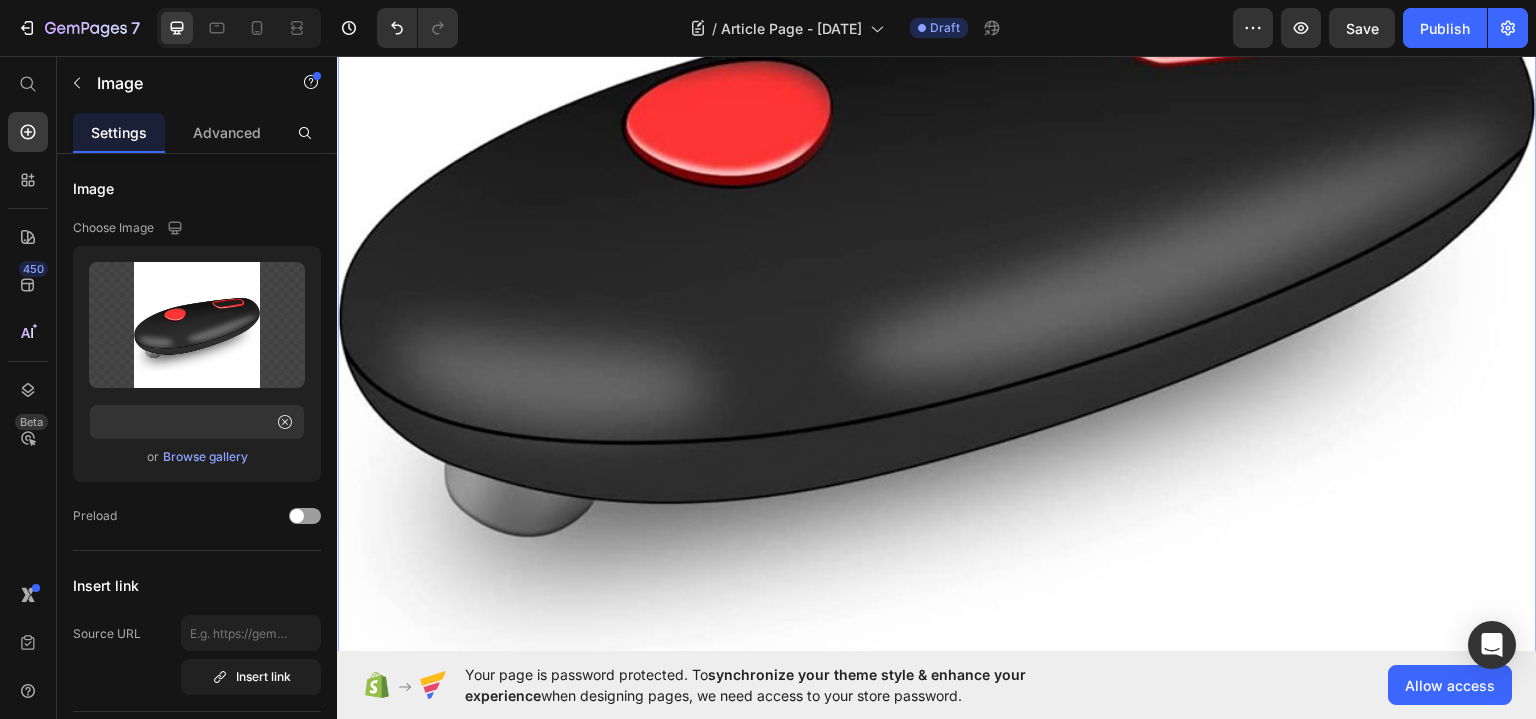 scroll, scrollTop: 0, scrollLeft: 0, axis: both 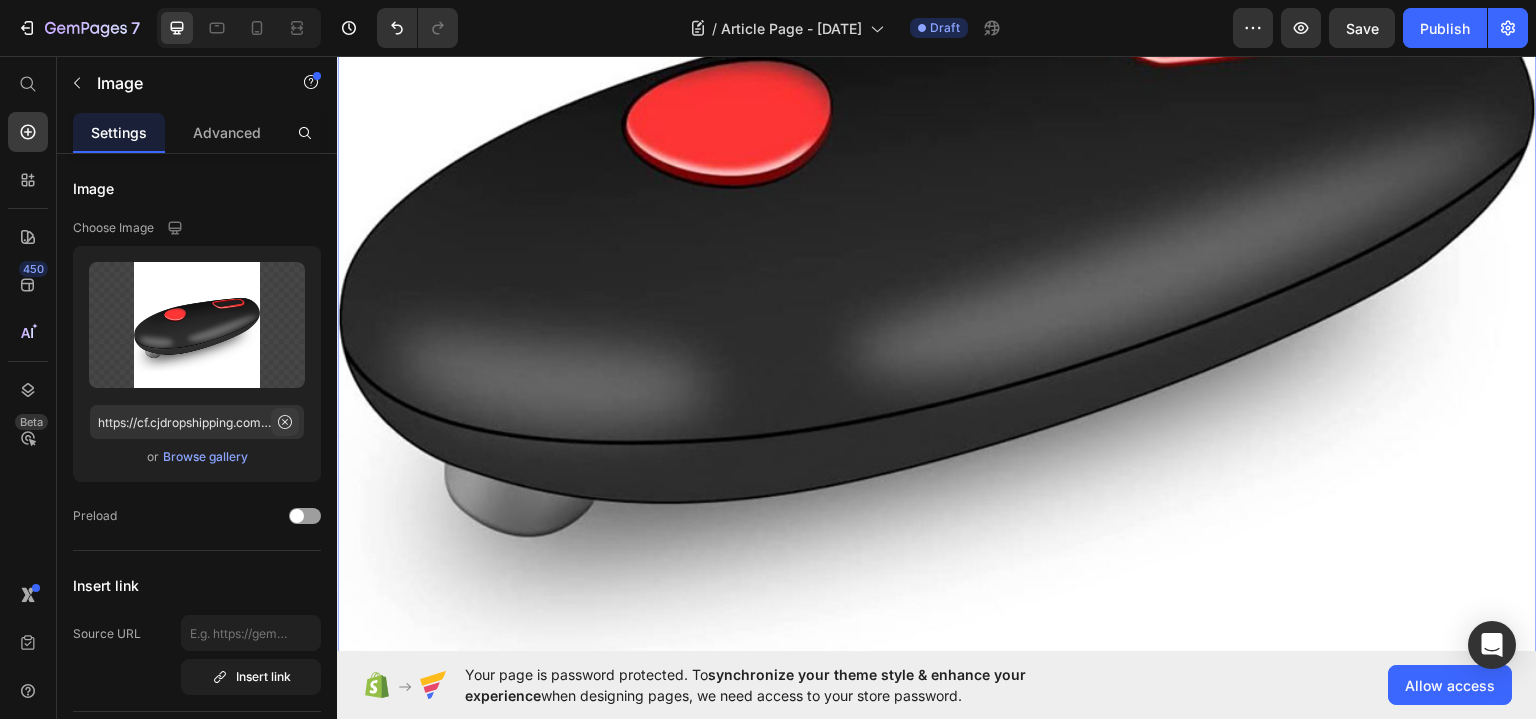 click 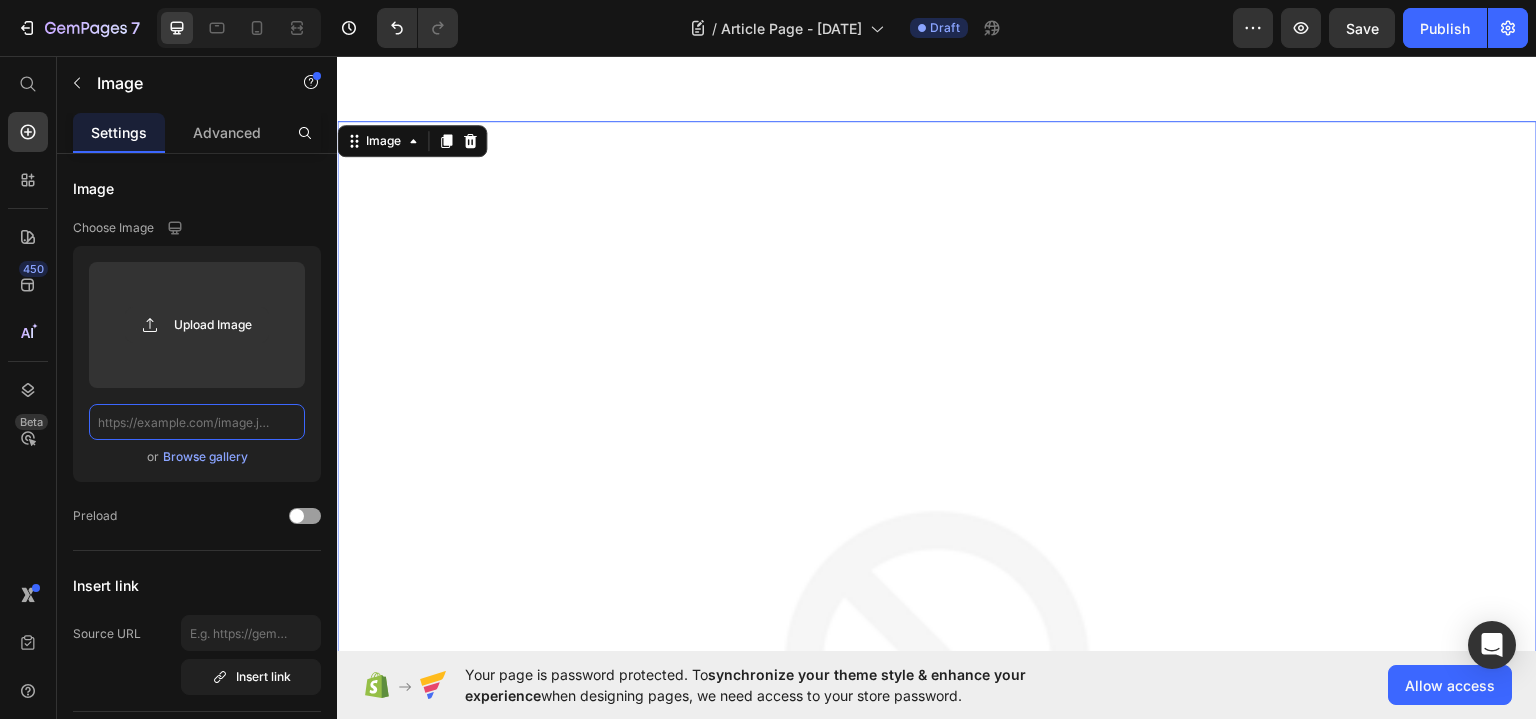 scroll, scrollTop: 500, scrollLeft: 0, axis: vertical 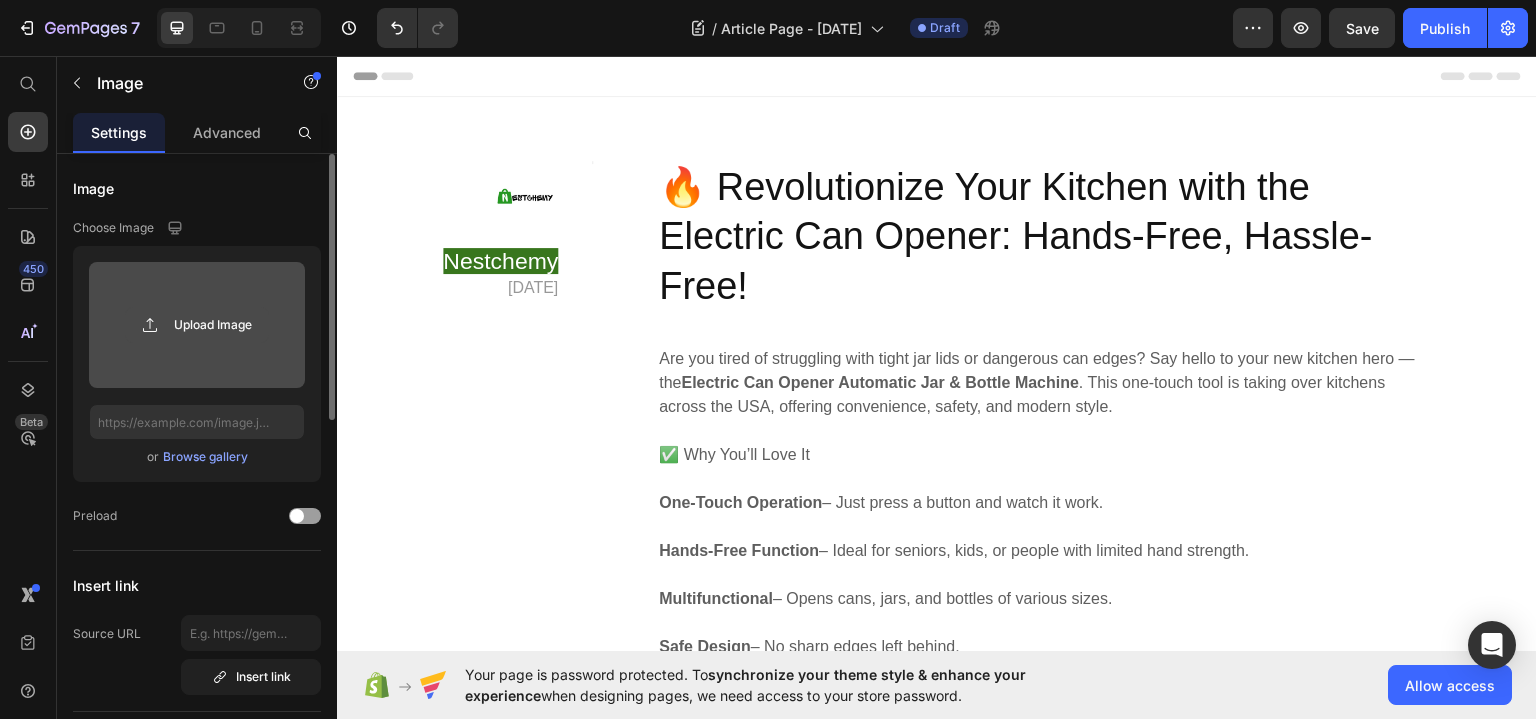 click on "Upload Image" at bounding box center [197, 325] 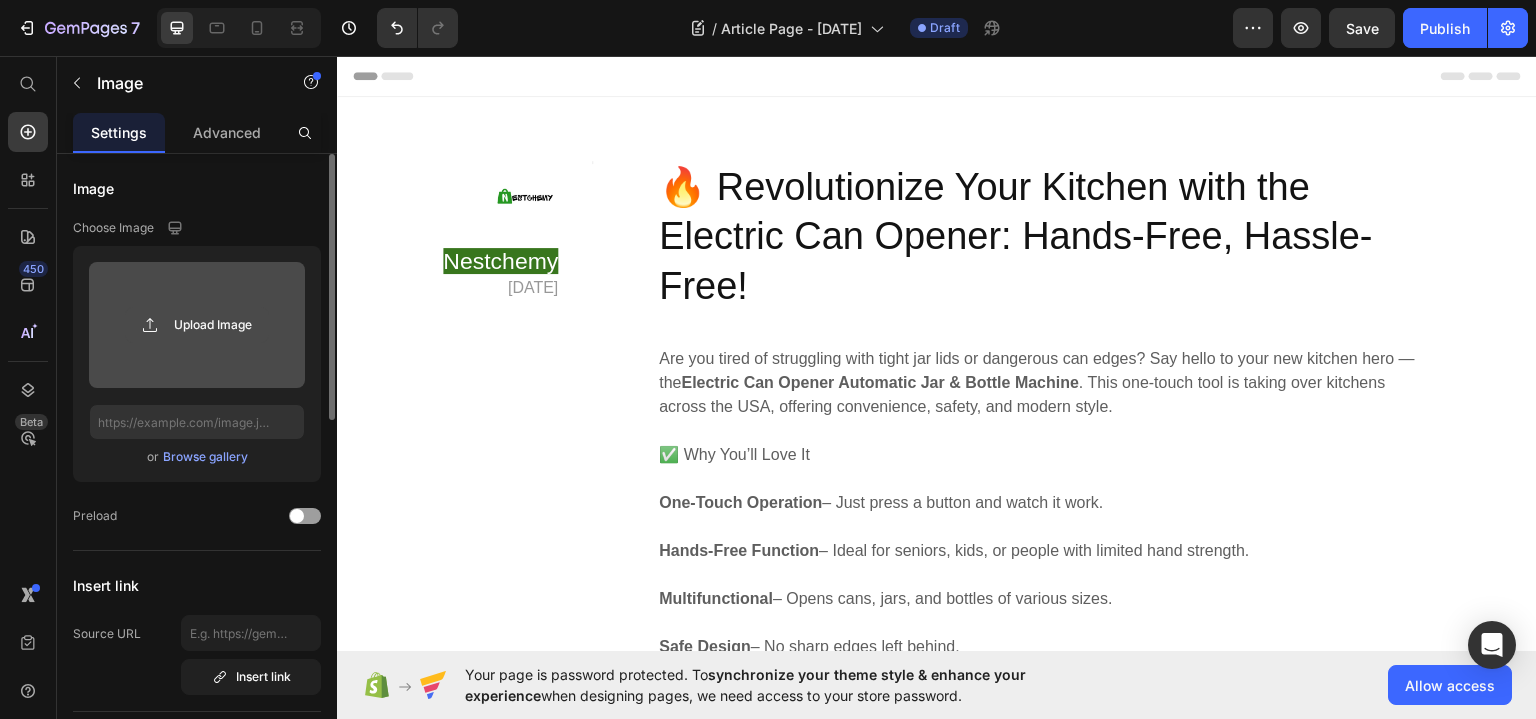click 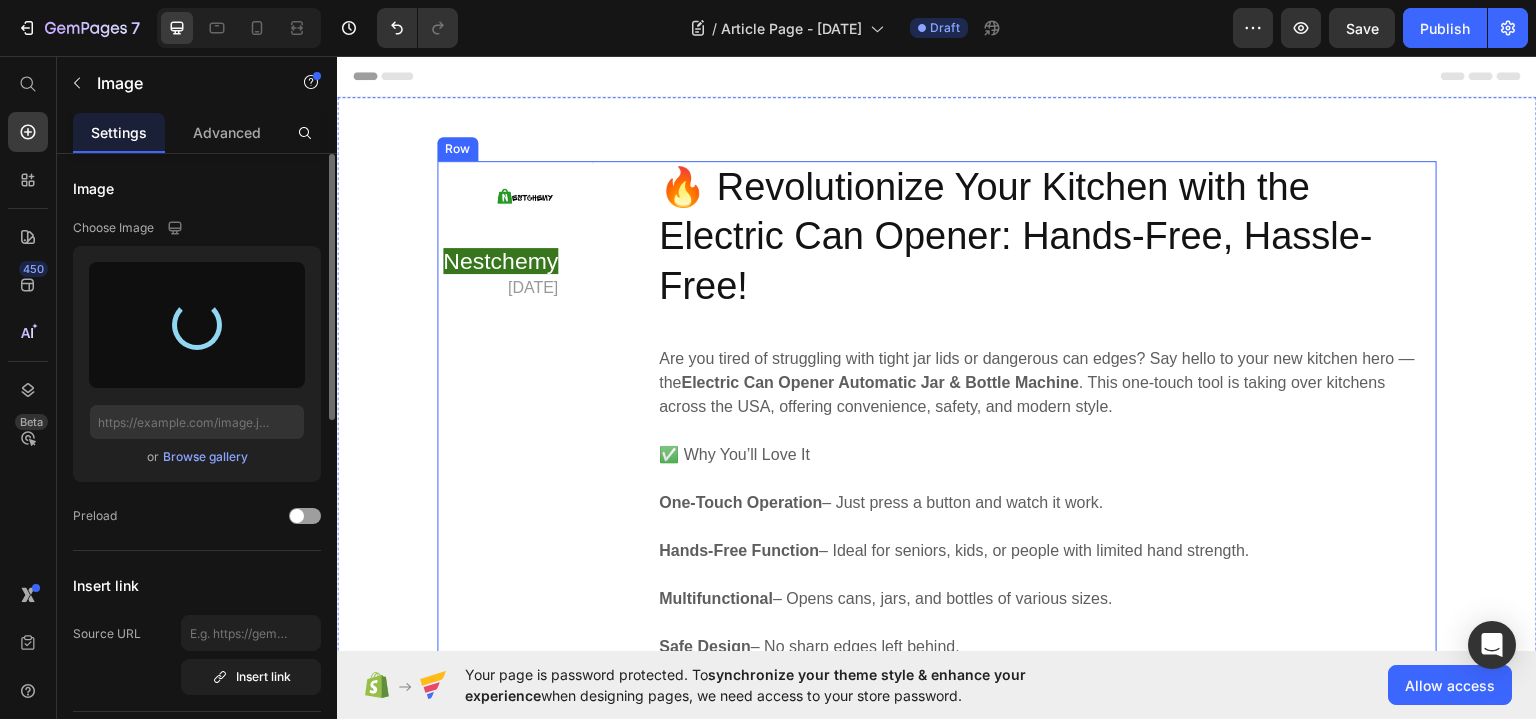 type on "https://cdn.shopify.com/s/files/1/0665/0930/7973/files/gempages_575126807385212133-5f9c92d1-4364-4130-97fd-a42128245d0f.png" 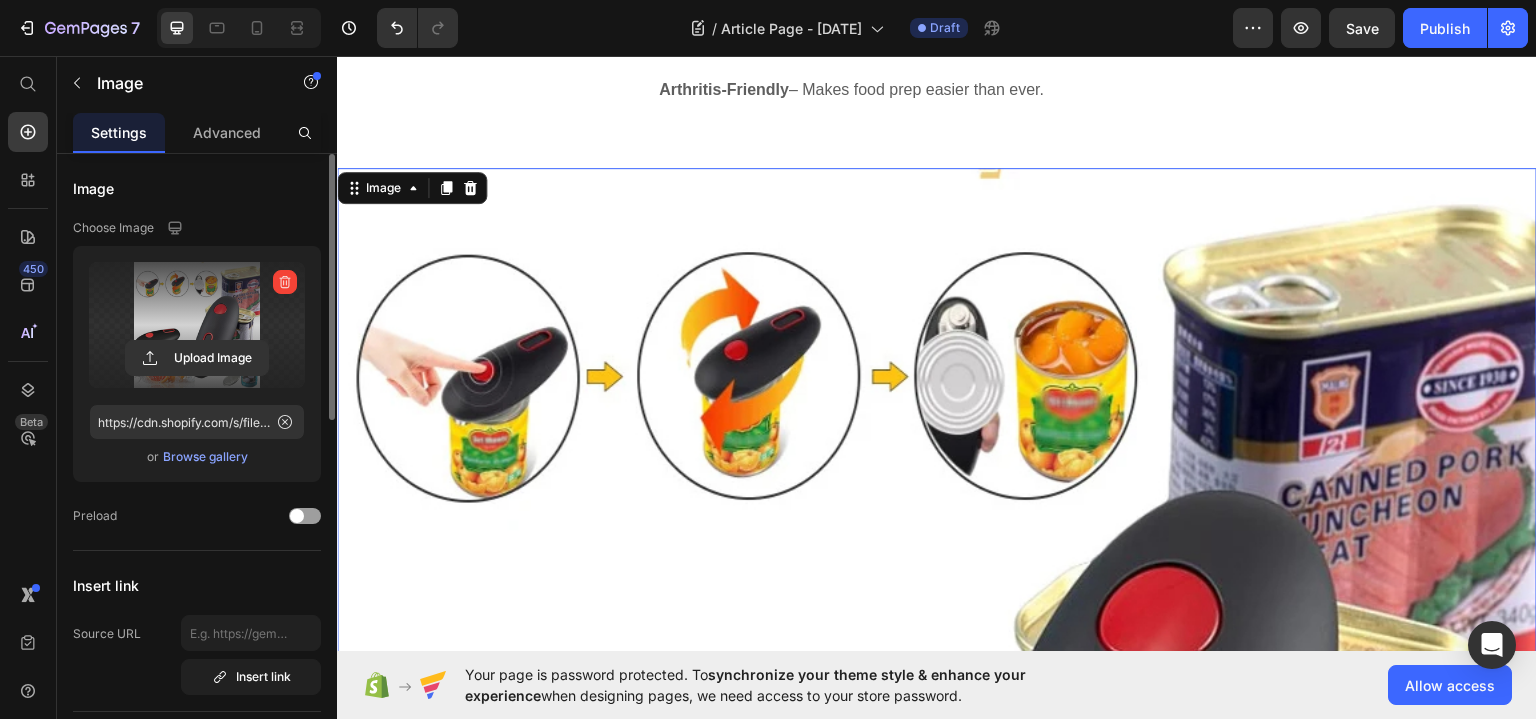 scroll, scrollTop: 600, scrollLeft: 0, axis: vertical 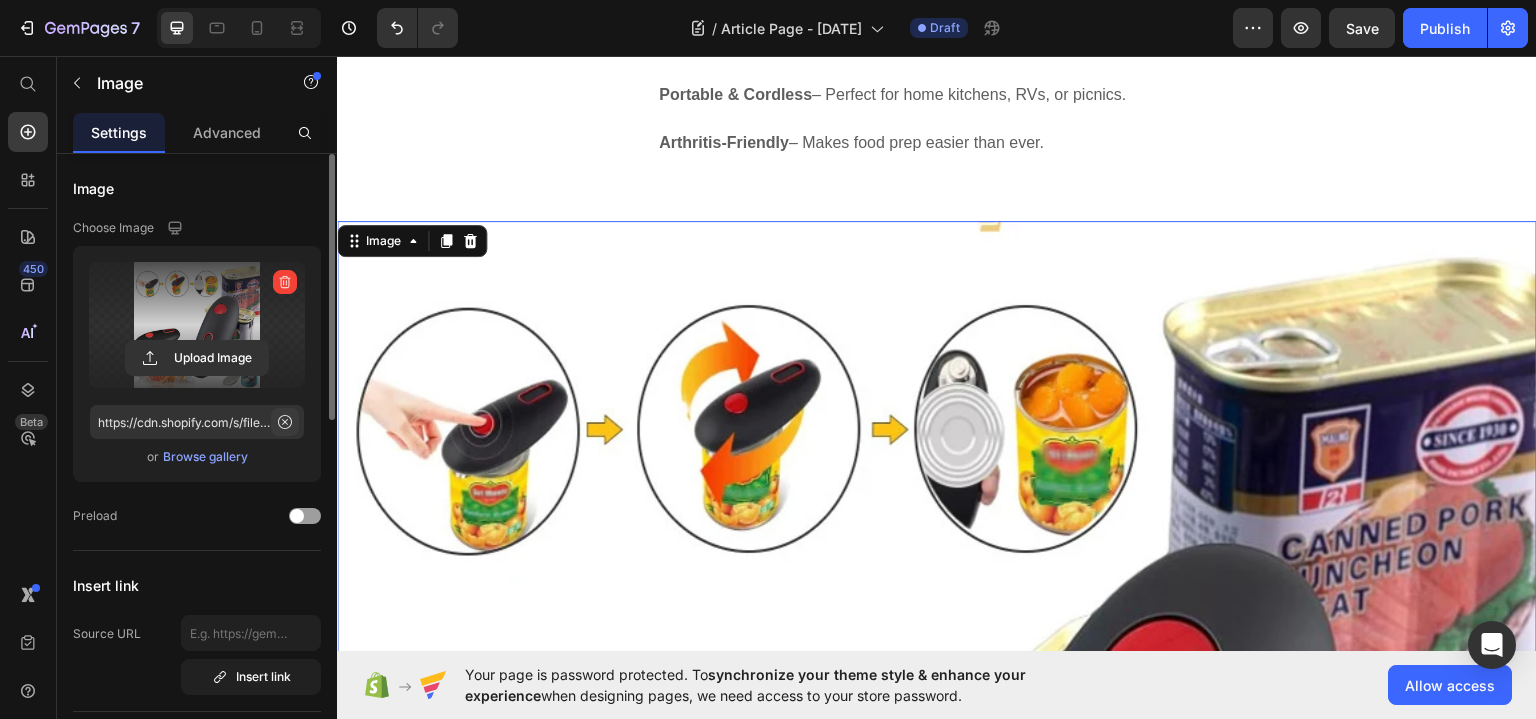 click 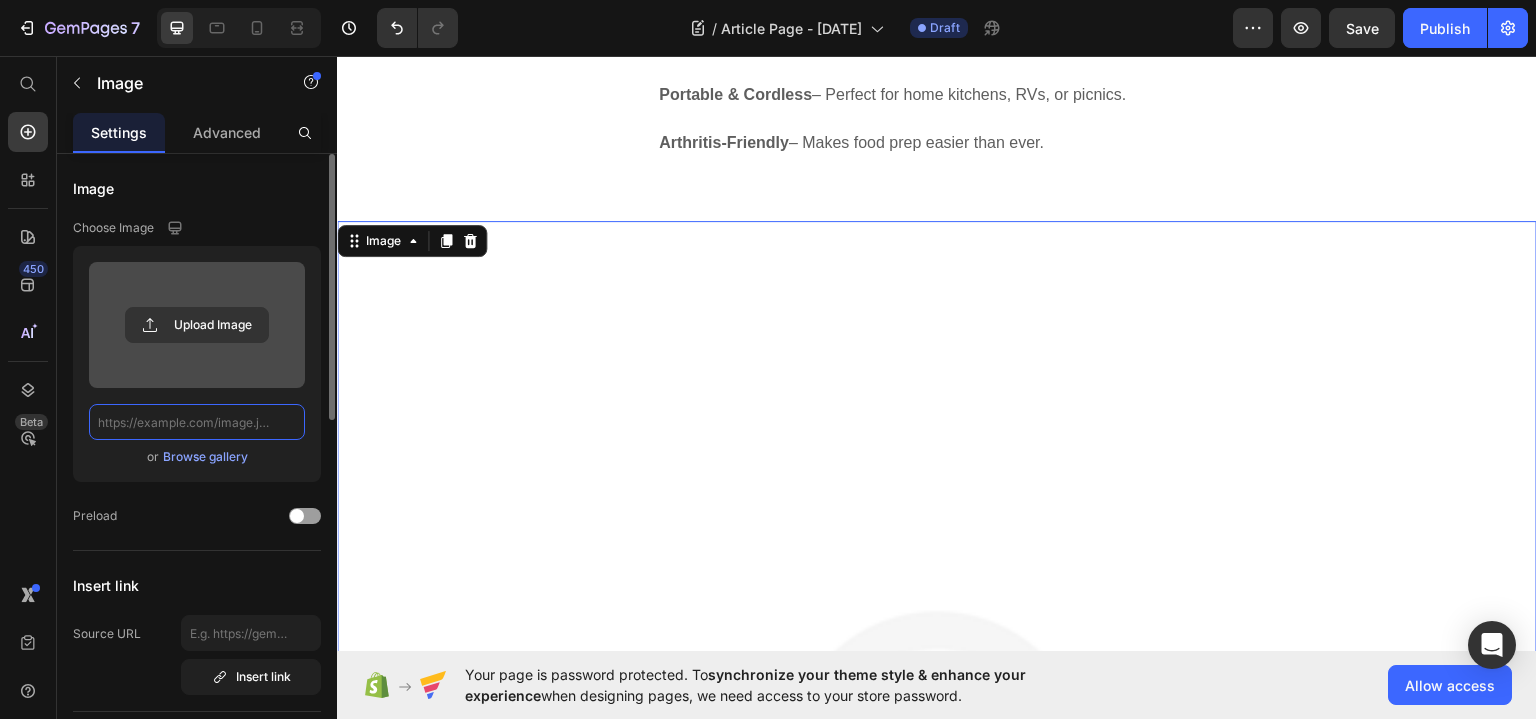 scroll, scrollTop: 0, scrollLeft: 0, axis: both 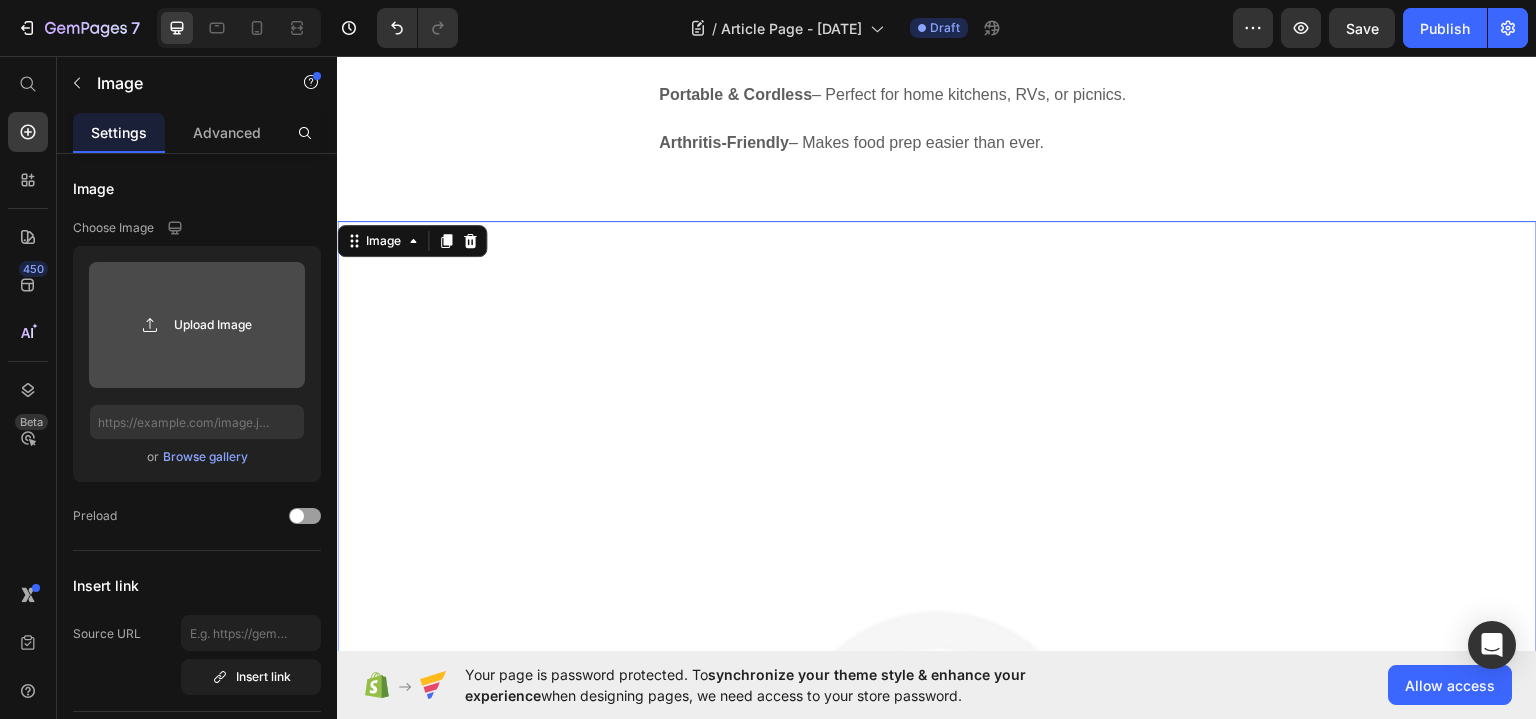 click 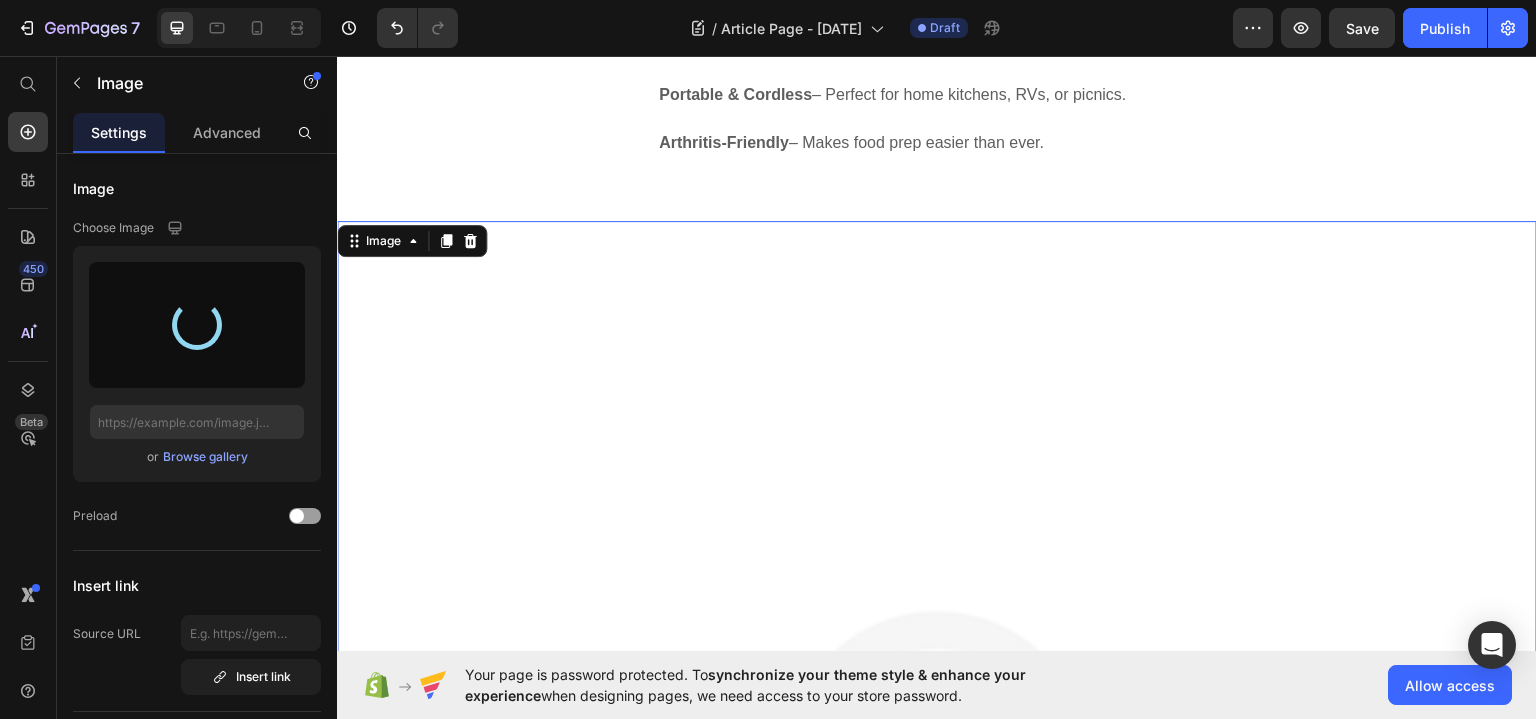 type on "https://cdn.shopify.com/s/files/1/0665/0930/7973/files/gempages_575126807385212133-bdfbff39-fa78-4bfa-b720-0f858092254b.webp" 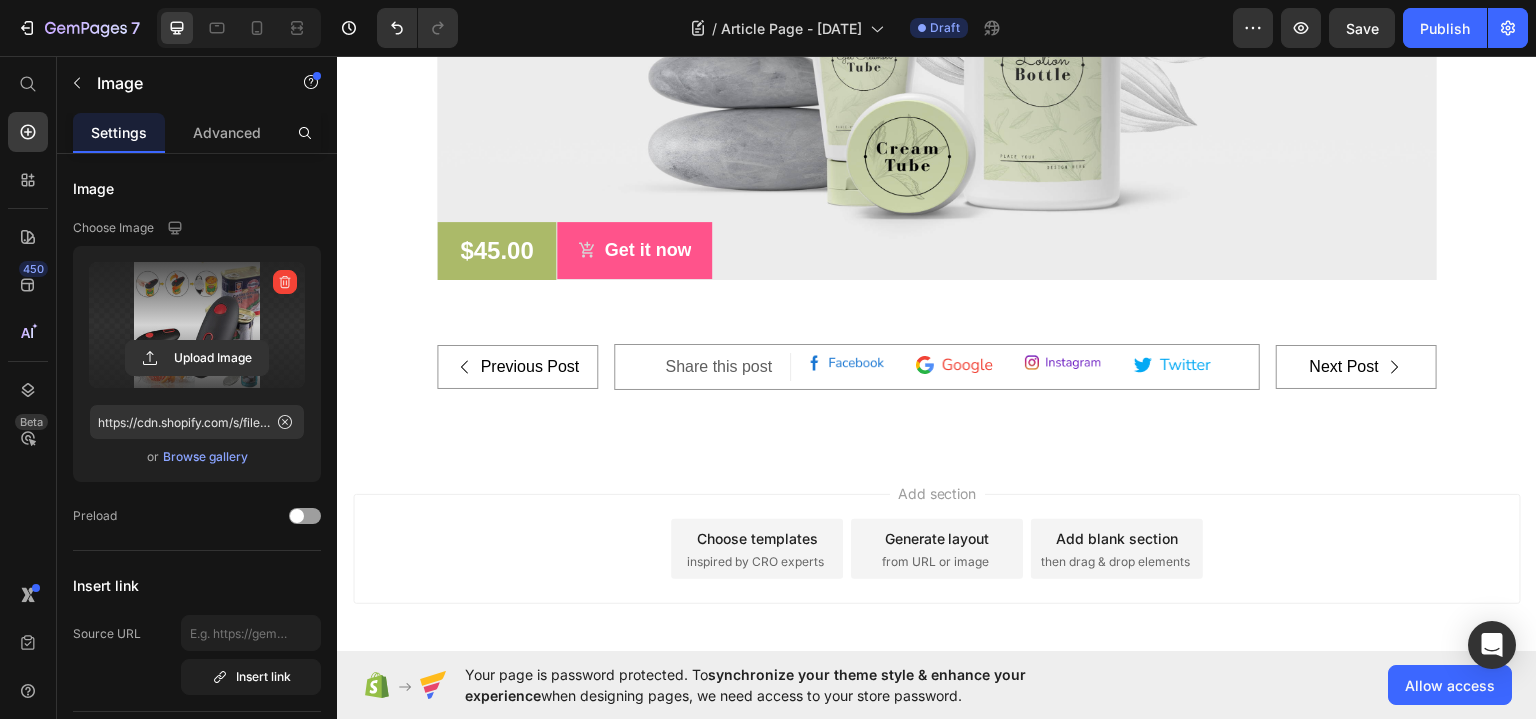 scroll, scrollTop: 8996, scrollLeft: 0, axis: vertical 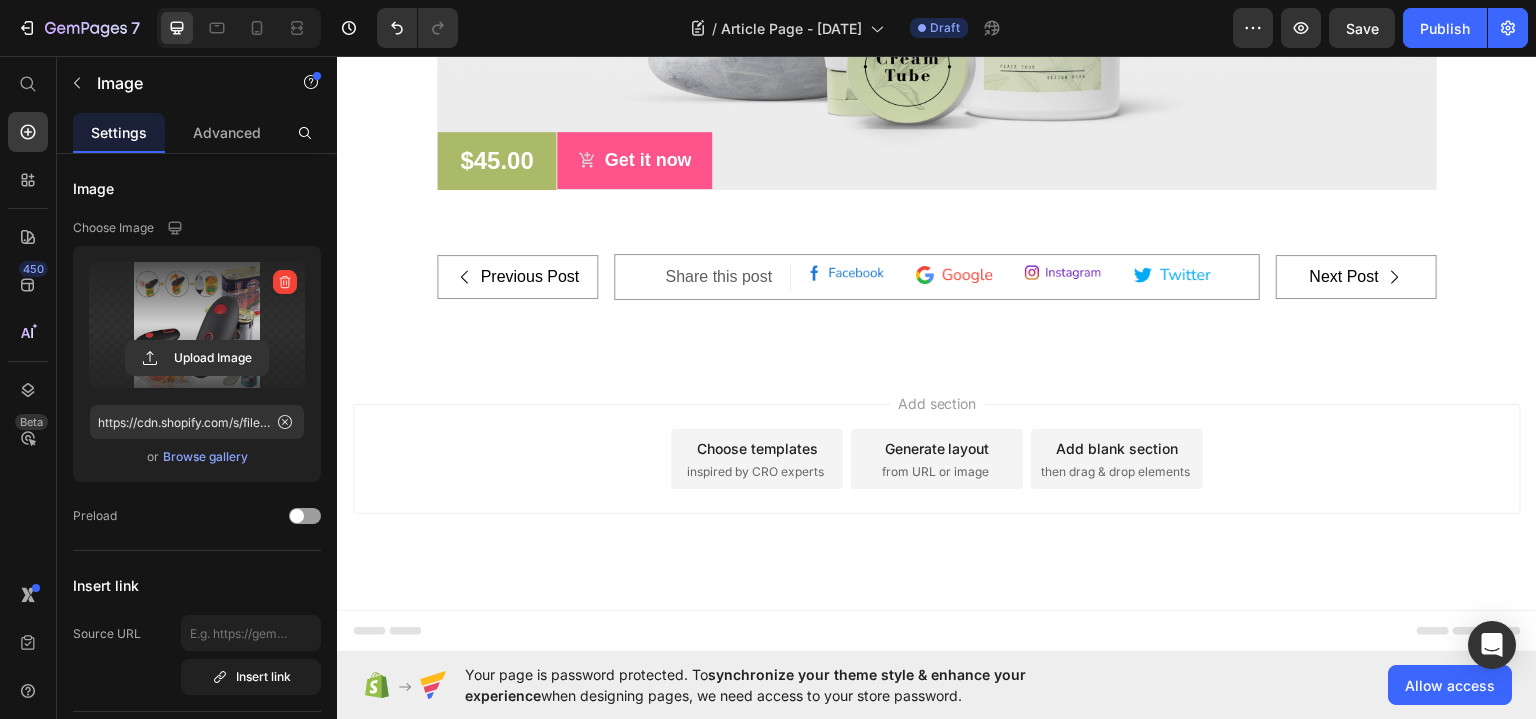click on "Add section Choose templates inspired by CRO experts Generate layout from URL or image Add blank section then drag & drop elements" at bounding box center (937, 486) 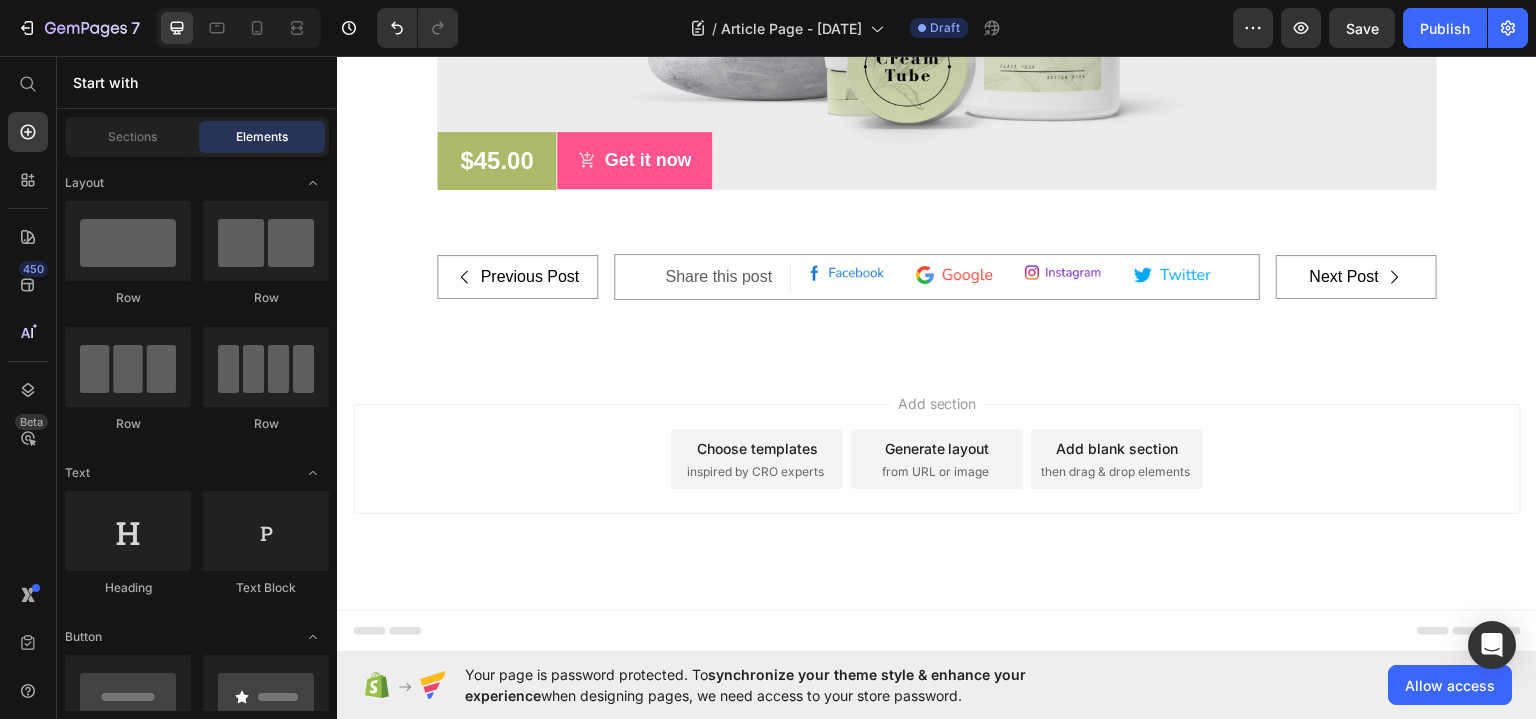 click on "Add section Choose templates inspired by CRO experts Generate layout from URL or image Add blank section then drag & drop elements" at bounding box center [937, 458] 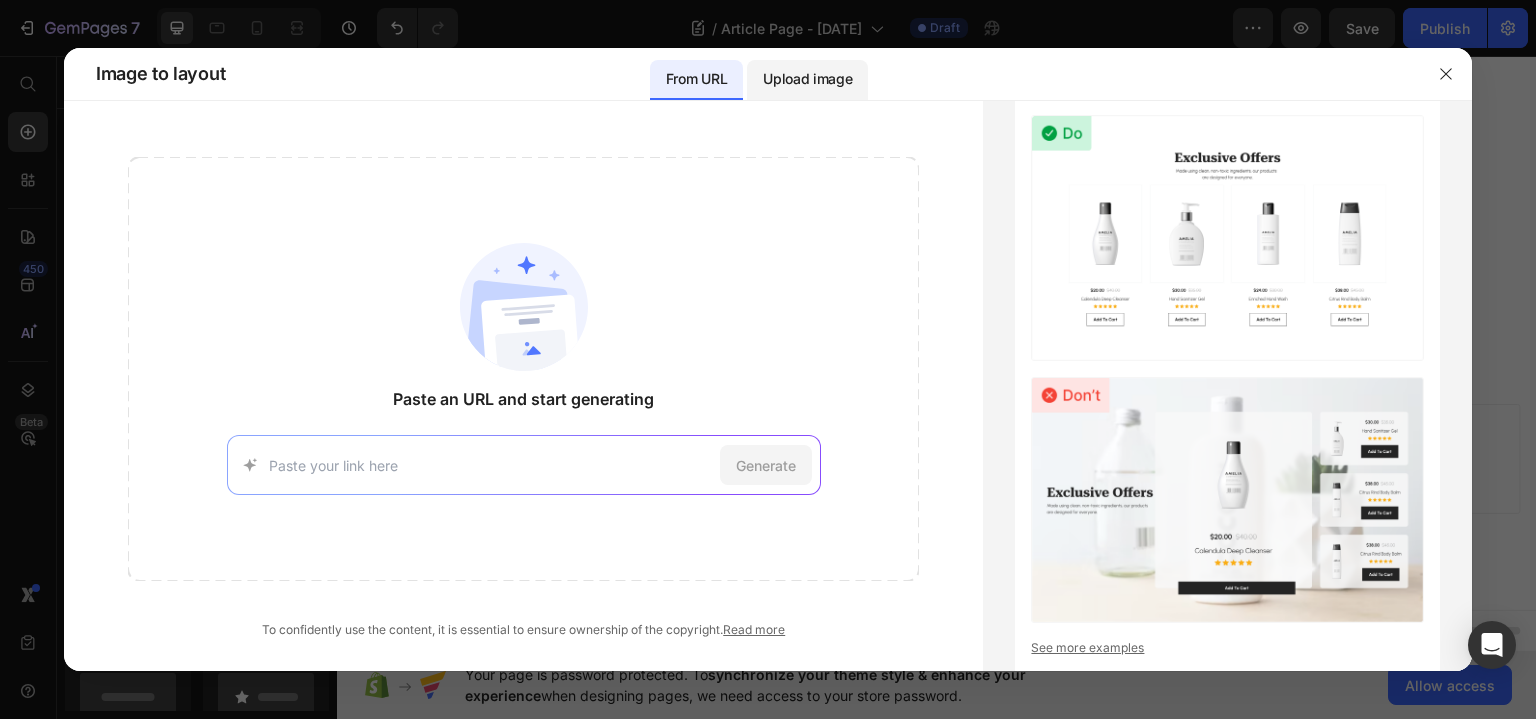 click on "Upload image" at bounding box center [807, 79] 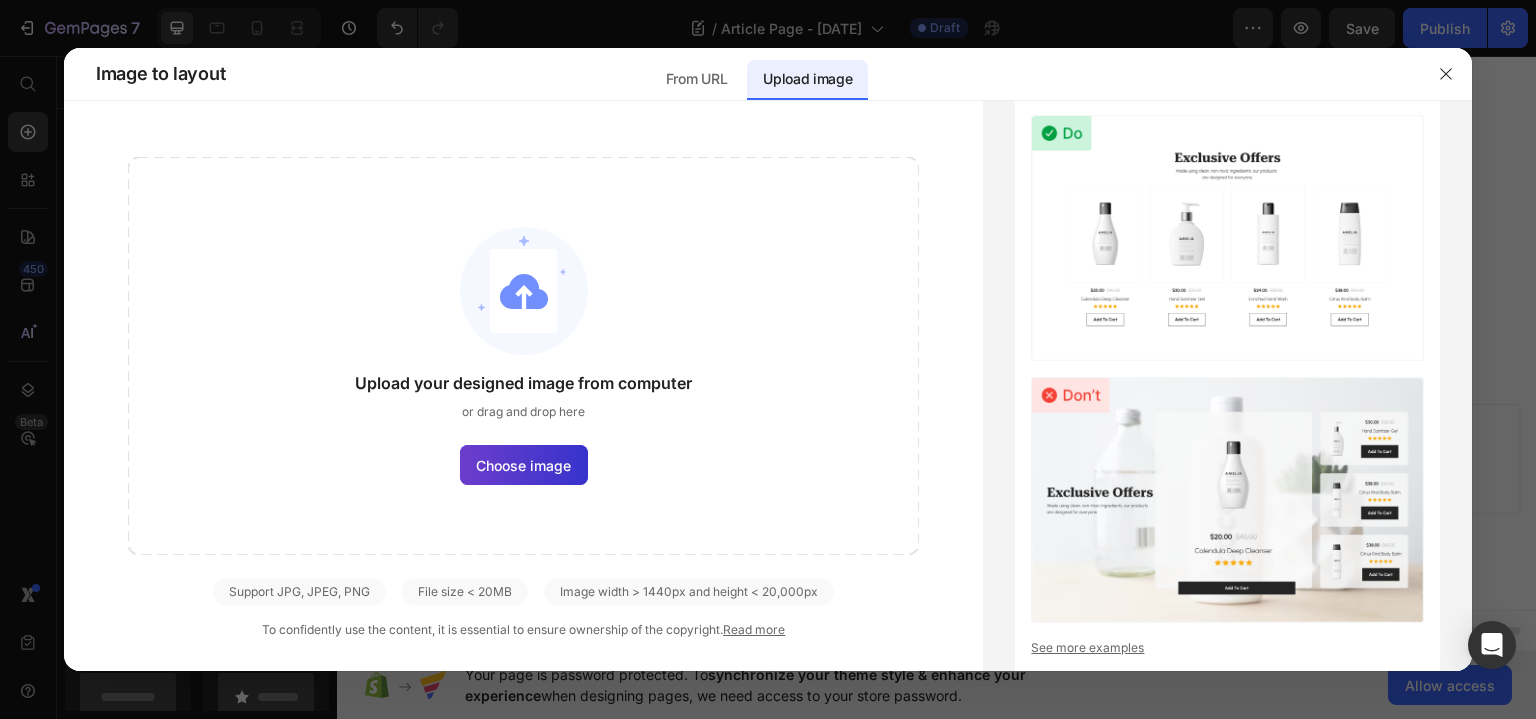 click on "Choose image" 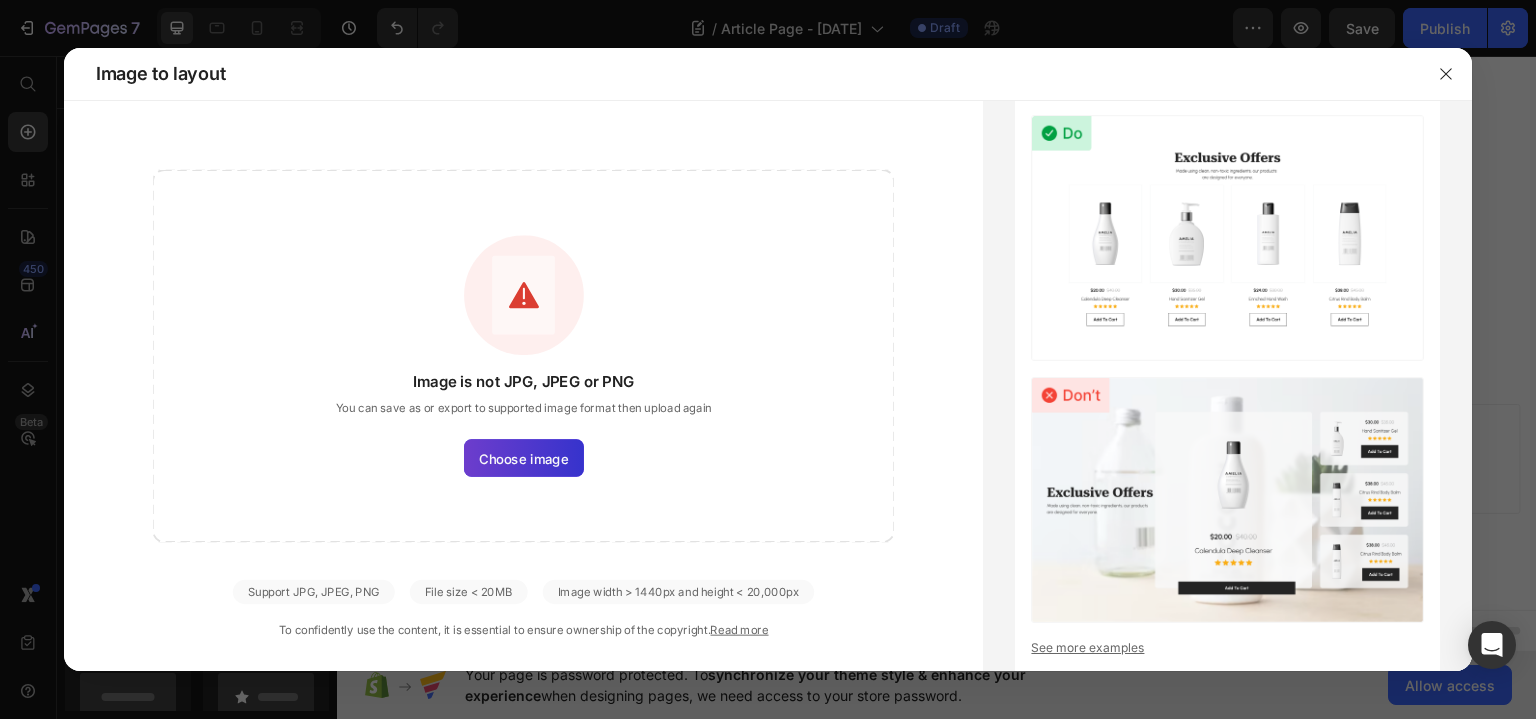click on "Choose image" at bounding box center (523, 458) 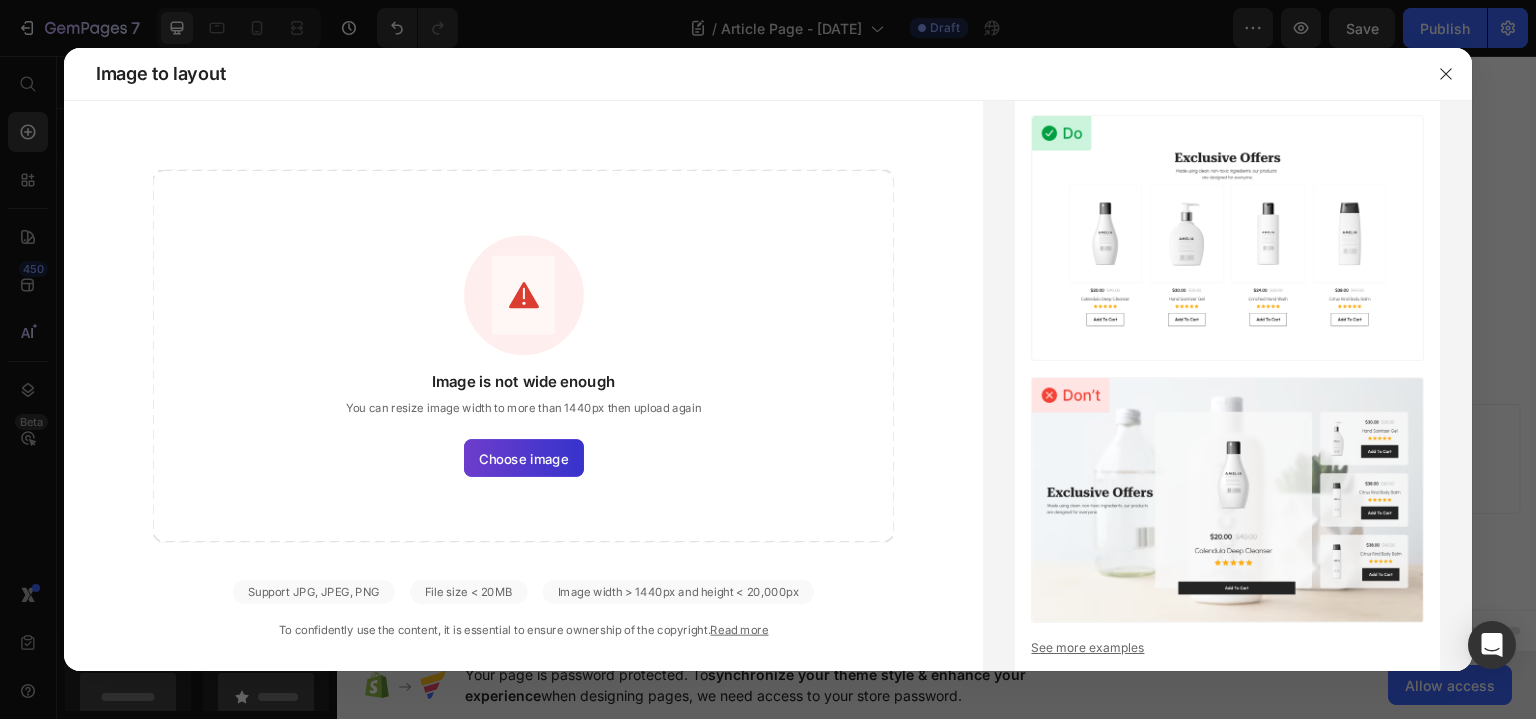 click on "Choose image" at bounding box center [523, 458] 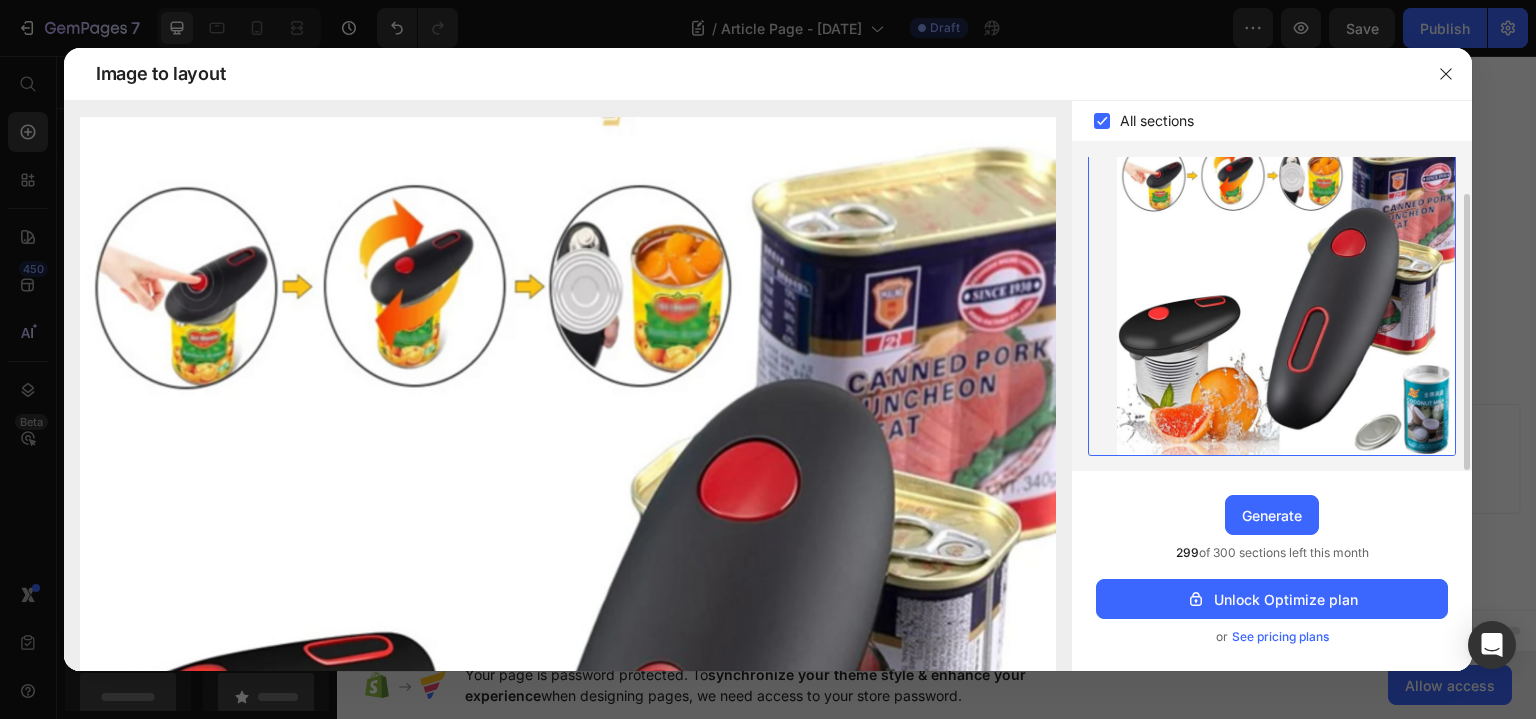 scroll, scrollTop: 0, scrollLeft: 0, axis: both 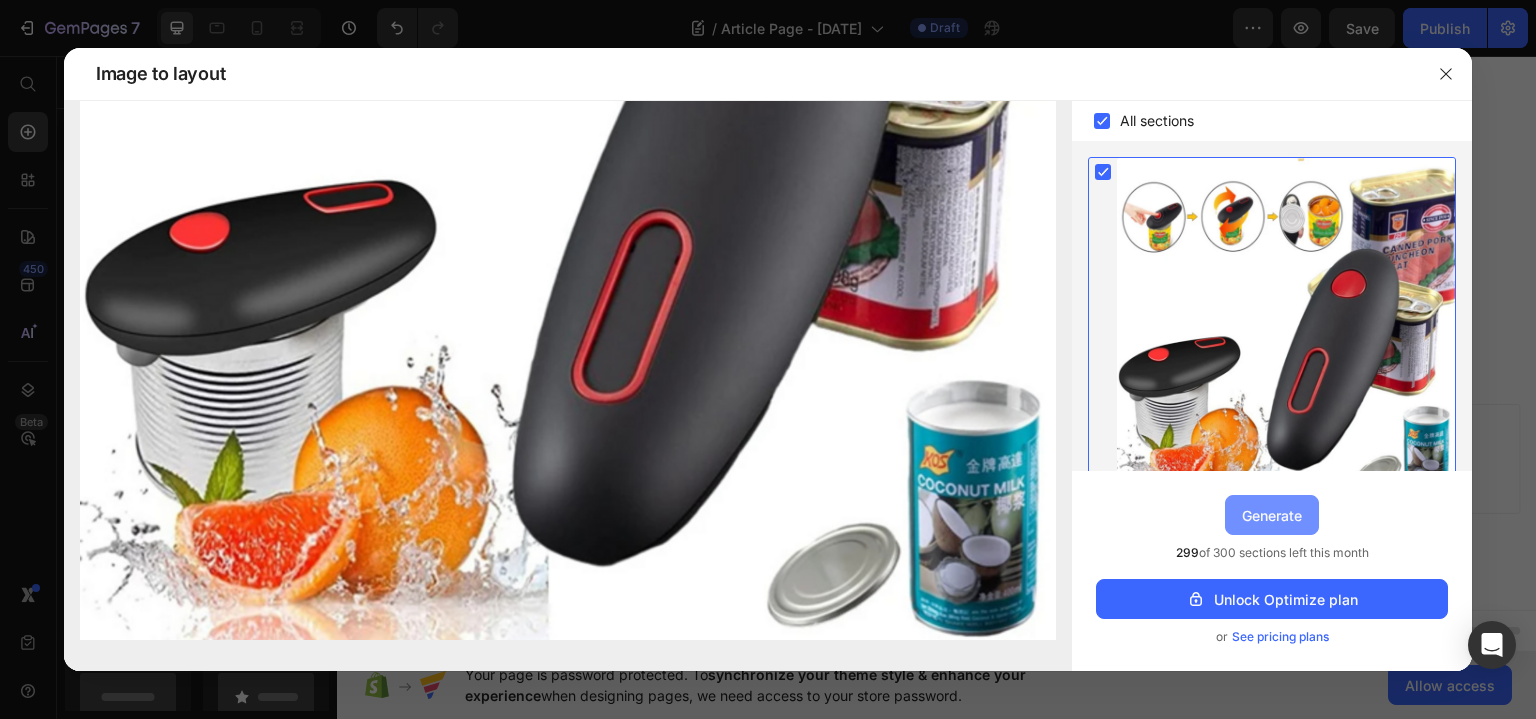 click on "Generate" at bounding box center [1272, 515] 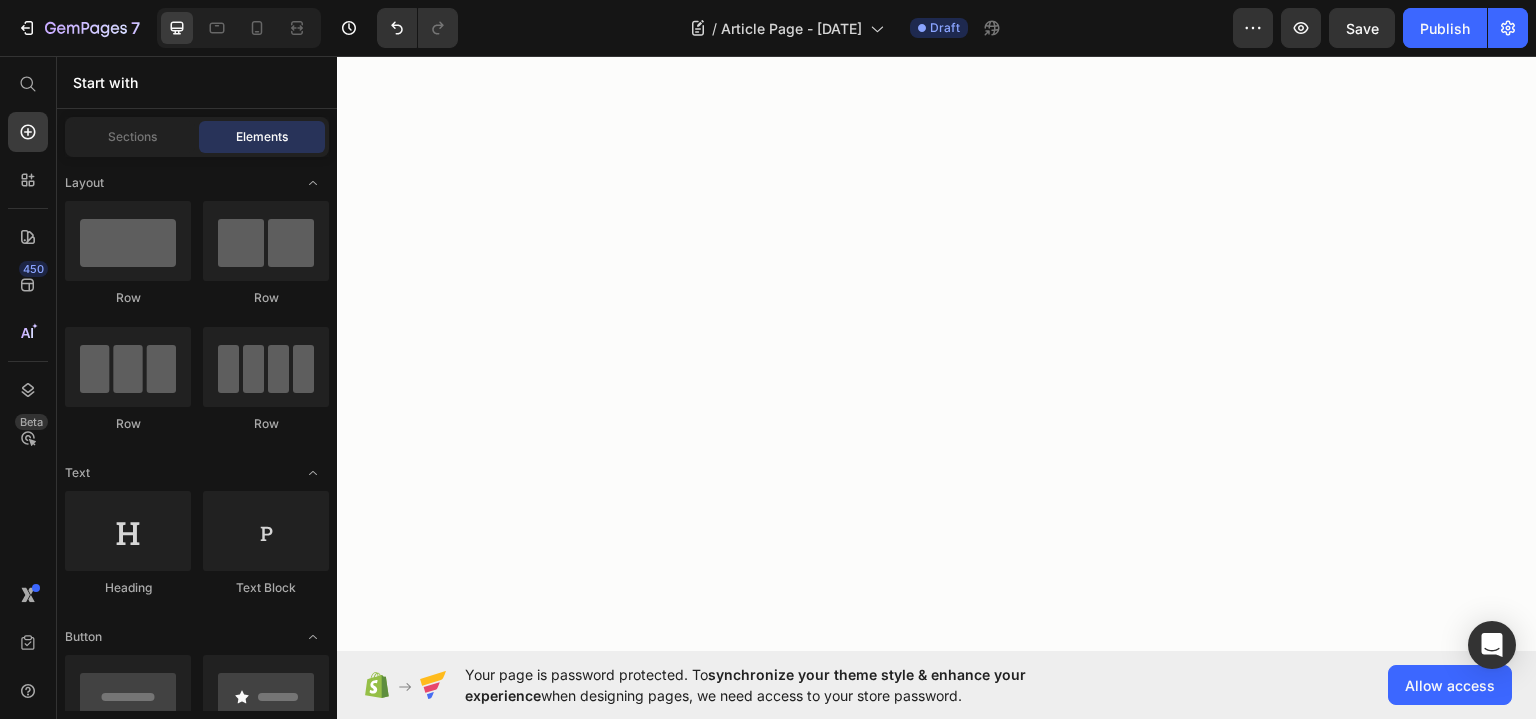 scroll, scrollTop: 9241, scrollLeft: 0, axis: vertical 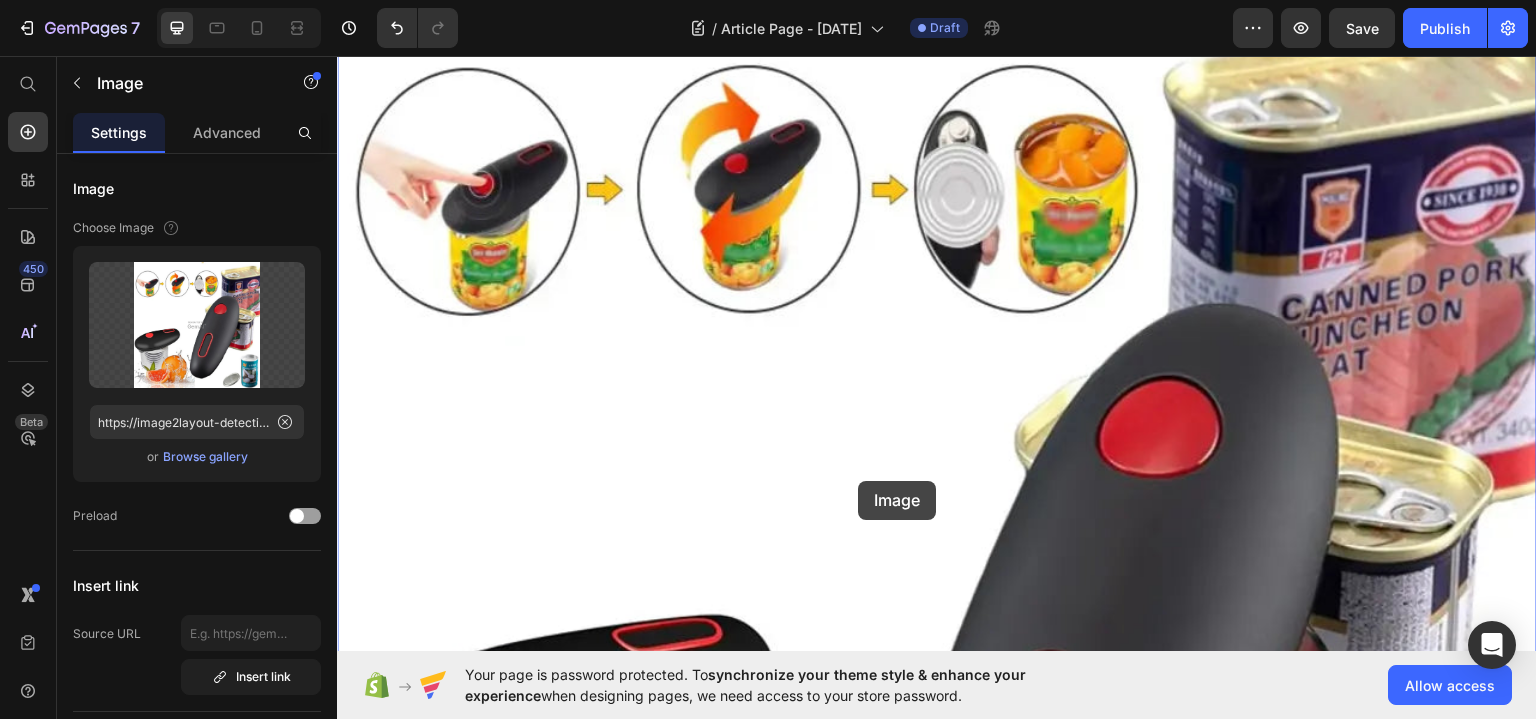 drag, startPoint x: 962, startPoint y: 490, endPoint x: 857, endPoint y: 479, distance: 105.574615 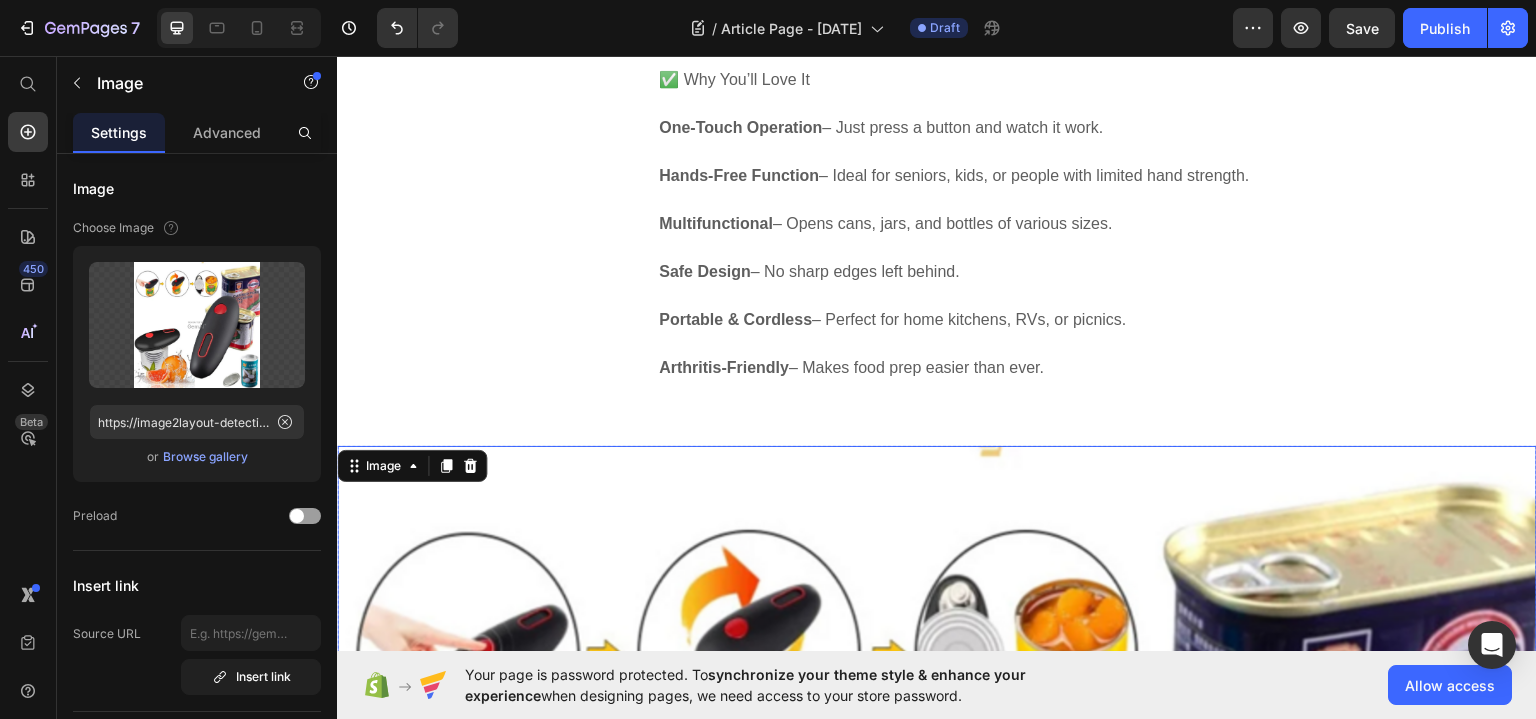scroll, scrollTop: 340, scrollLeft: 0, axis: vertical 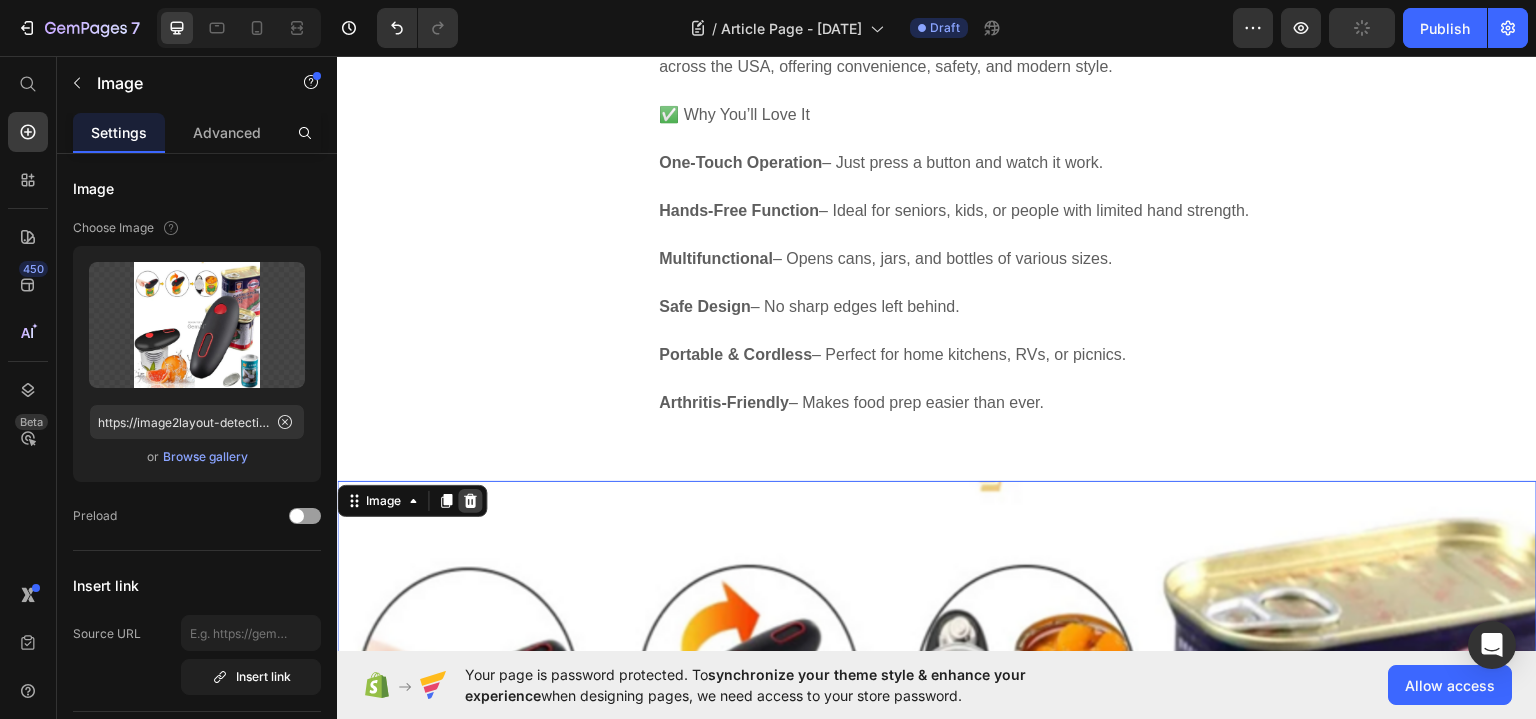 click 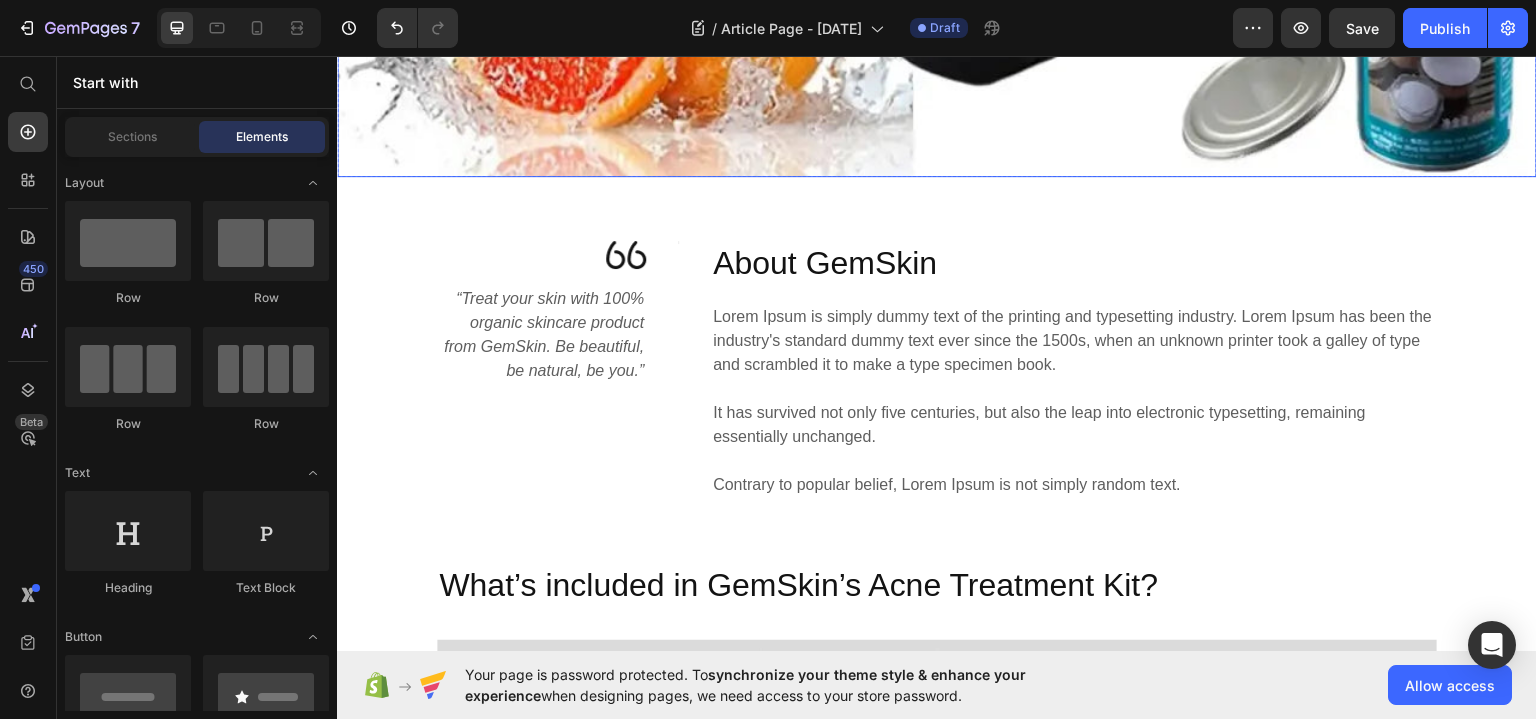 scroll, scrollTop: 1800, scrollLeft: 0, axis: vertical 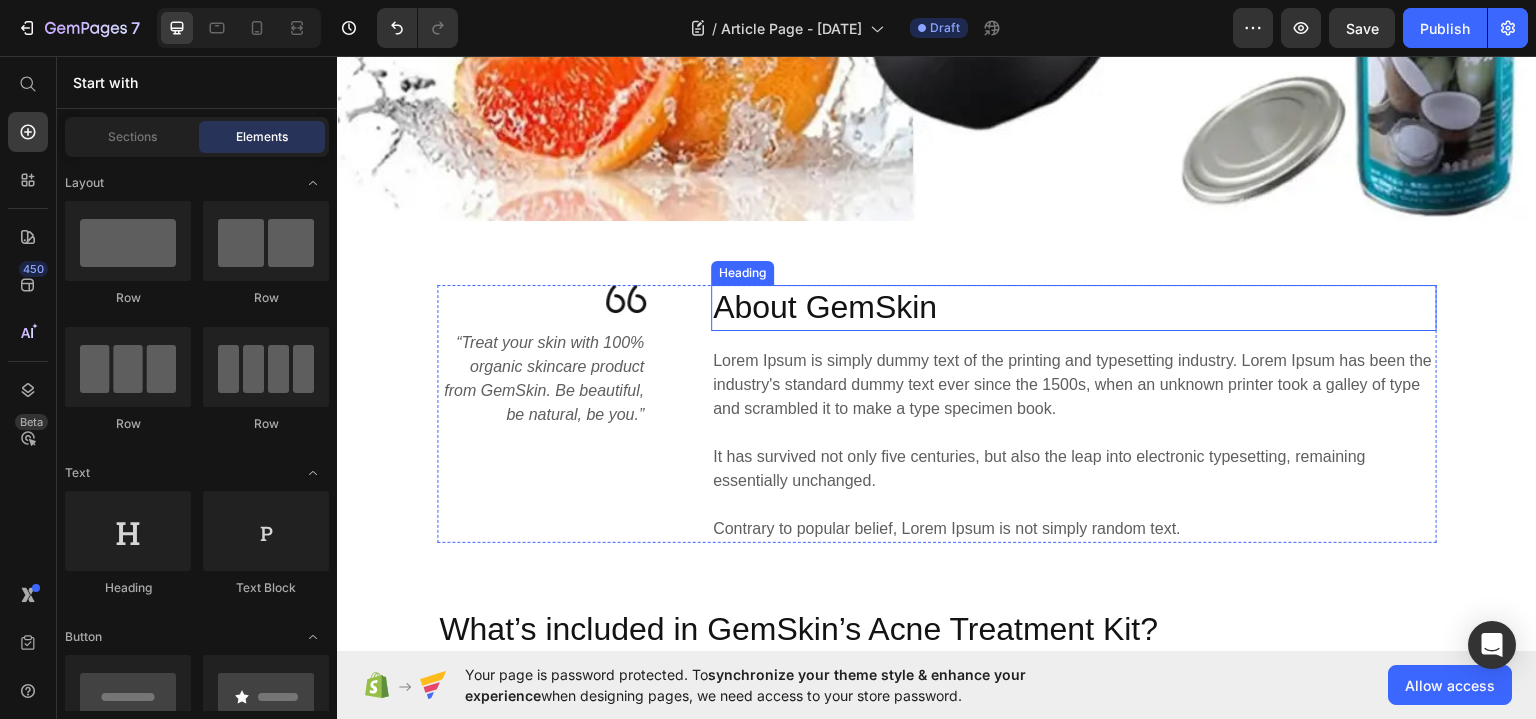 click on "About GemSkin" at bounding box center [1074, 307] 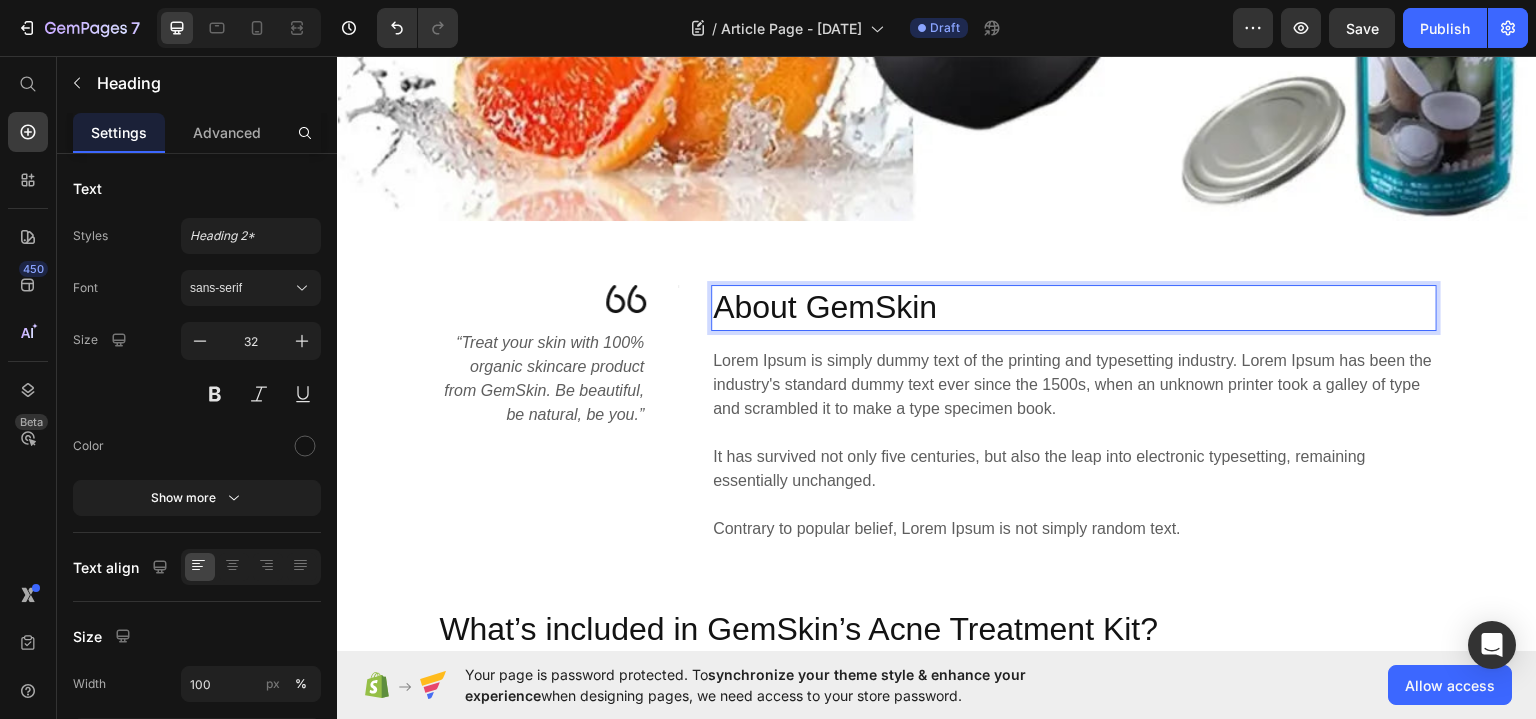 click on "About GemSkin" at bounding box center [1074, 307] 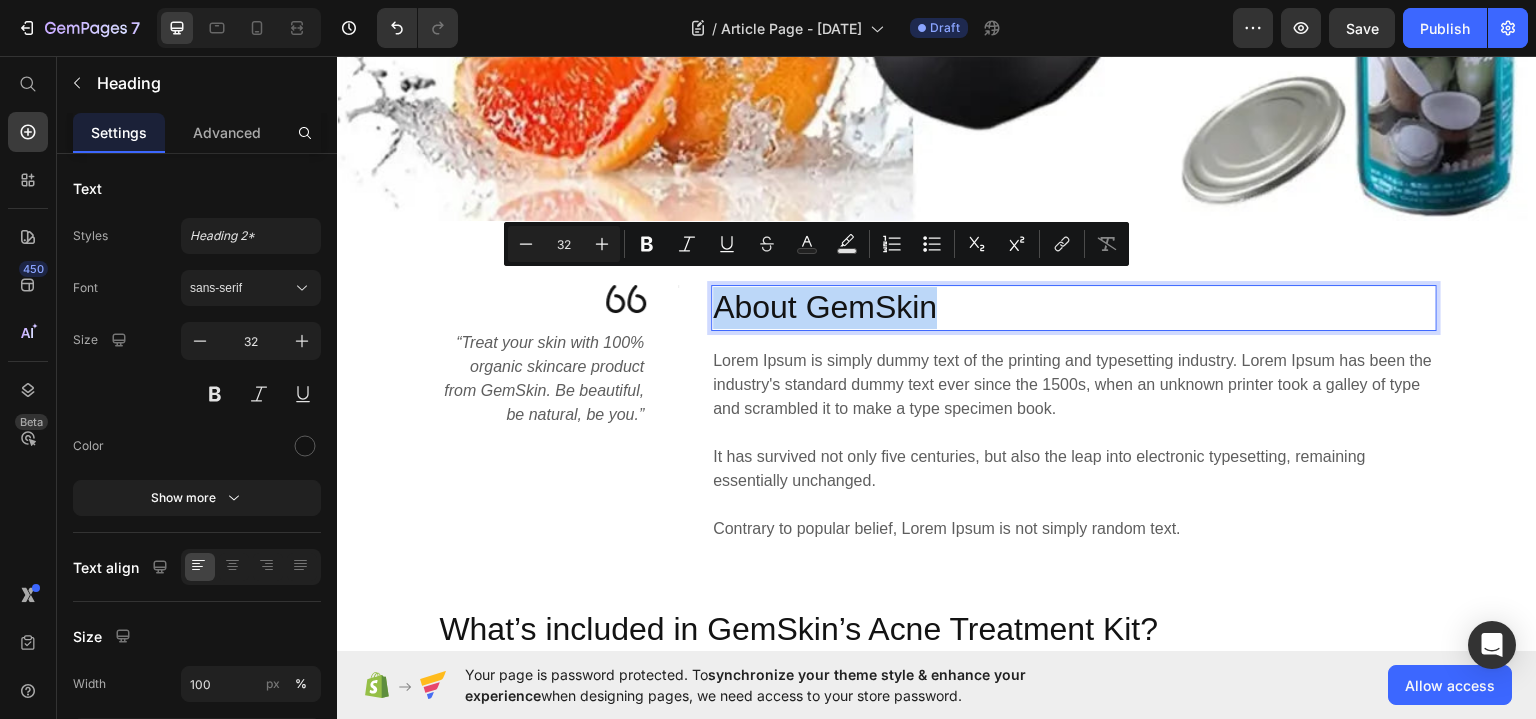 drag, startPoint x: 952, startPoint y: 293, endPoint x: 691, endPoint y: 296, distance: 261.01724 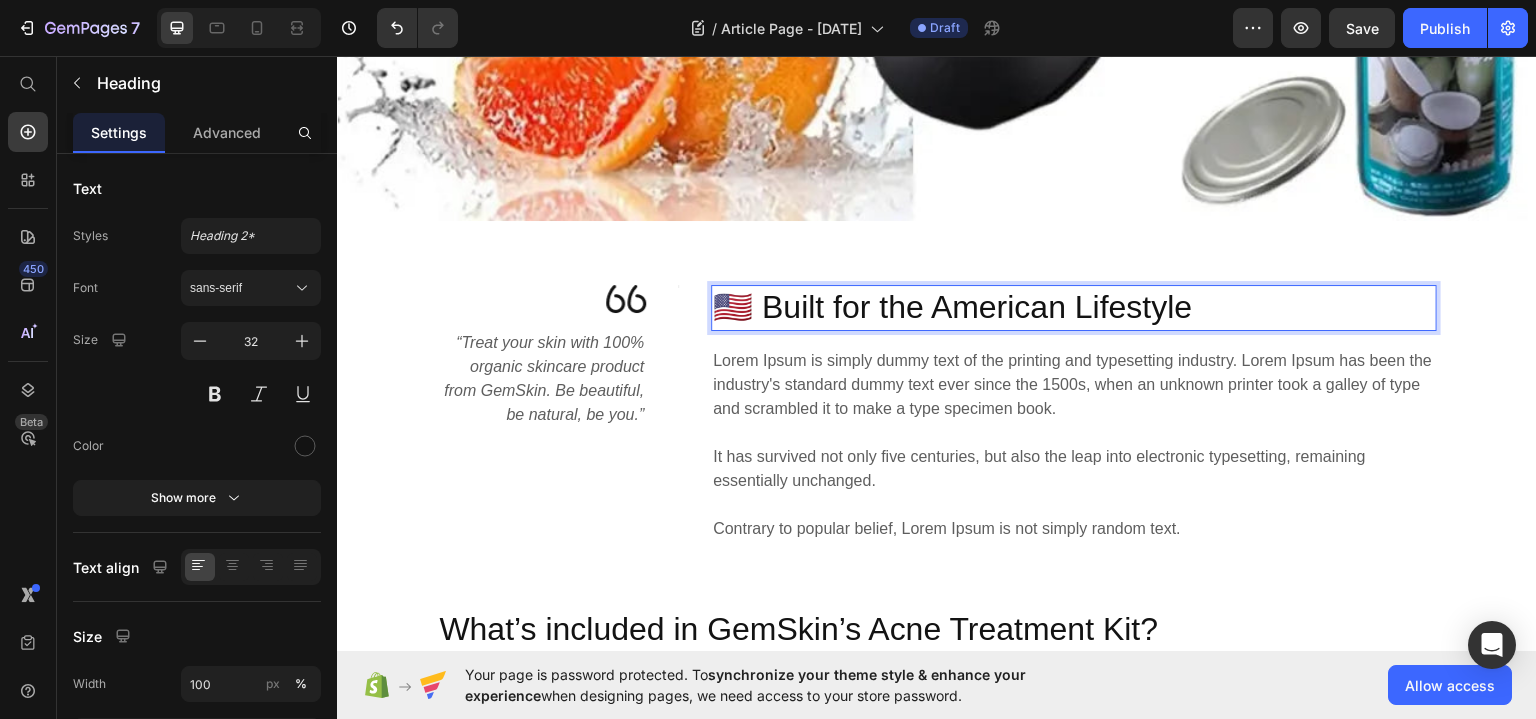 click on "🇺🇸 Built for the American Lifestyle" at bounding box center [1074, 307] 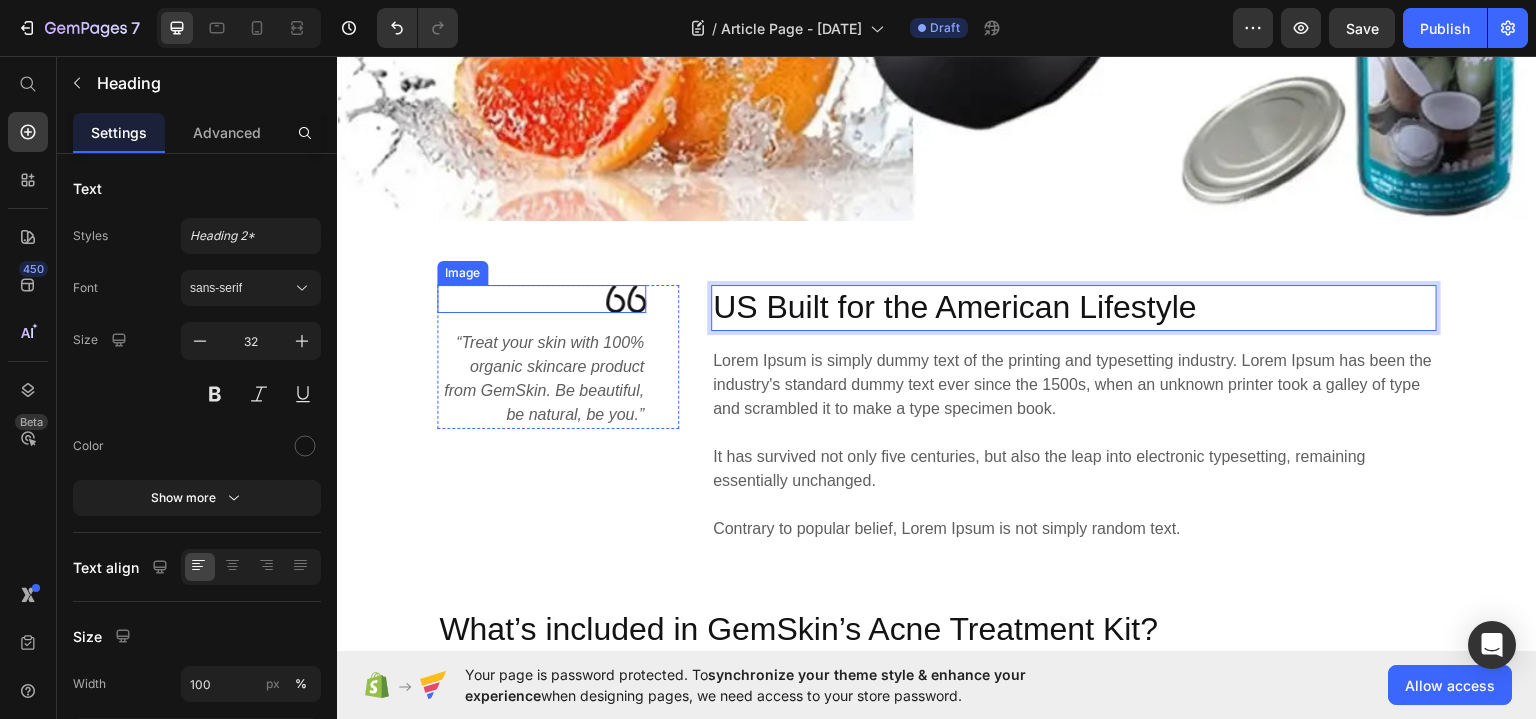 click at bounding box center (541, 298) 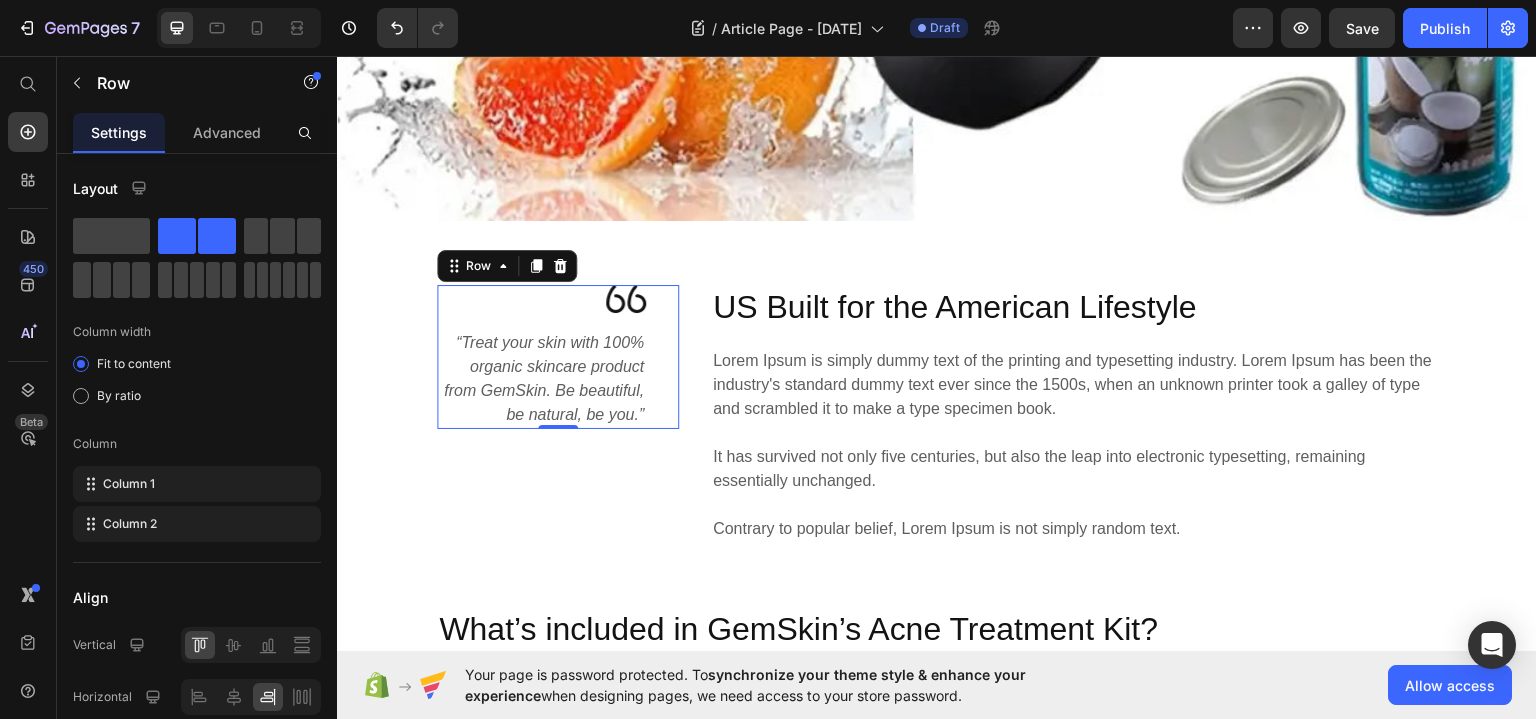 click on "Image “Treat your skin with 100% organic skincare product from GemSkin. Be beautiful, be natural, be you.” Text block                Title Line                Title Line Row   0" at bounding box center (558, 356) 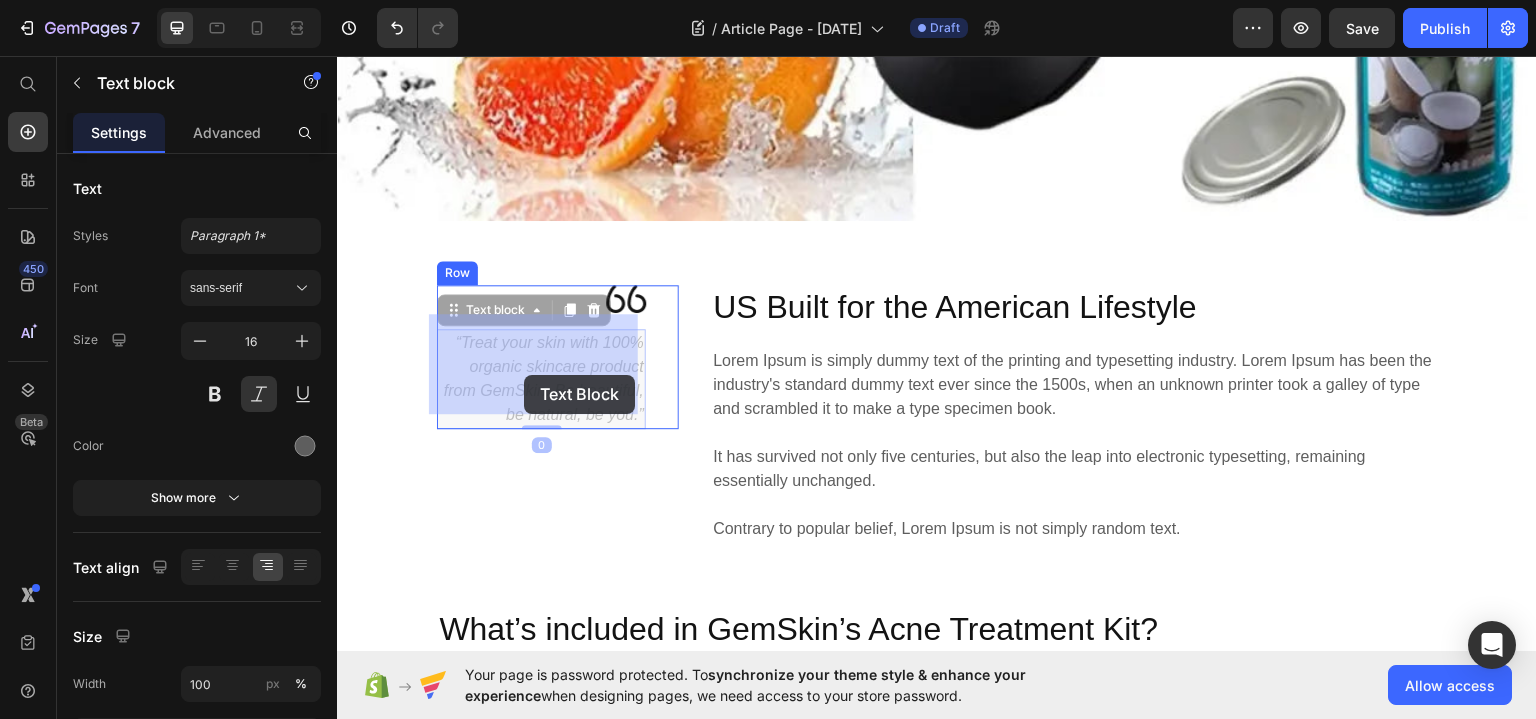 drag, startPoint x: 445, startPoint y: 324, endPoint x: 508, endPoint y: 359, distance: 72.06941 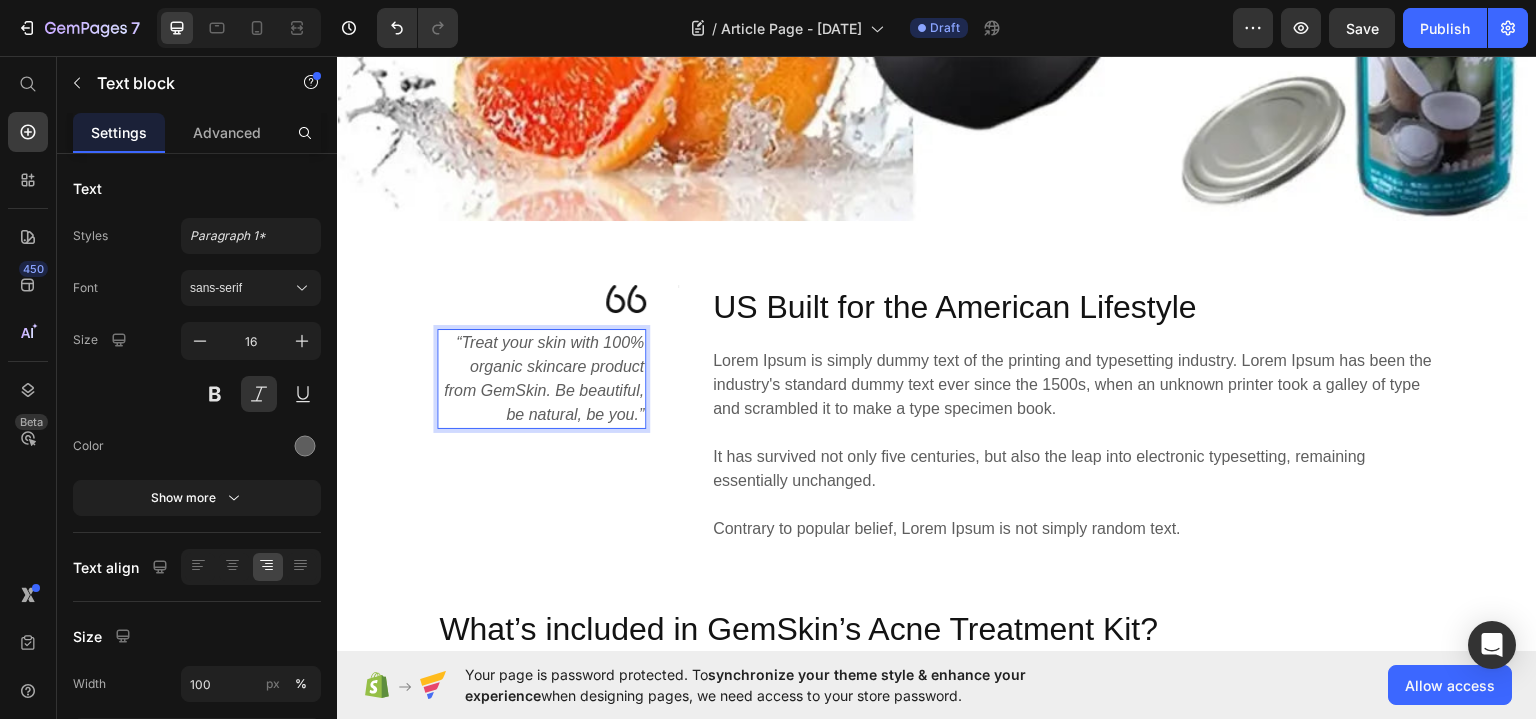 click on "“Treat your skin with 100% organic skincare product from GemSkin. Be beautiful, be natural, be you.”" at bounding box center [544, 377] 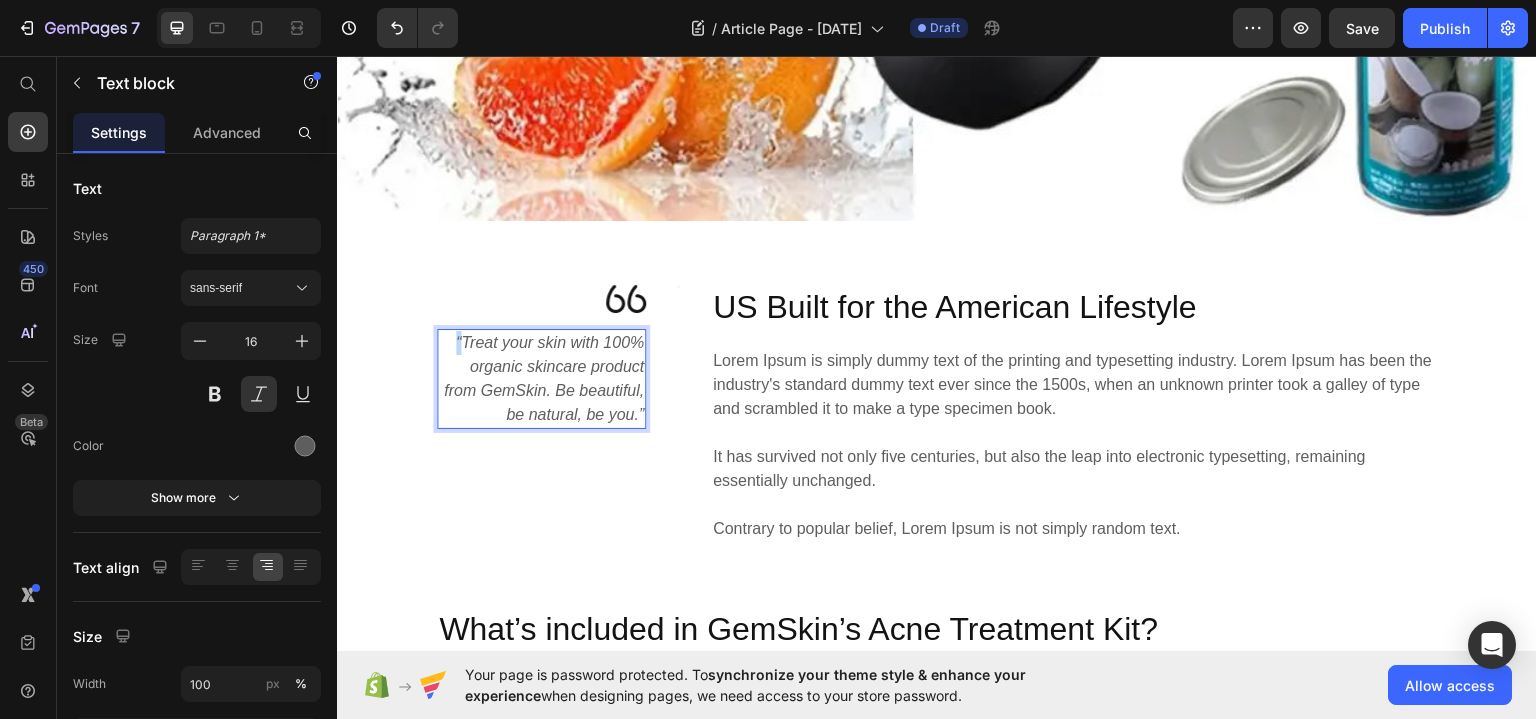 click on "“Treat your skin with 100% organic skincare product from GemSkin. Be beautiful, be natural, be you.”" at bounding box center [544, 377] 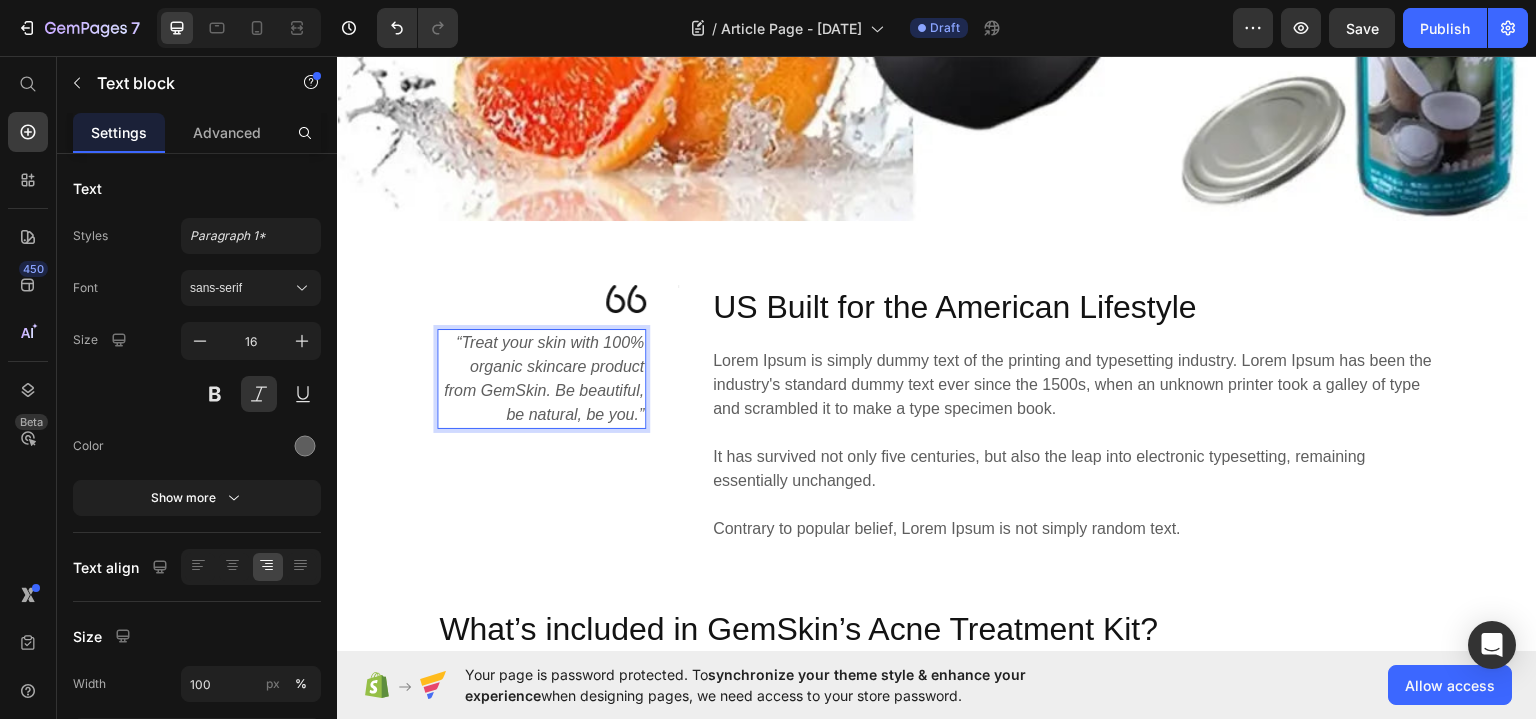 drag, startPoint x: 448, startPoint y: 327, endPoint x: 511, endPoint y: 360, distance: 71.11962 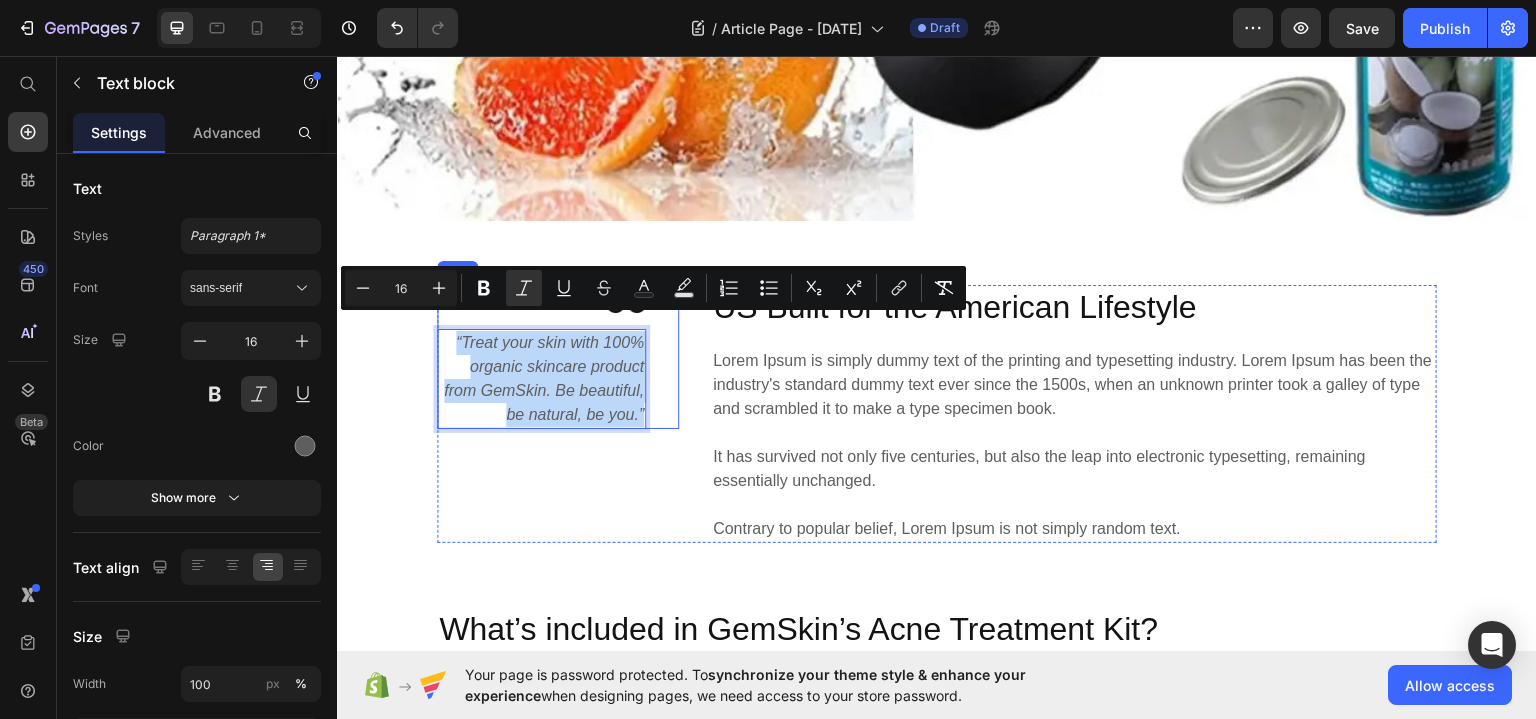 drag, startPoint x: 442, startPoint y: 319, endPoint x: 641, endPoint y: 401, distance: 215.23244 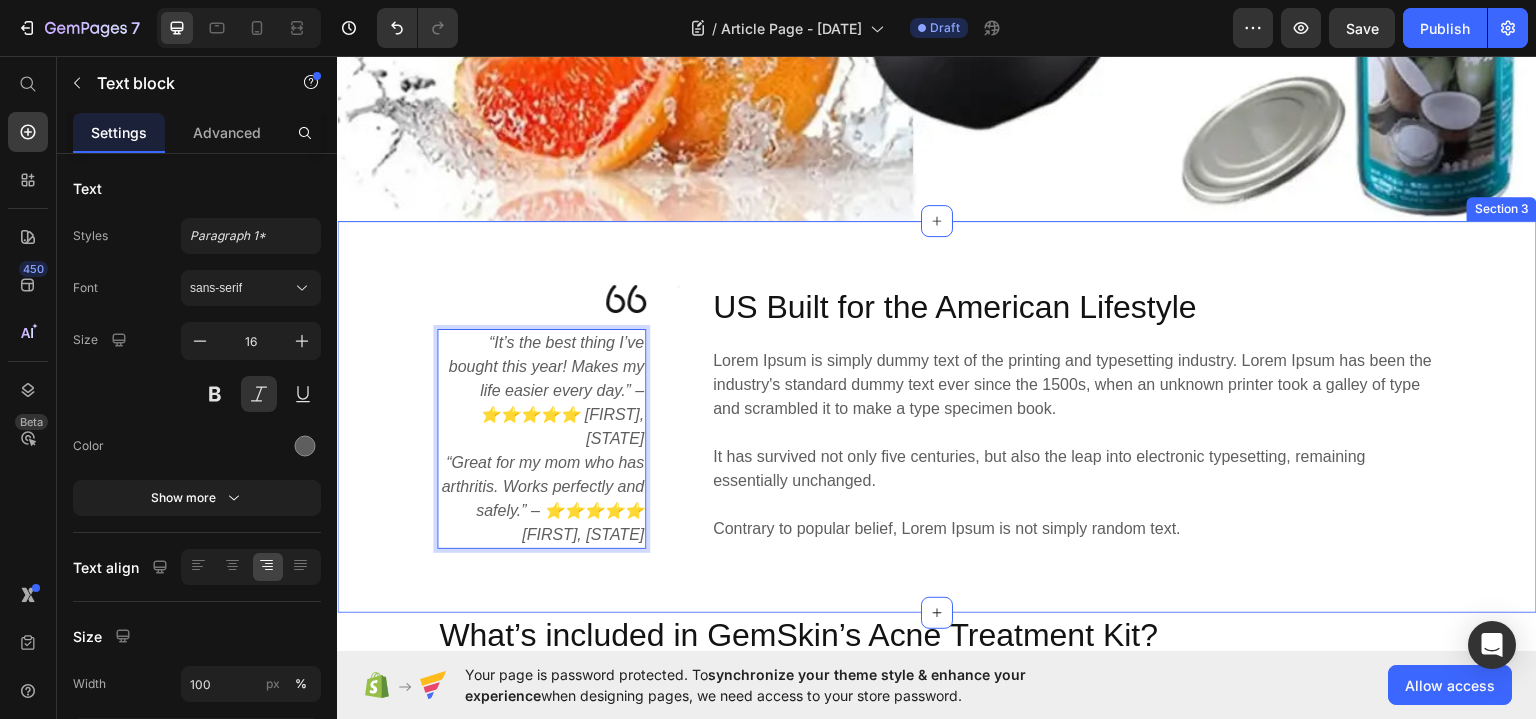 click on "Image “It’s the best thing I’ve bought this year! Makes my life easier every day.” – ⭐⭐⭐⭐⭐ [FIRST], [STATE] “Great for my mom who has arthritis. Works perfectly and safely.” – ⭐⭐⭐⭐⭐ [FIRST], [STATE] Text block   0                Title Line                Title Line Row US Built for the American Lifestyle Heading Lorem Ipsum is simply dummy text of the printing and typesetting industry. Lorem Ipsum has been the industry's standard dummy text ever since the 1500s, when an unknown printer took a galley of type and scrambled it to make a type specimen book.  It has survived not only five centuries, but also the leap into electronic typesetting, remaining essentially unchanged.  Contrary to popular belief, Lorem Ipsum is not simply random text. Text block Row" at bounding box center (937, 416) 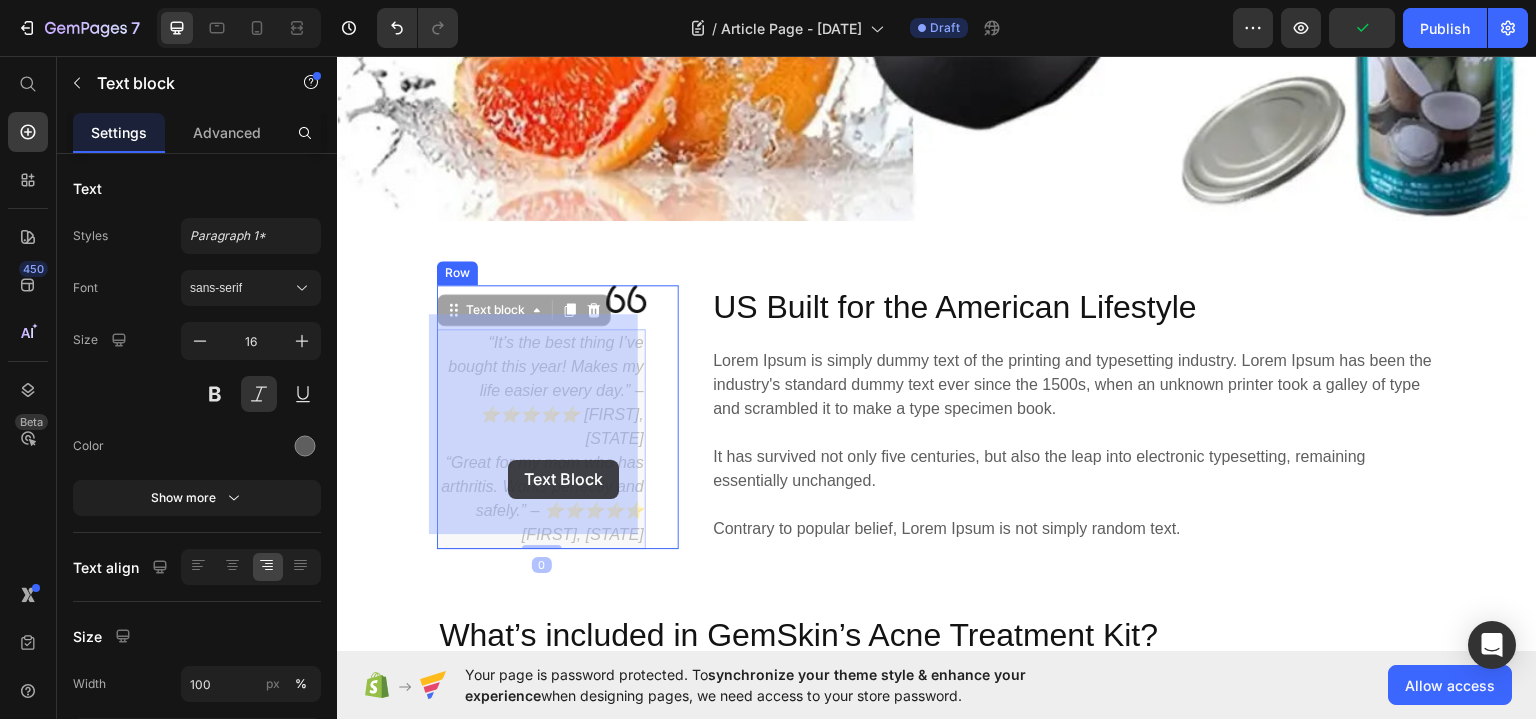 drag, startPoint x: 436, startPoint y: 439, endPoint x: 487, endPoint y: 446, distance: 51.47815 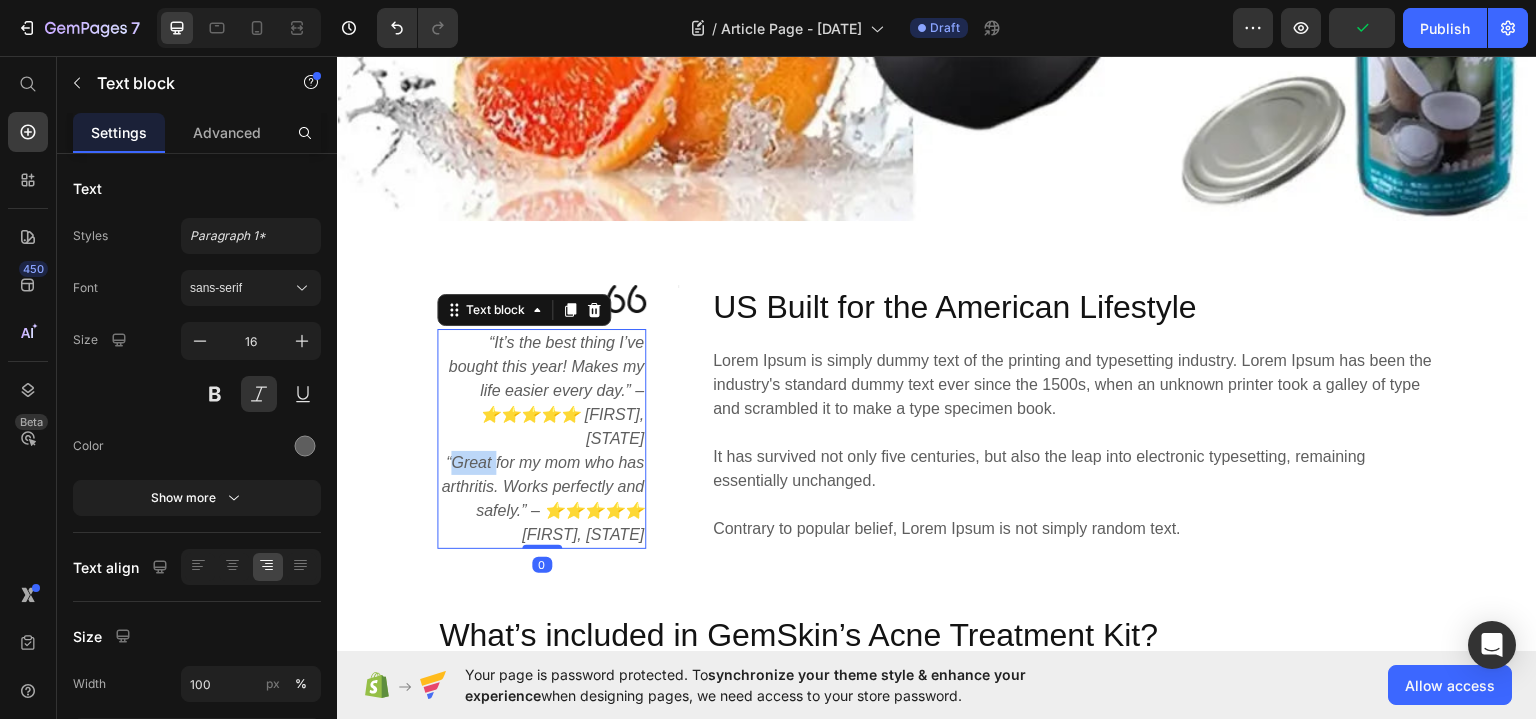 click on "“Great for my mom who has arthritis. Works perfectly and safely.” – ⭐⭐⭐⭐⭐ [FIRST], [STATE]" at bounding box center (541, 498) 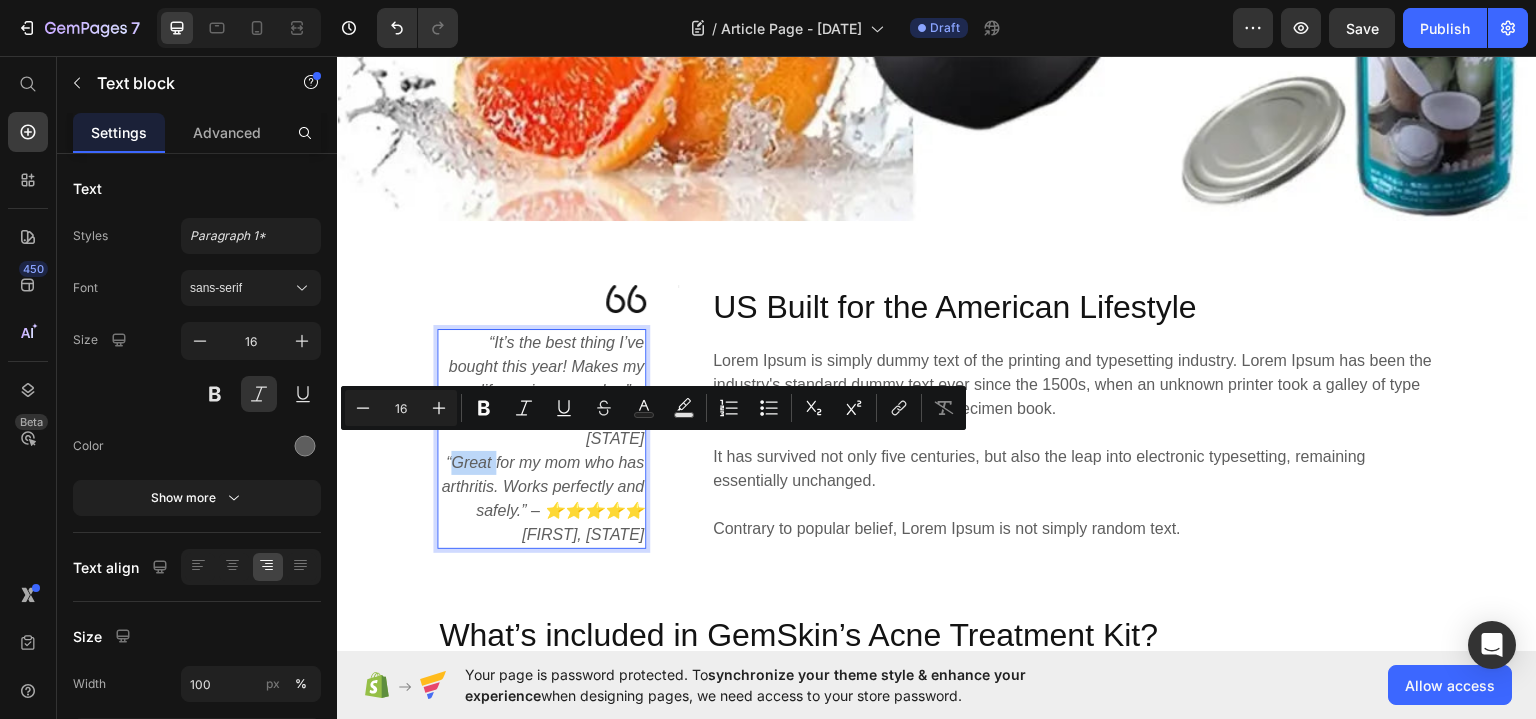 click on "“Great for my mom who has arthritis. Works perfectly and safely.” – ⭐⭐⭐⭐⭐ [FIRST], [STATE]" at bounding box center (541, 498) 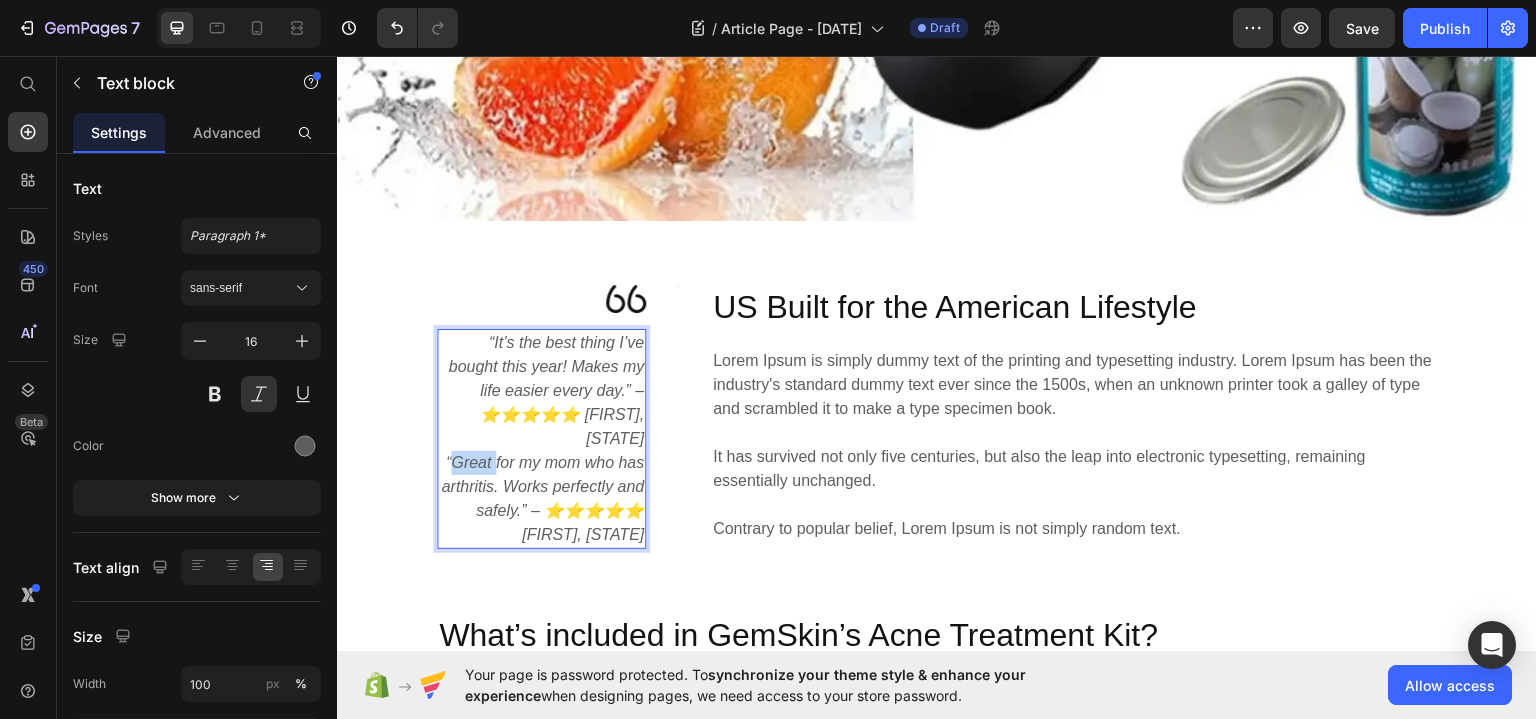 click on "“Great for my mom who has arthritis. Works perfectly and safely.” – ⭐⭐⭐⭐⭐ [FIRST], [STATE]" at bounding box center [541, 498] 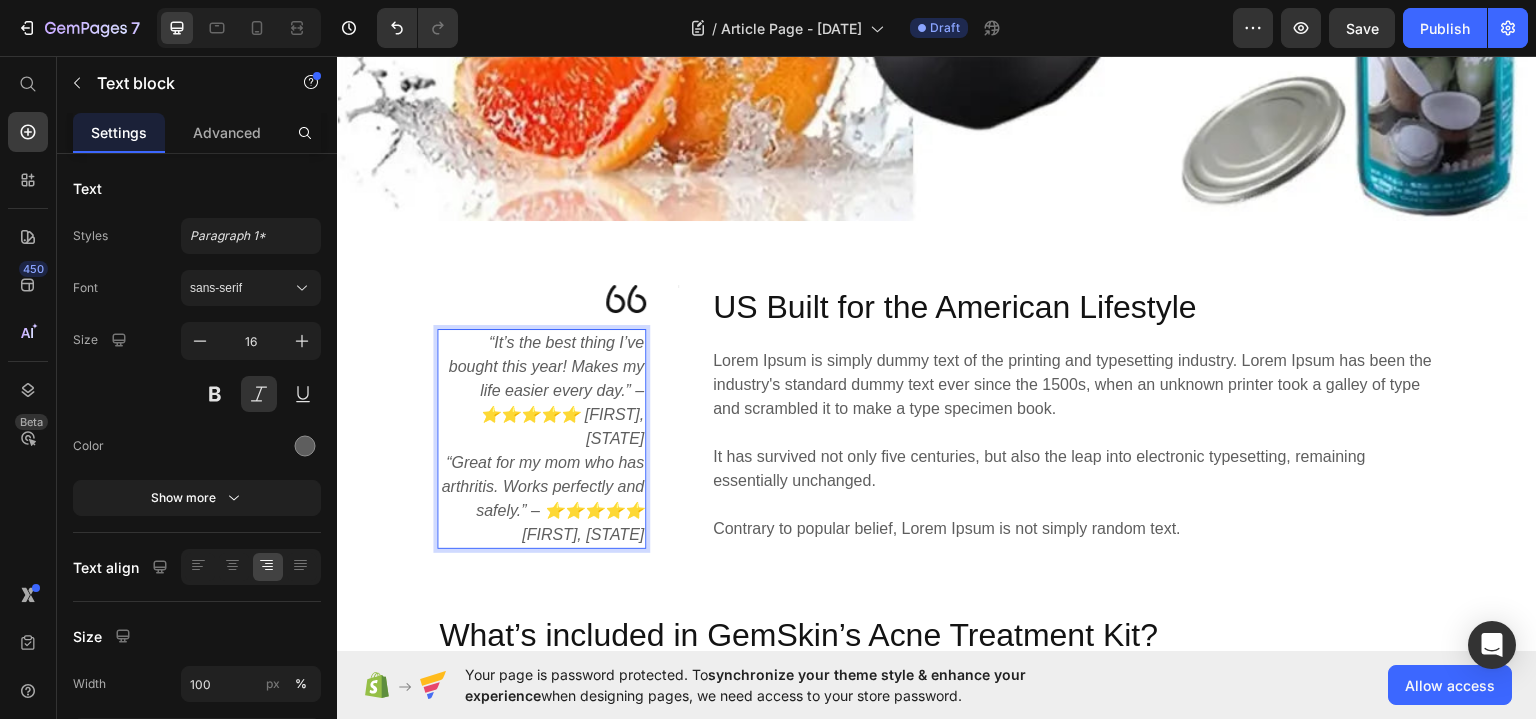 click on "“Great for my mom who has arthritis. Works perfectly and safely.” – ⭐⭐⭐⭐⭐ [FIRST], [STATE]" at bounding box center (541, 498) 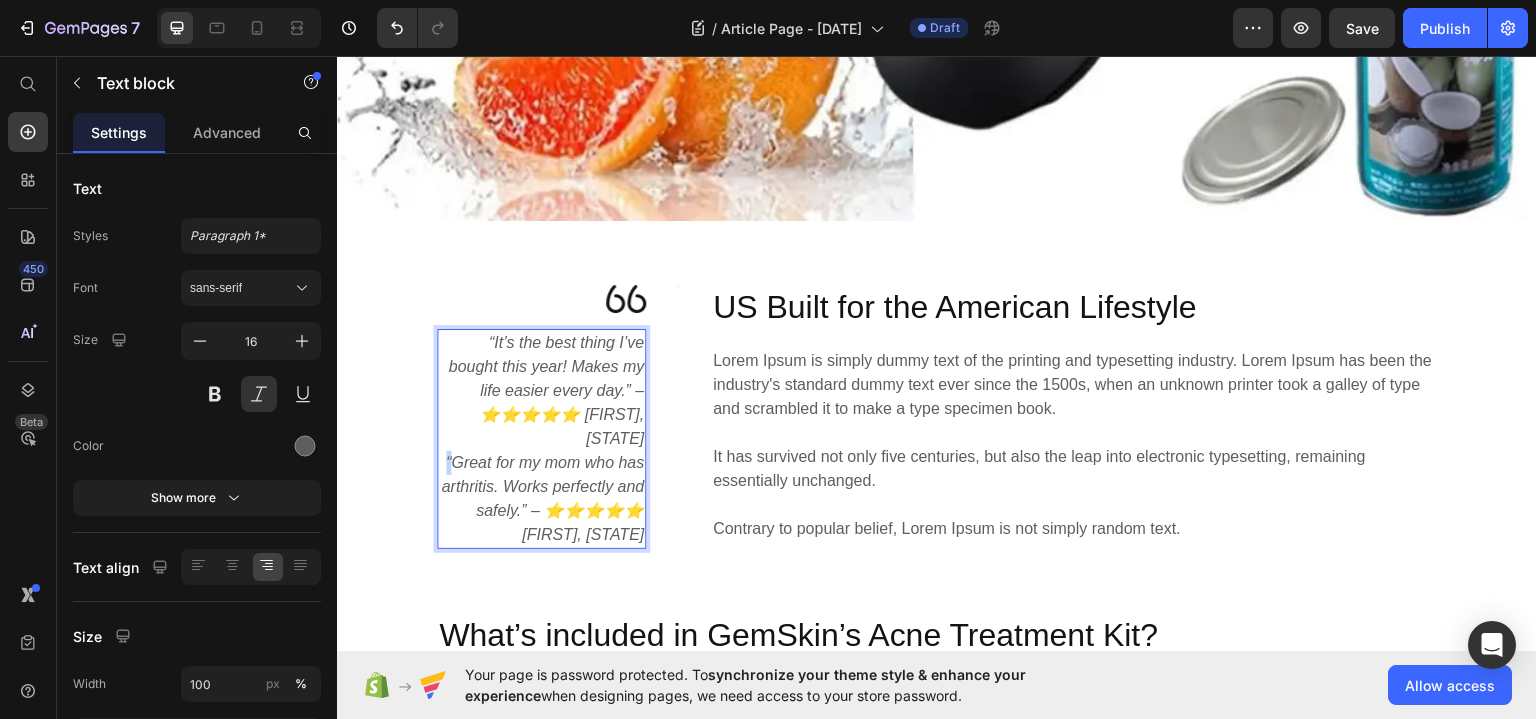 click on "“Great for my mom who has arthritis. Works perfectly and safely.” – ⭐⭐⭐⭐⭐ [FIRST], [STATE]" at bounding box center (541, 498) 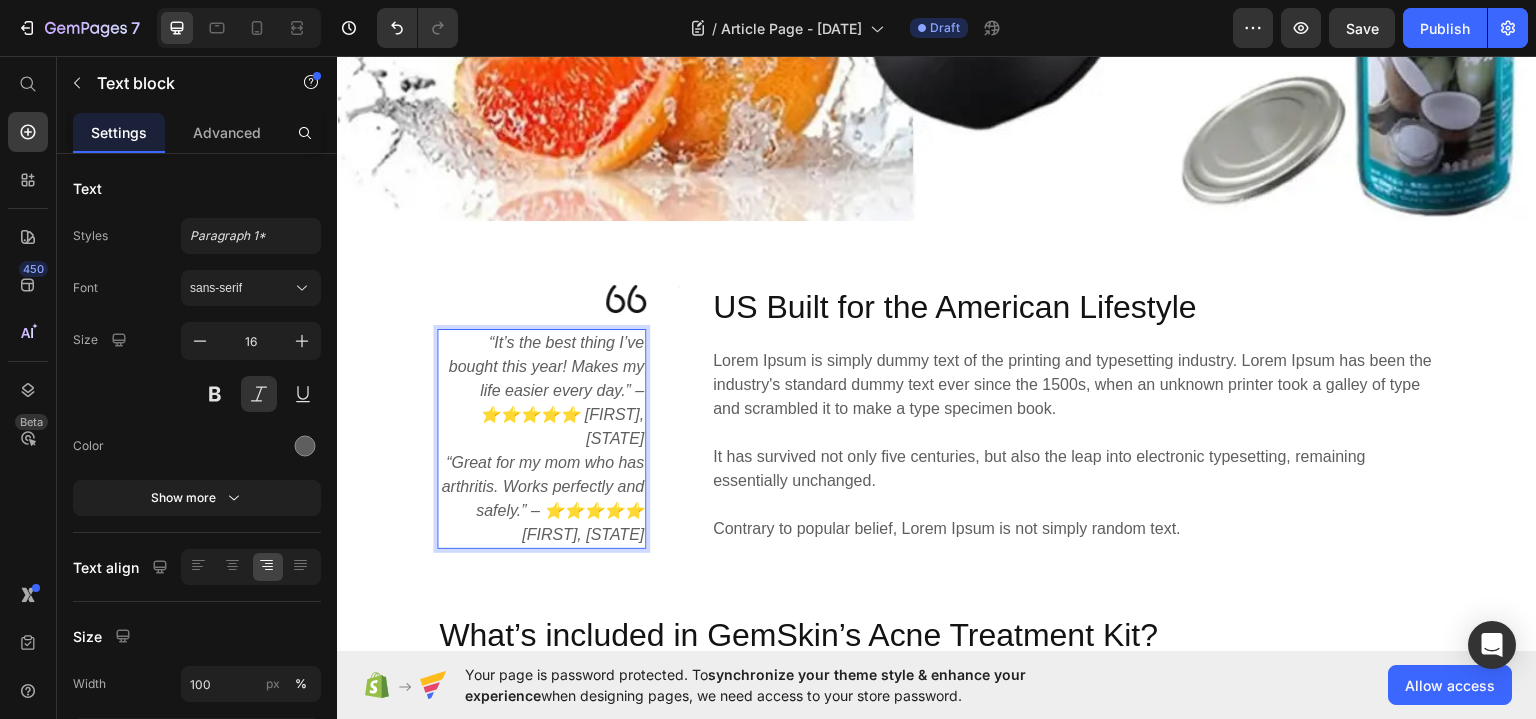 drag, startPoint x: 438, startPoint y: 441, endPoint x: 478, endPoint y: 455, distance: 42.379242 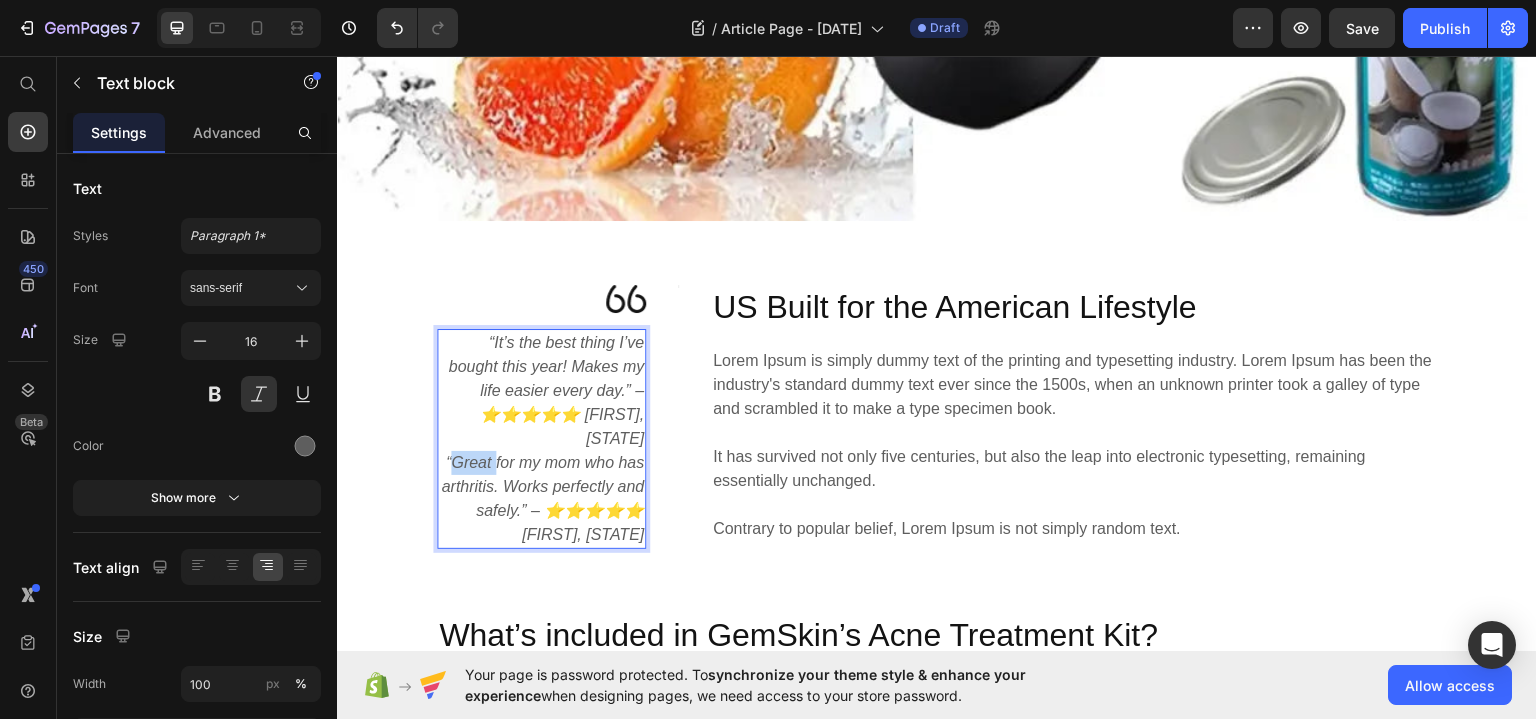 click on "“Great for my mom who has arthritis. Works perfectly and safely.” – ⭐⭐⭐⭐⭐ [FIRST], [STATE]" at bounding box center [541, 498] 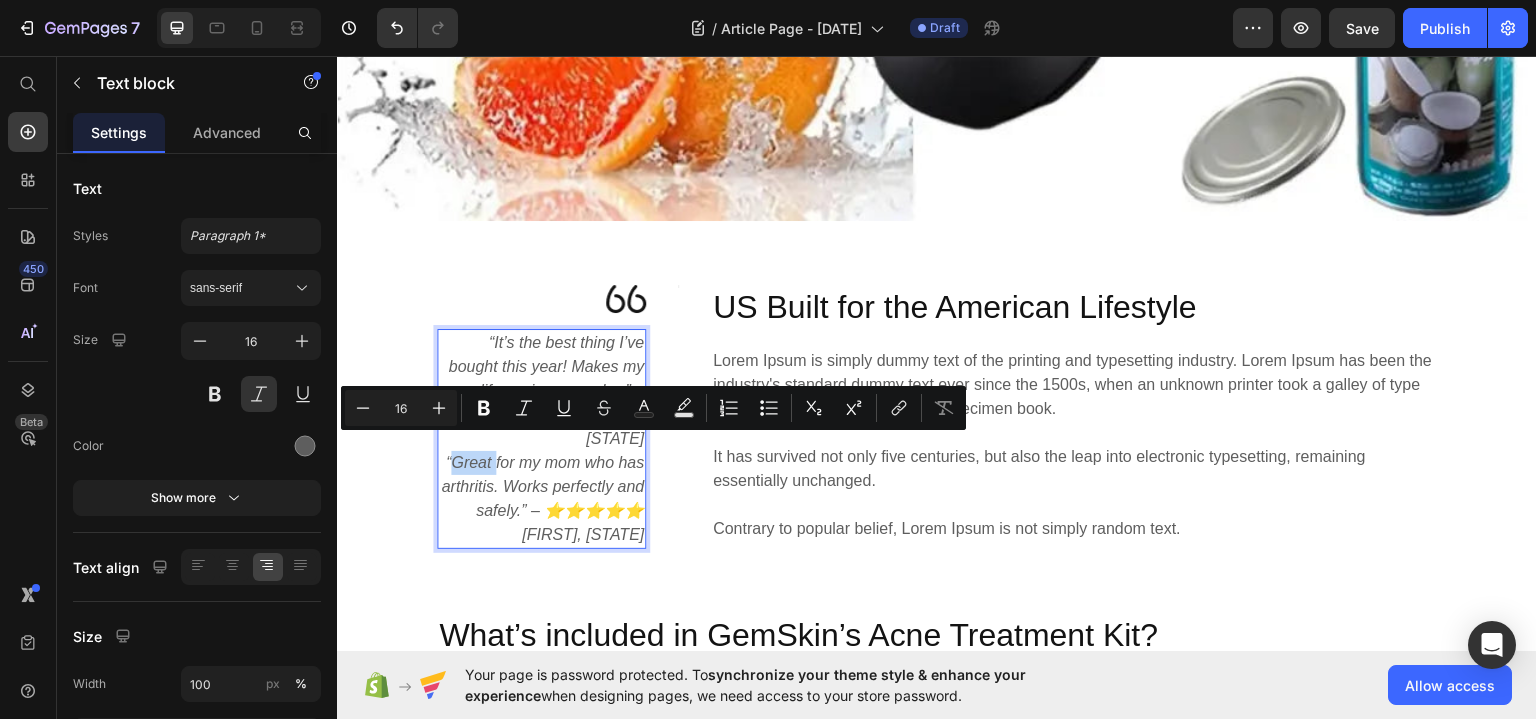 click on "“Great for my mom who has arthritis. Works perfectly and safely.” – ⭐⭐⭐⭐⭐ [FIRST], [STATE]" at bounding box center (541, 498) 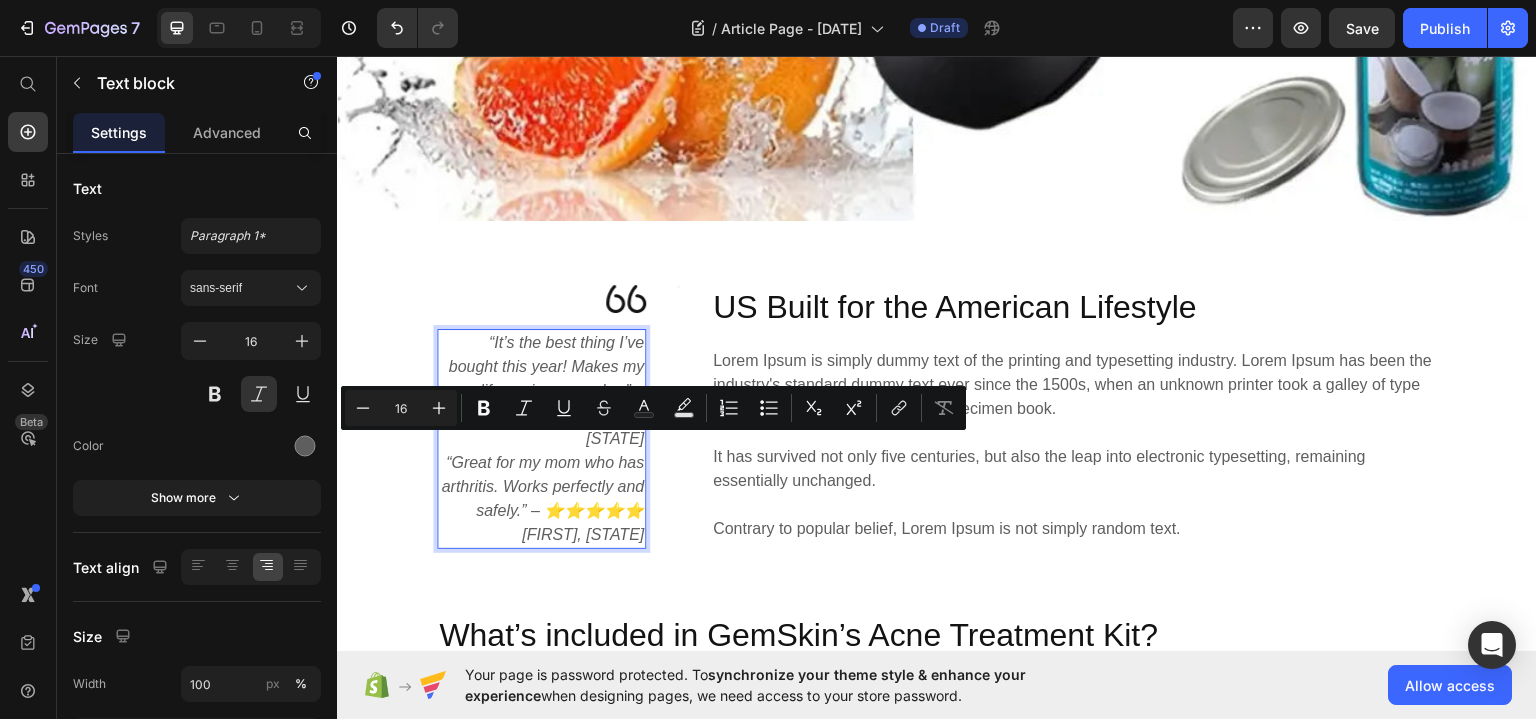 click on "“Great for my mom who has arthritis. Works perfectly and safely.” – ⭐⭐⭐⭐⭐ [FIRST], [STATE]" at bounding box center [541, 498] 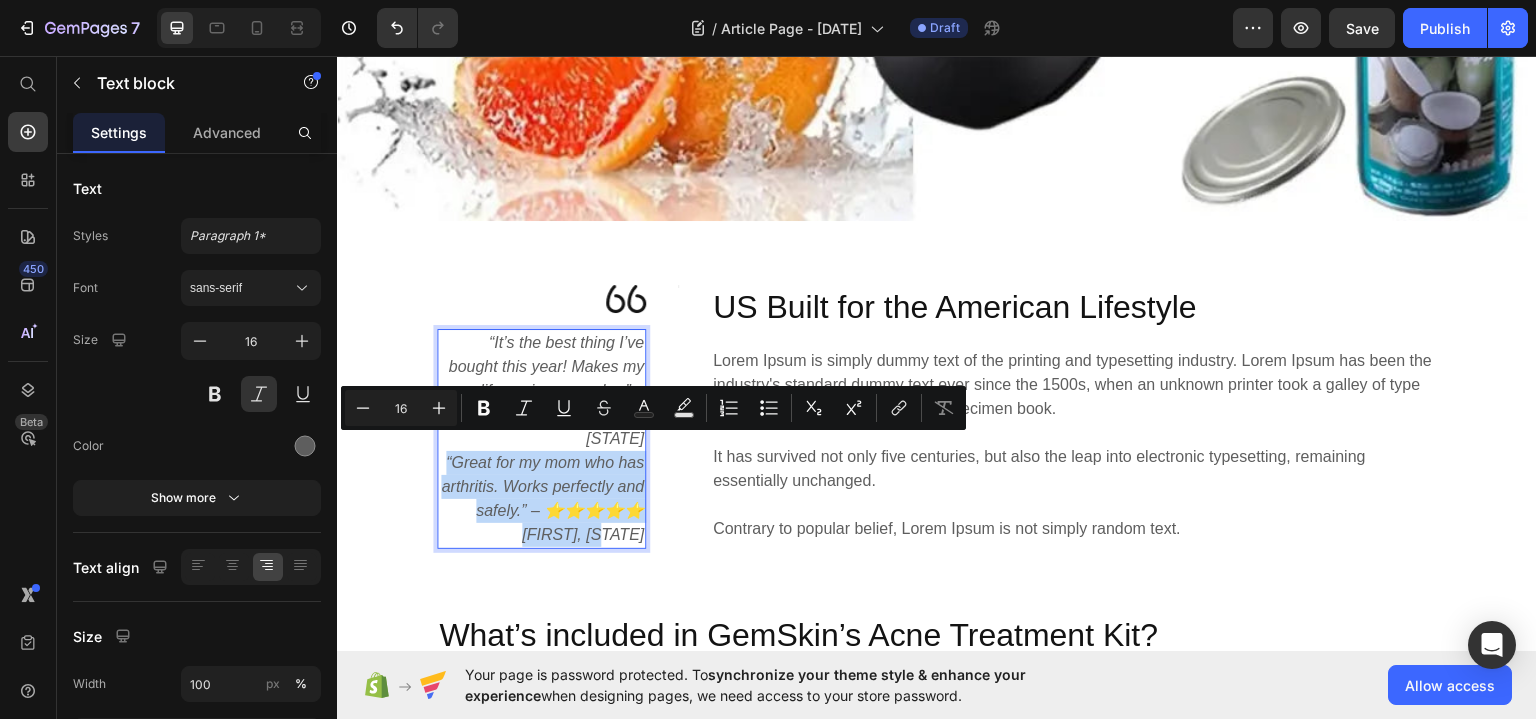 drag, startPoint x: 436, startPoint y: 443, endPoint x: 636, endPoint y: 523, distance: 215.40659 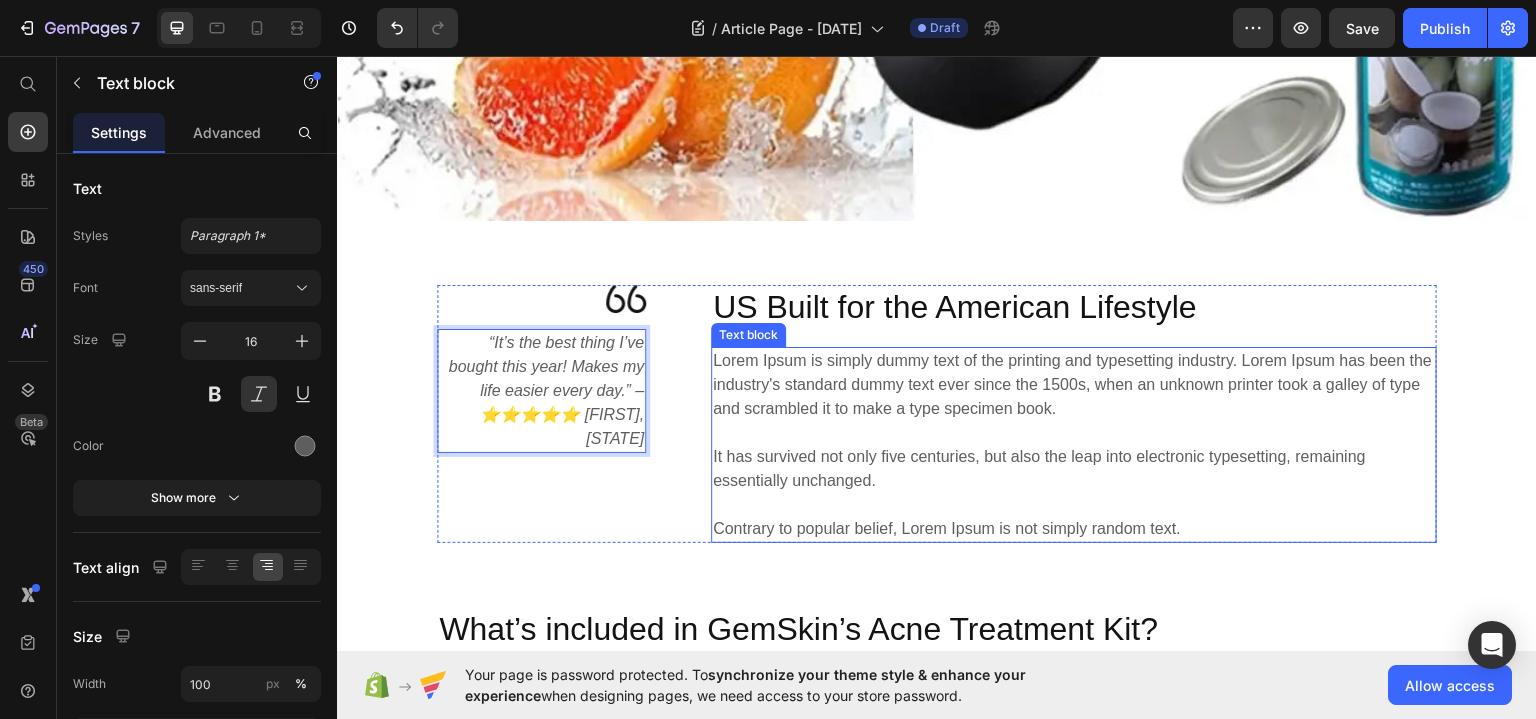 click on "Lorem Ipsum is simply dummy text of the printing and typesetting industry. Lorem Ipsum has been the industry's standard dummy text ever since the 1500s, when an unknown printer took a galley of type and scrambled it to make a type specimen book.  It has survived not only five centuries, but also the leap into electronic typesetting, remaining essentially unchanged.  Contrary to popular belief, Lorem Ipsum is not simply random text." at bounding box center (1074, 444) 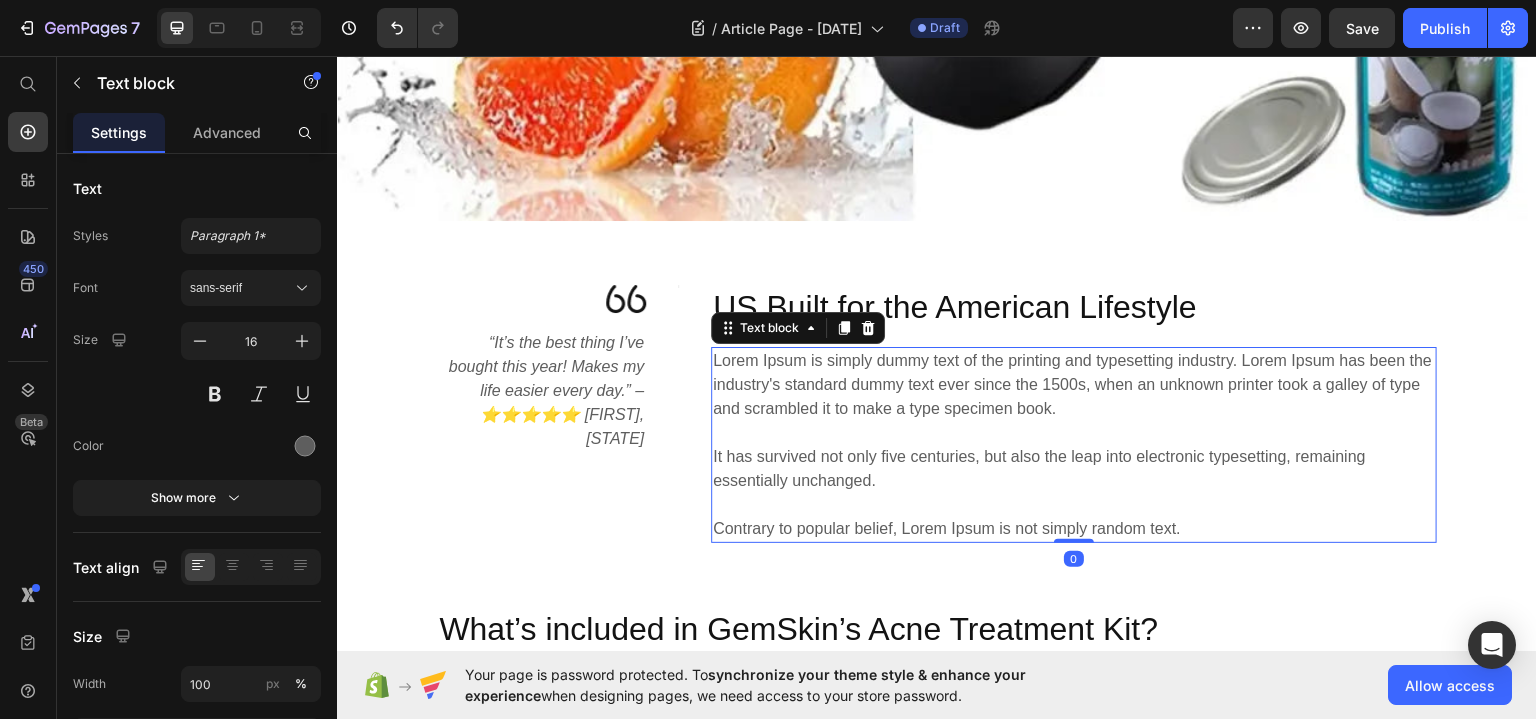 click on "Lorem Ipsum is simply dummy text of the printing and typesetting industry. Lorem Ipsum has been the industry's standard dummy text ever since the 1500s, when an unknown printer took a galley of type and scrambled it to make a type specimen book.  It has survived not only five centuries, but also the leap into electronic typesetting, remaining essentially unchanged.  Contrary to popular belief, Lorem Ipsum is not simply random text." at bounding box center (1074, 444) 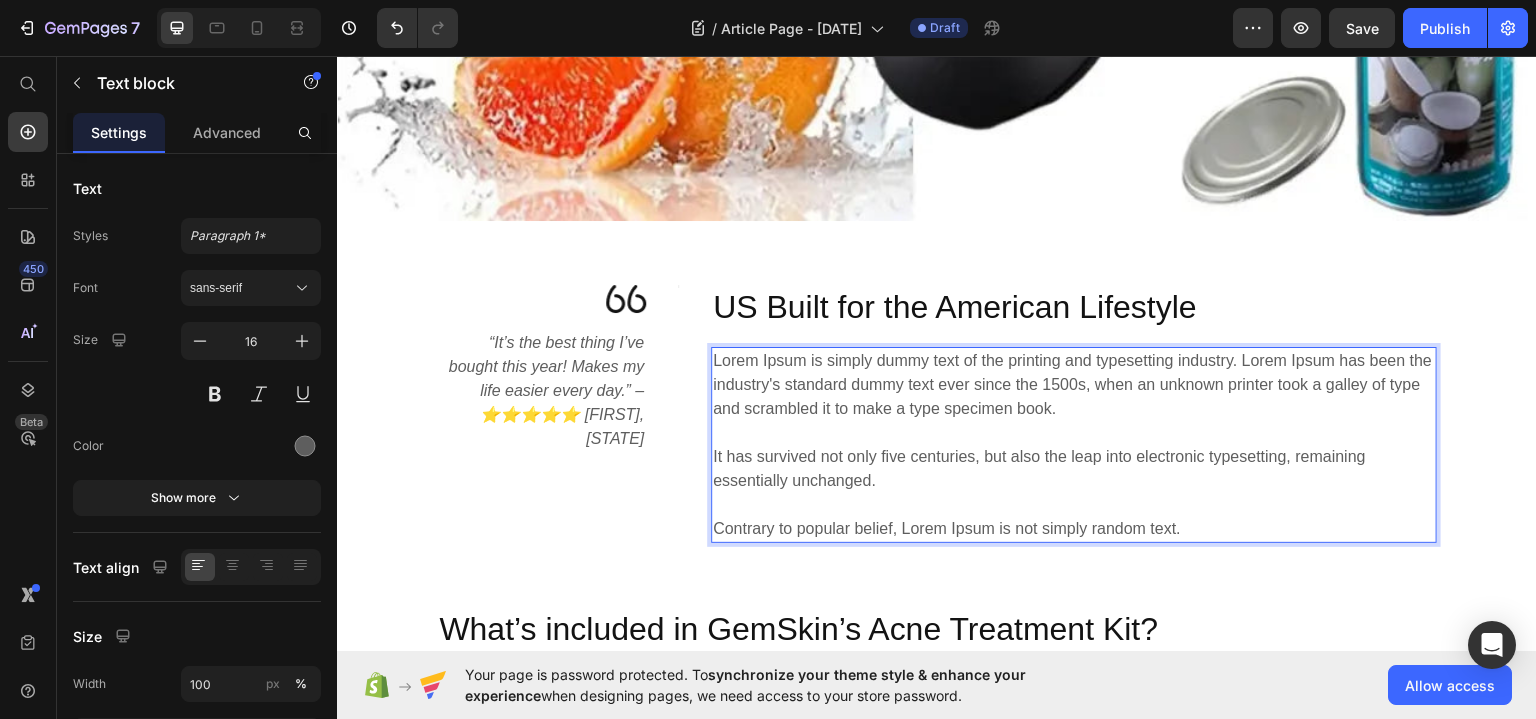 click on "Lorem Ipsum is simply dummy text of the printing and typesetting industry. Lorem Ipsum has been the industry's standard dummy text ever since the 1500s, when an unknown printer took a galley of type and scrambled it to make a type specimen book.  It has survived not only five centuries, but also the leap into electronic typesetting, remaining essentially unchanged.  Contrary to popular belief, Lorem Ipsum is not simply random text." at bounding box center (1074, 444) 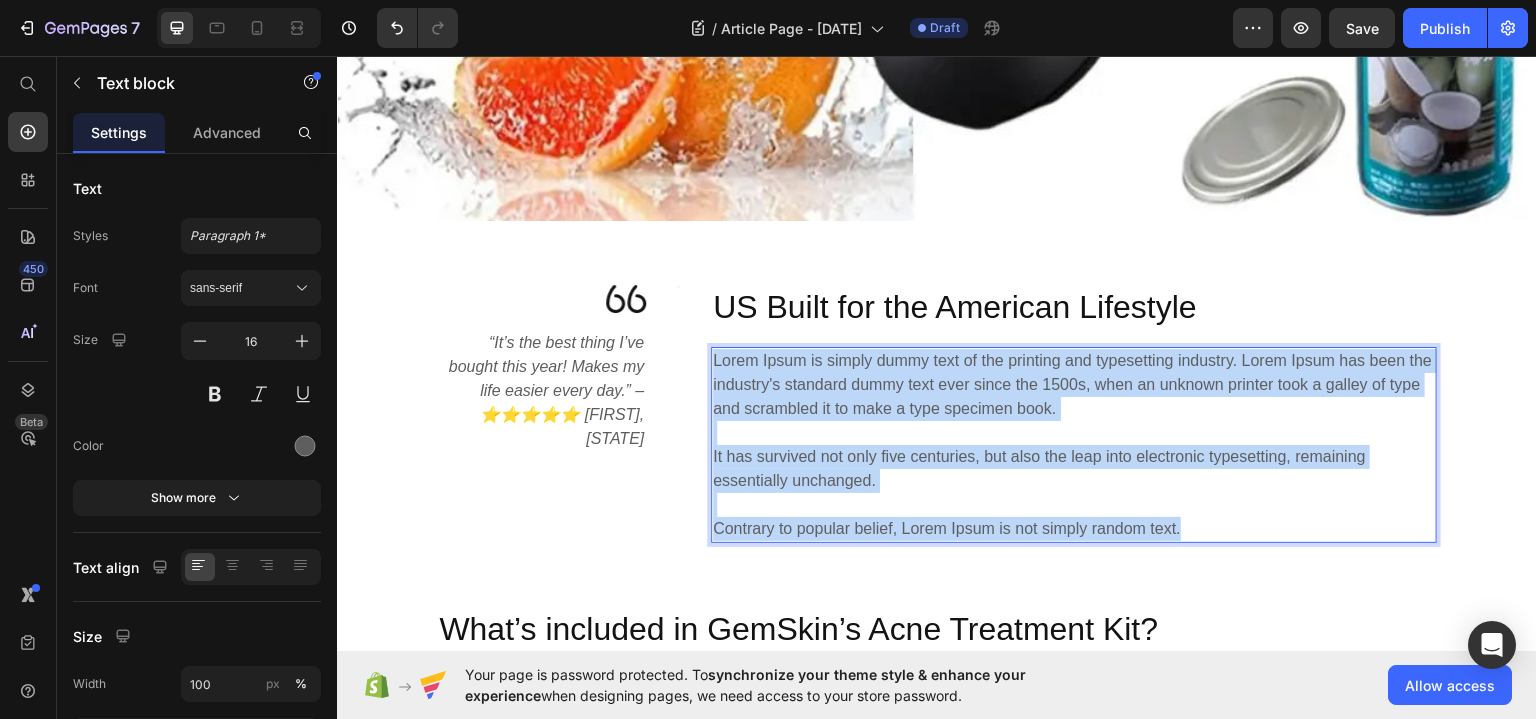 drag, startPoint x: 709, startPoint y: 343, endPoint x: 1179, endPoint y: 512, distance: 499.46072 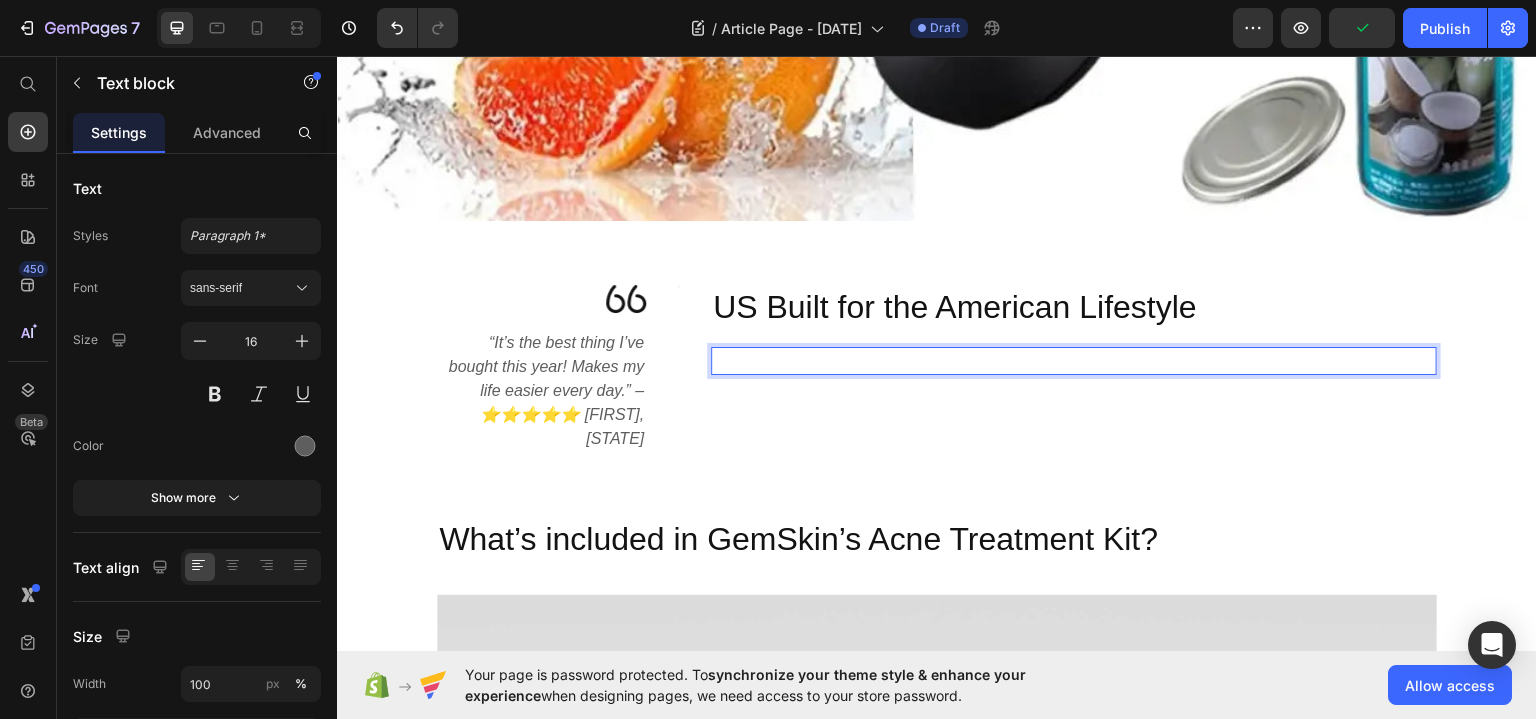 click at bounding box center (1074, 360) 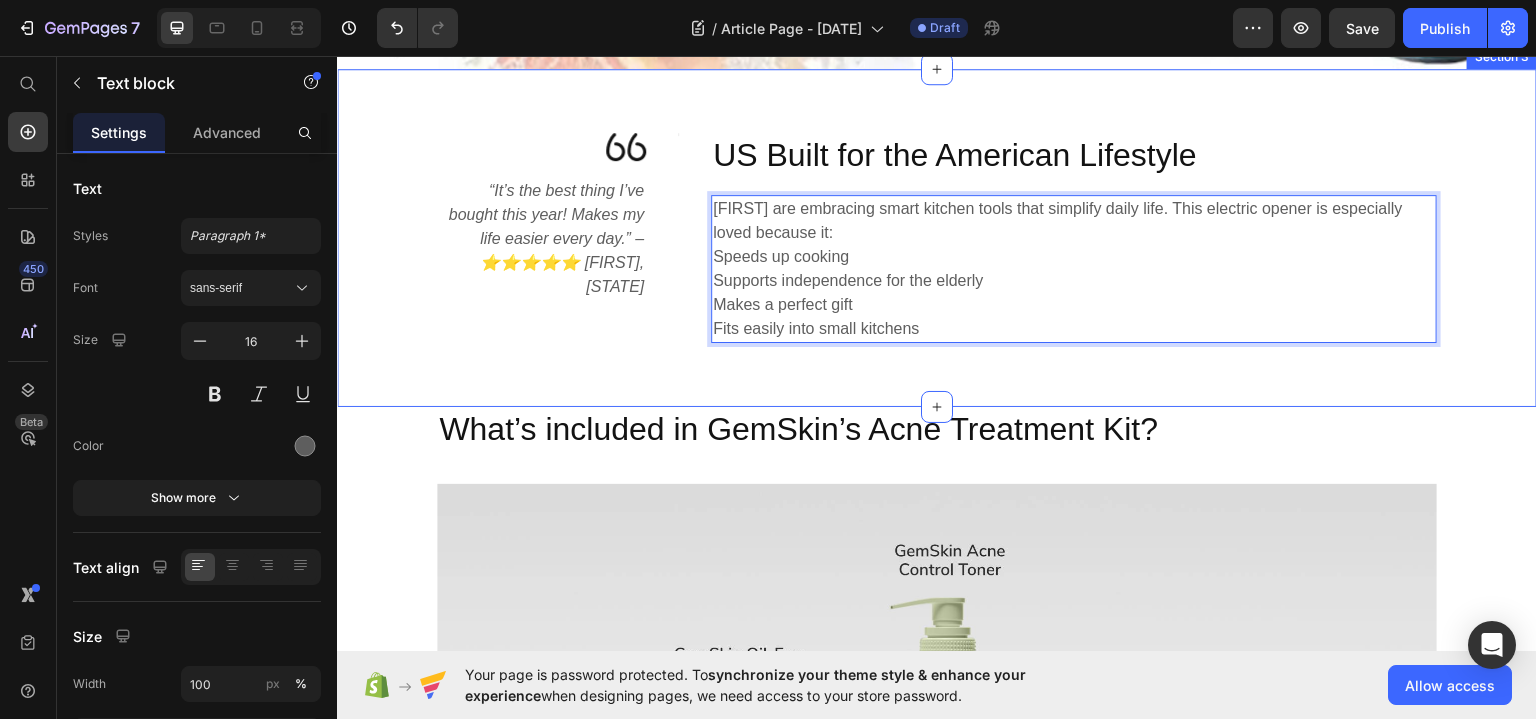 scroll, scrollTop: 2000, scrollLeft: 0, axis: vertical 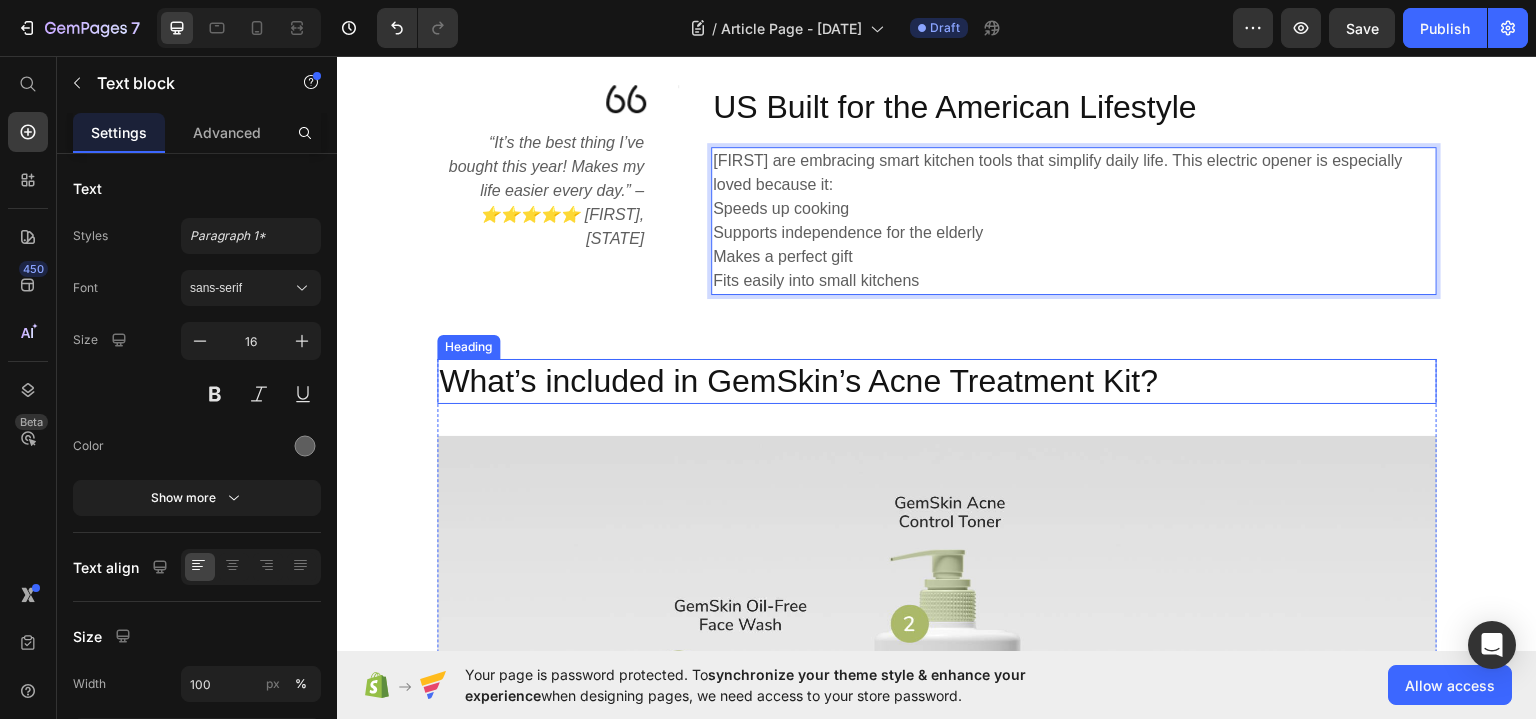 click on "What’s included in GemSkin’s Acne Treatment Kit?" at bounding box center (937, 381) 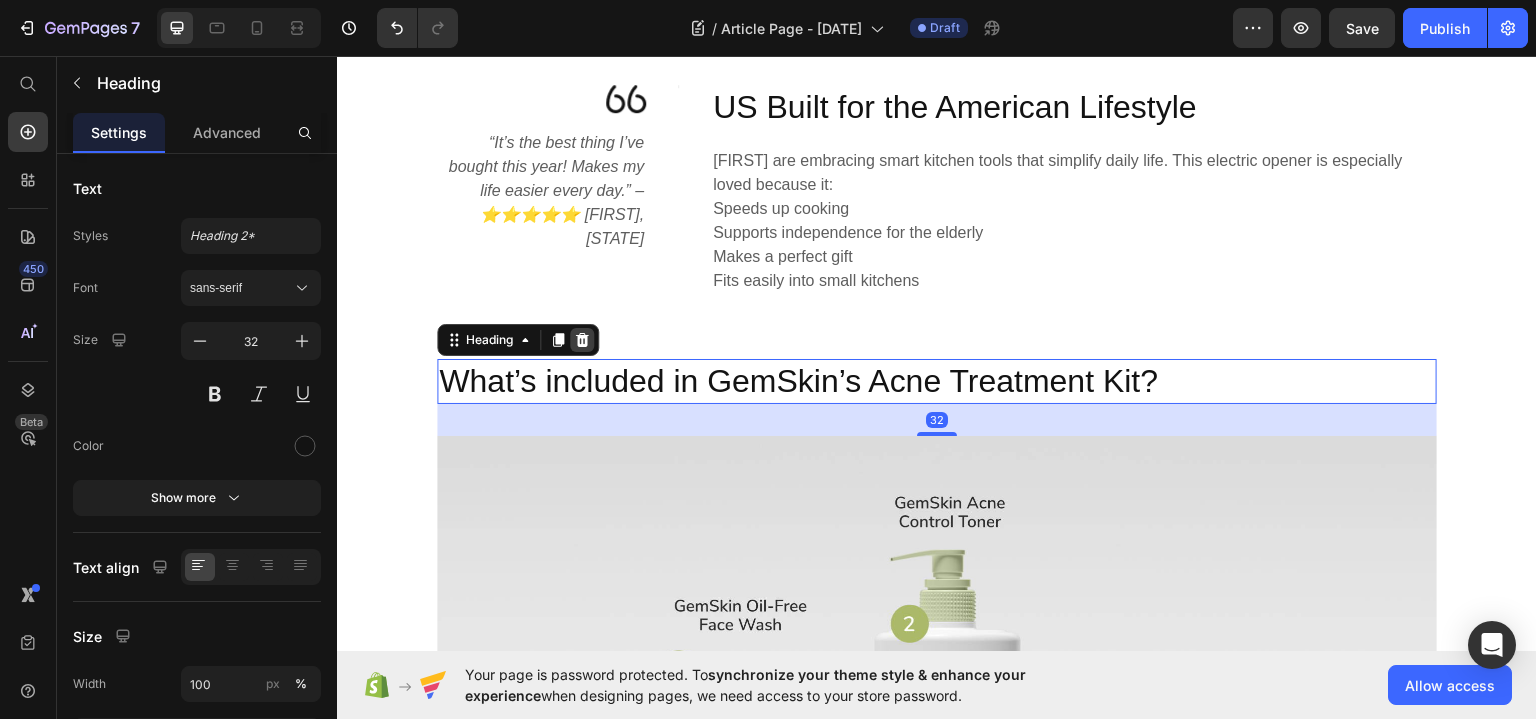 click 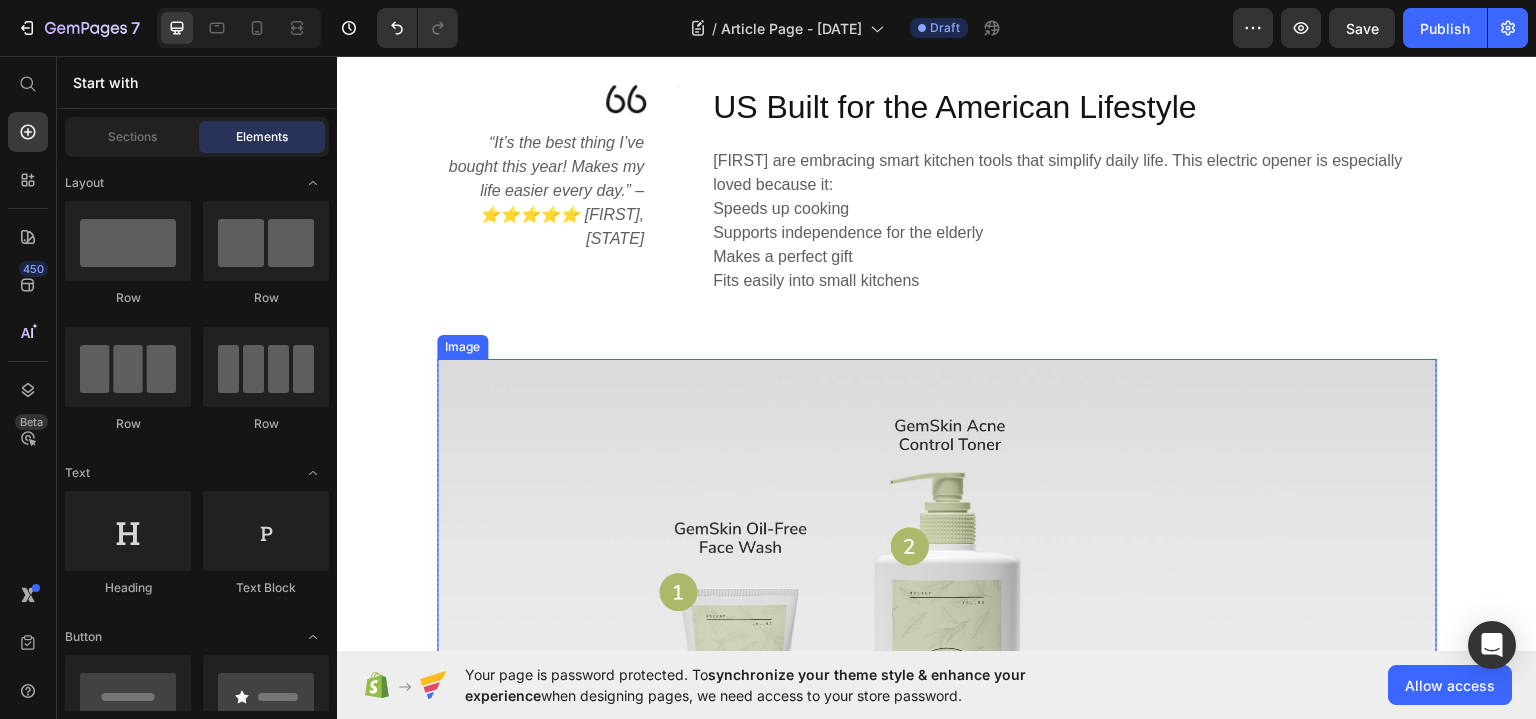 click at bounding box center [937, 626] 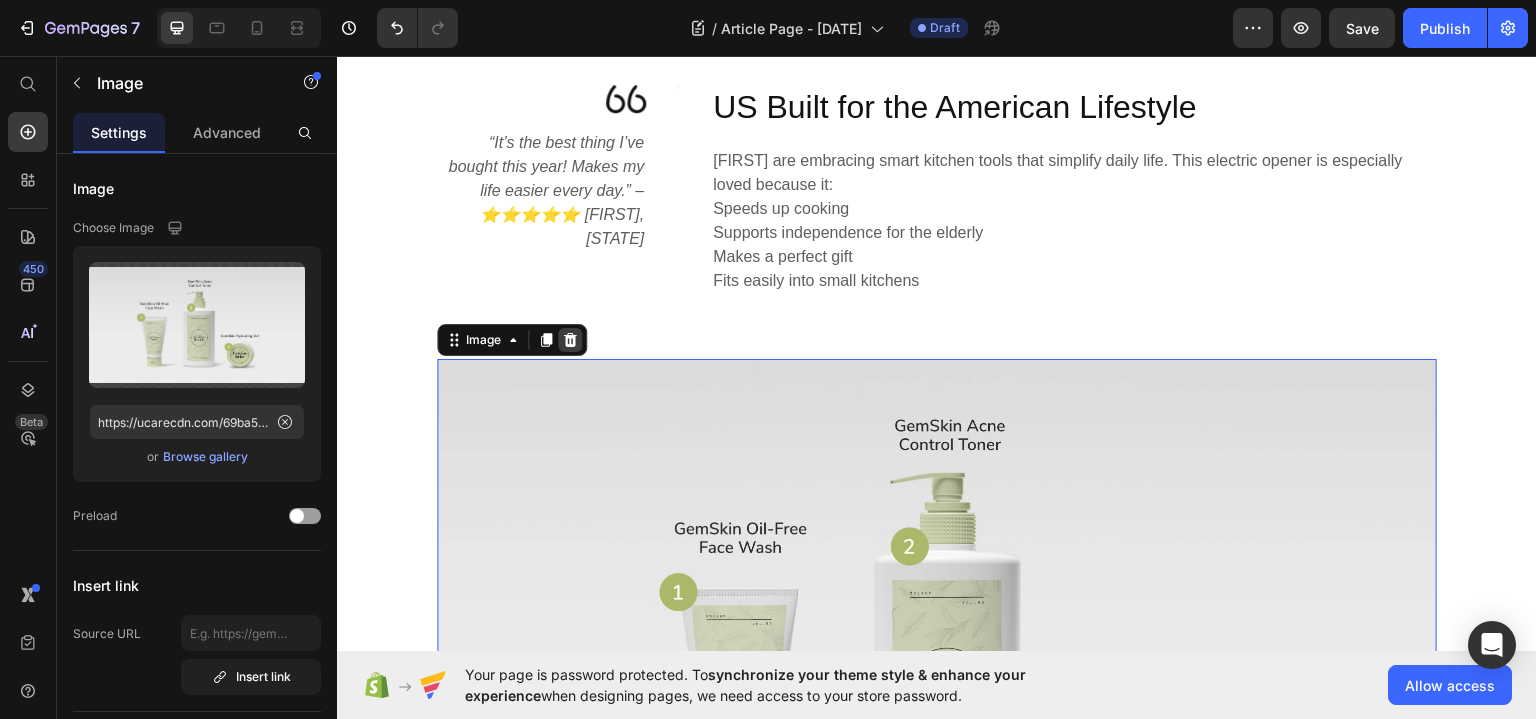 click 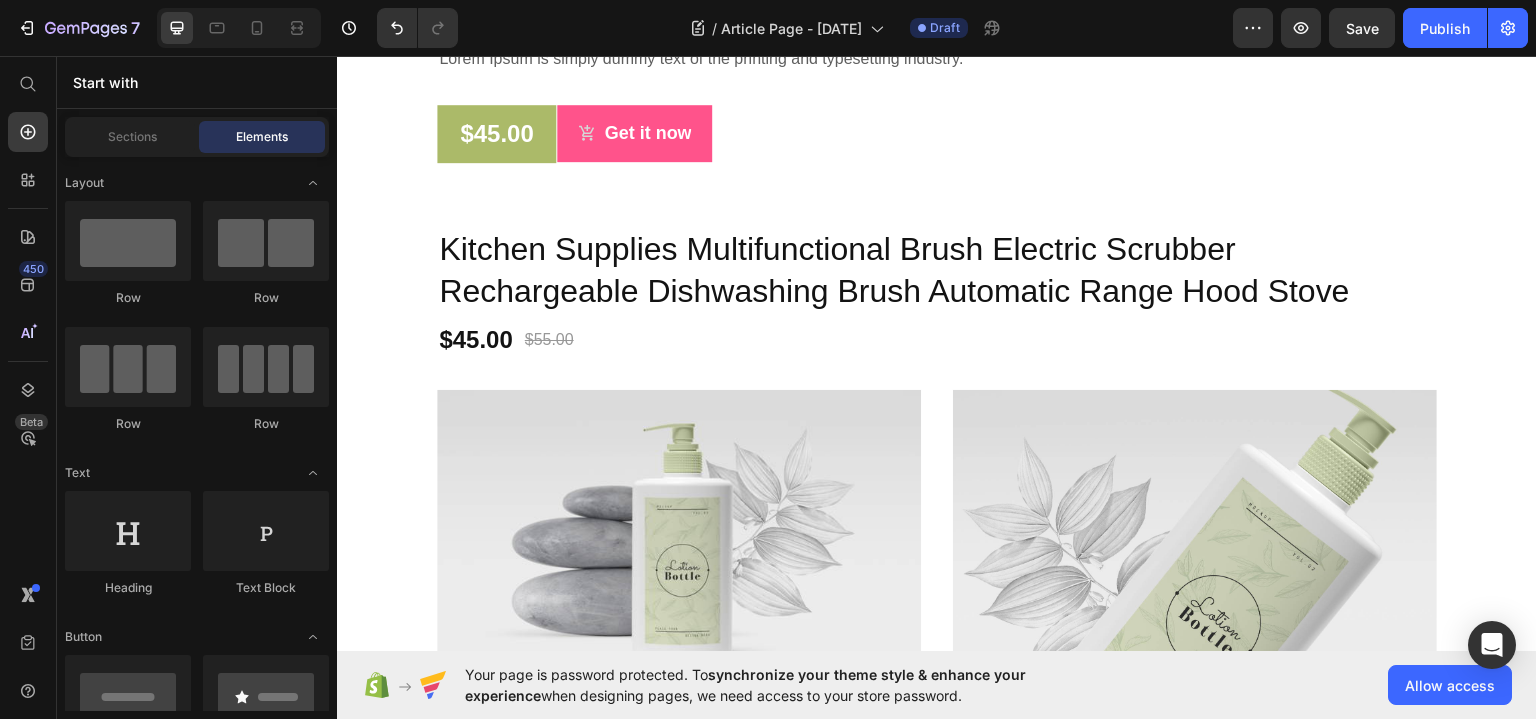 scroll, scrollTop: 3400, scrollLeft: 0, axis: vertical 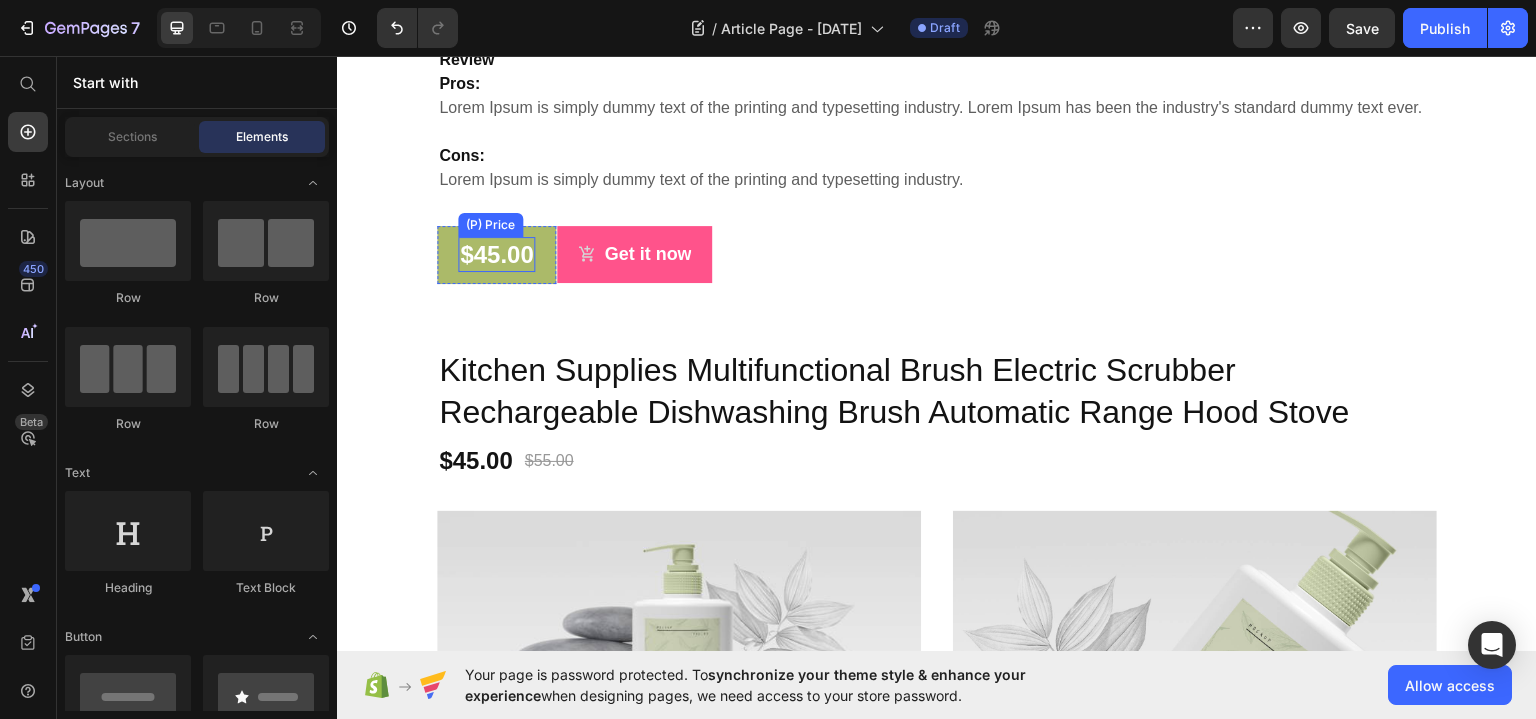 click on "$45.00" at bounding box center (496, 253) 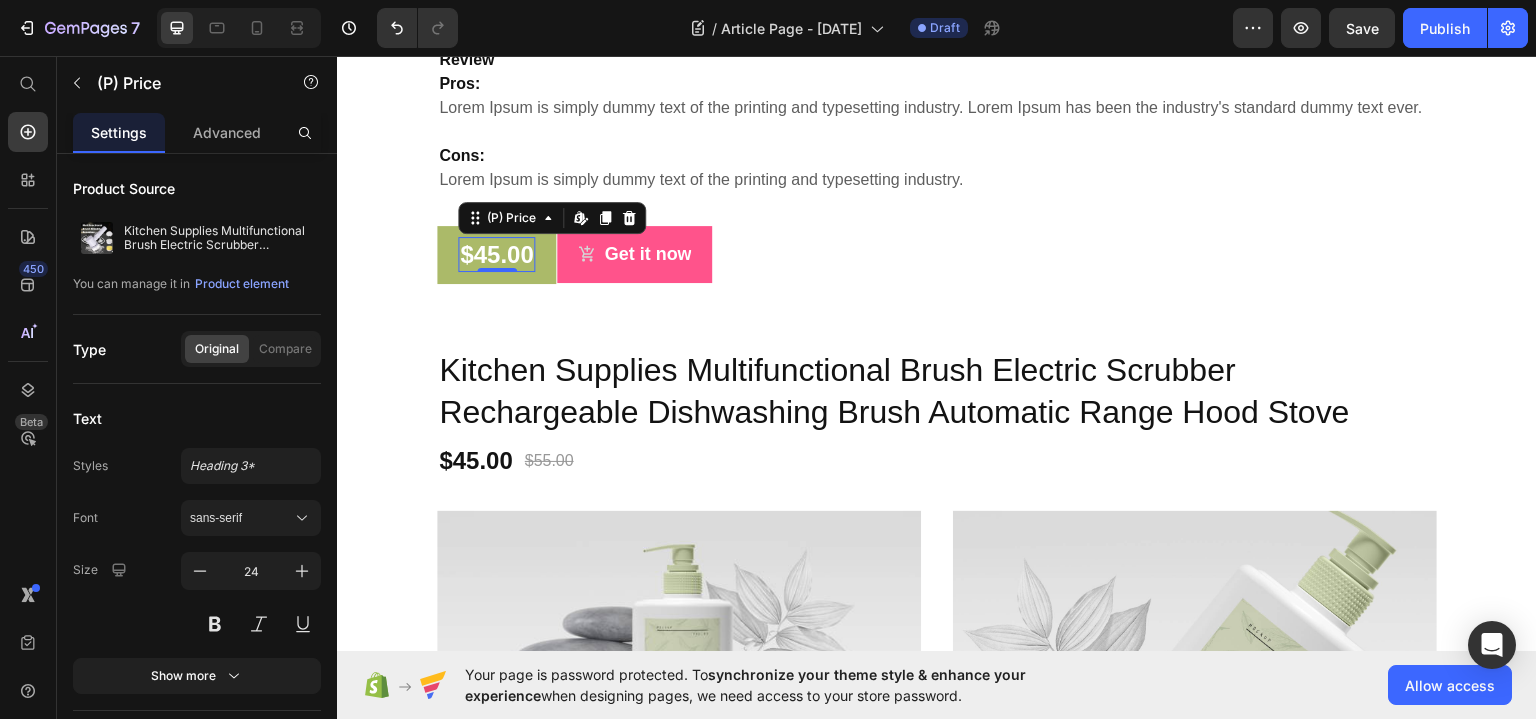 click on "$45.00" at bounding box center (496, 253) 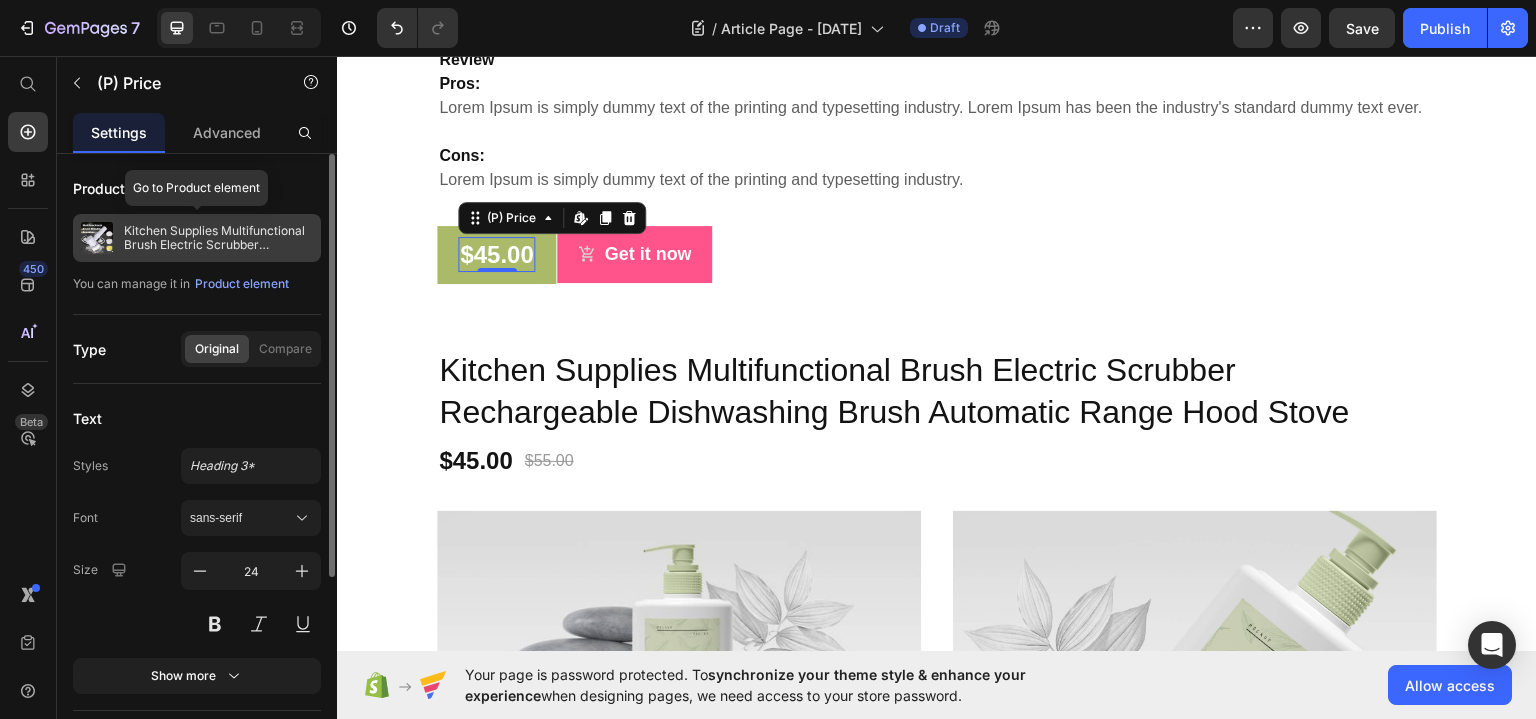click on "Kitchen Supplies Multifunctional Brush Electric Scrubber Rechargeable Dishwashing Brush Automatic Range Hood Stove" at bounding box center (218, 238) 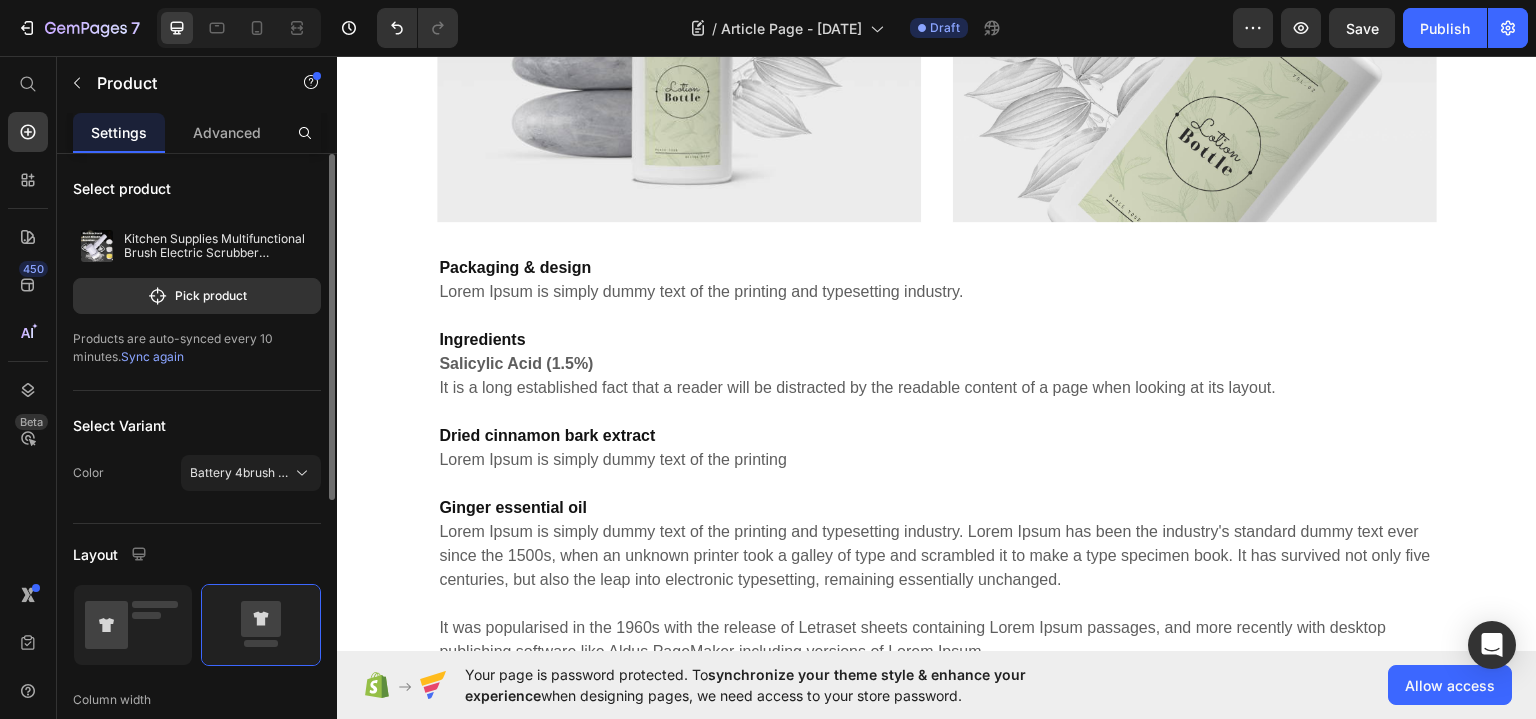 scroll, scrollTop: 3700, scrollLeft: 0, axis: vertical 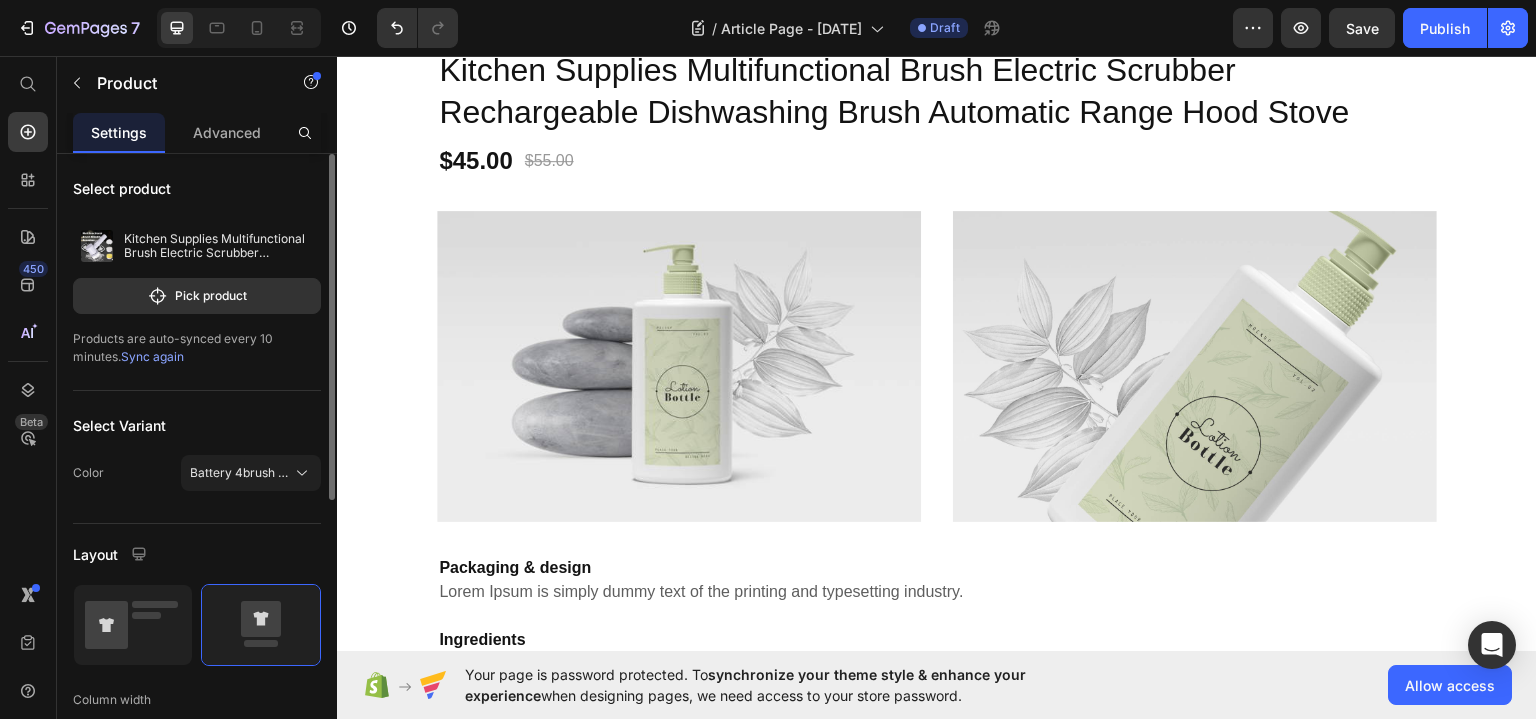 click at bounding box center (679, 366) 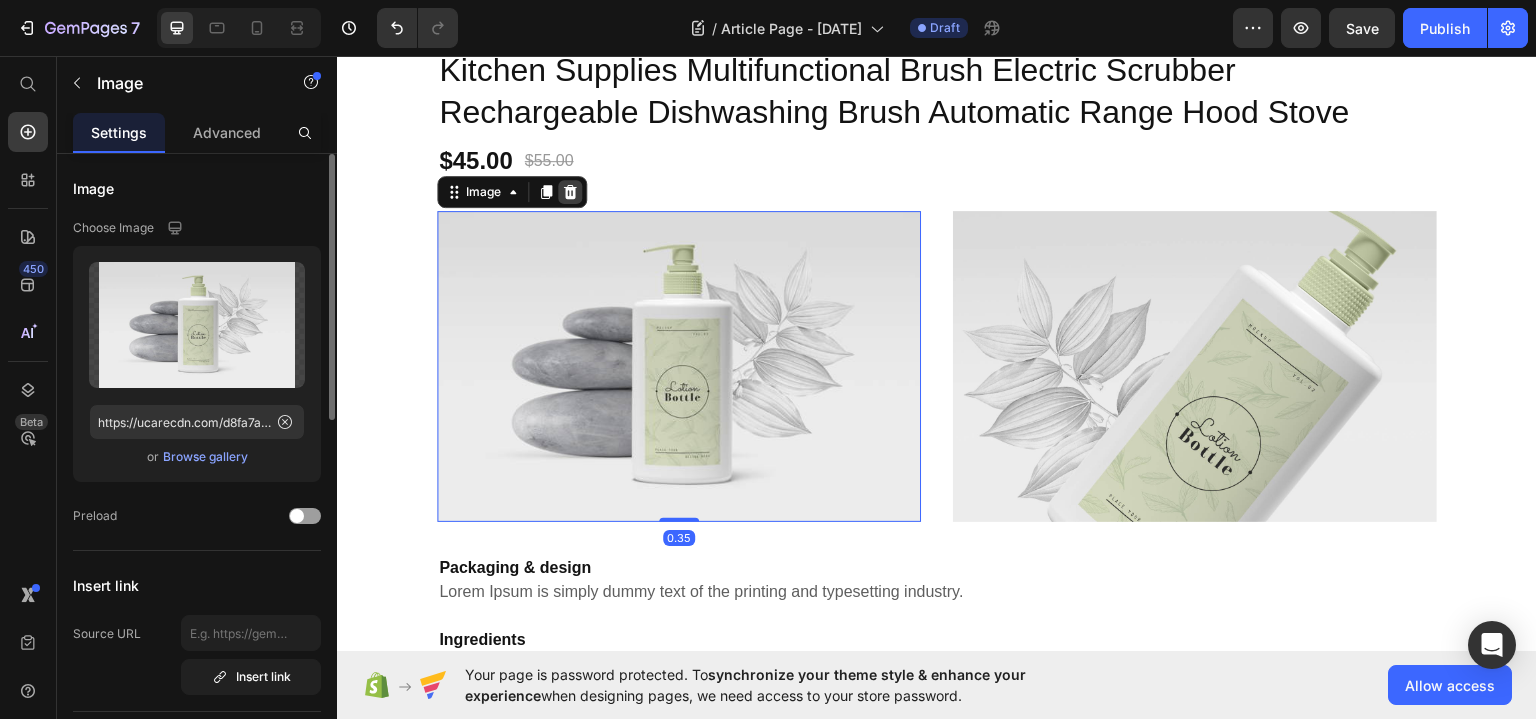 click 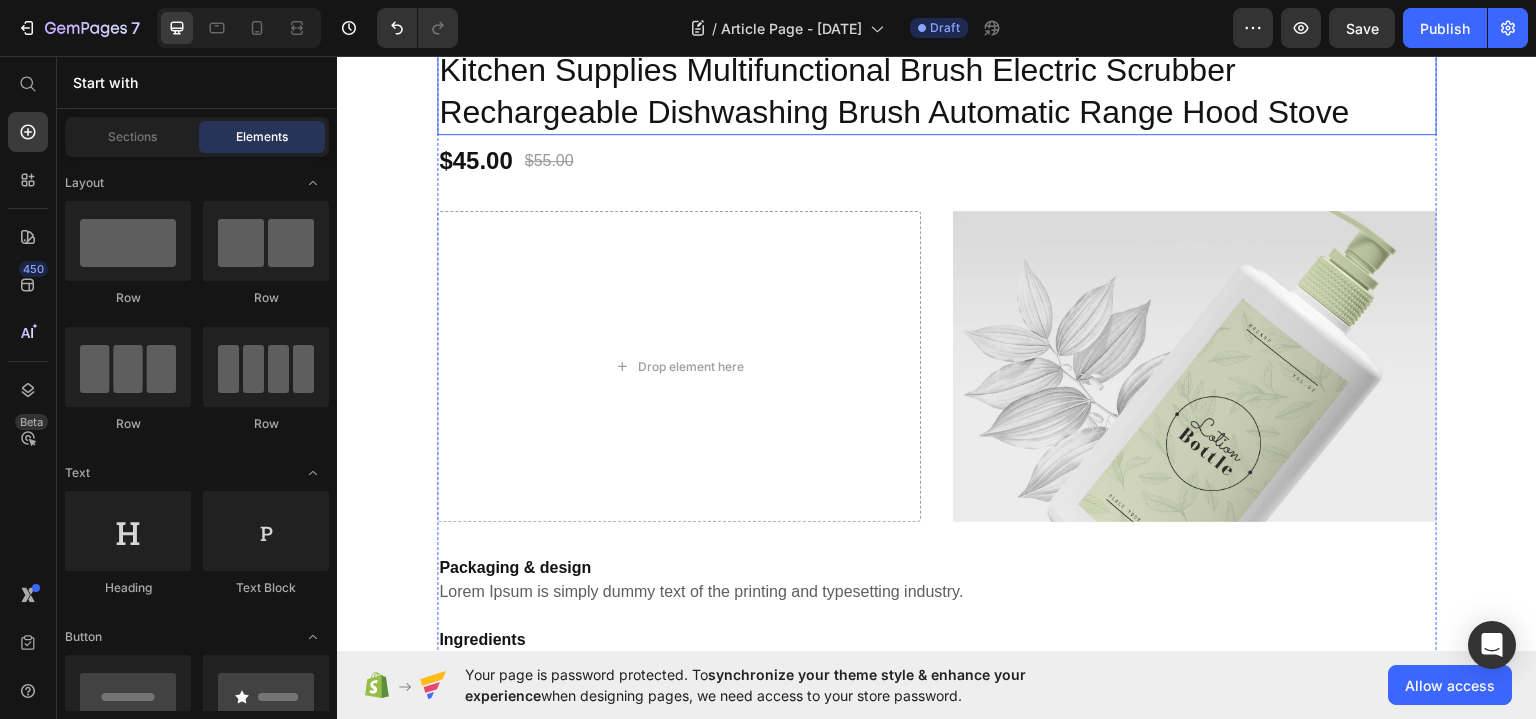 click on "Kitchen Supplies Multifunctional Brush Electric Scrubber Rechargeable Dishwashing Brush Automatic Range Hood Stove" at bounding box center (937, 90) 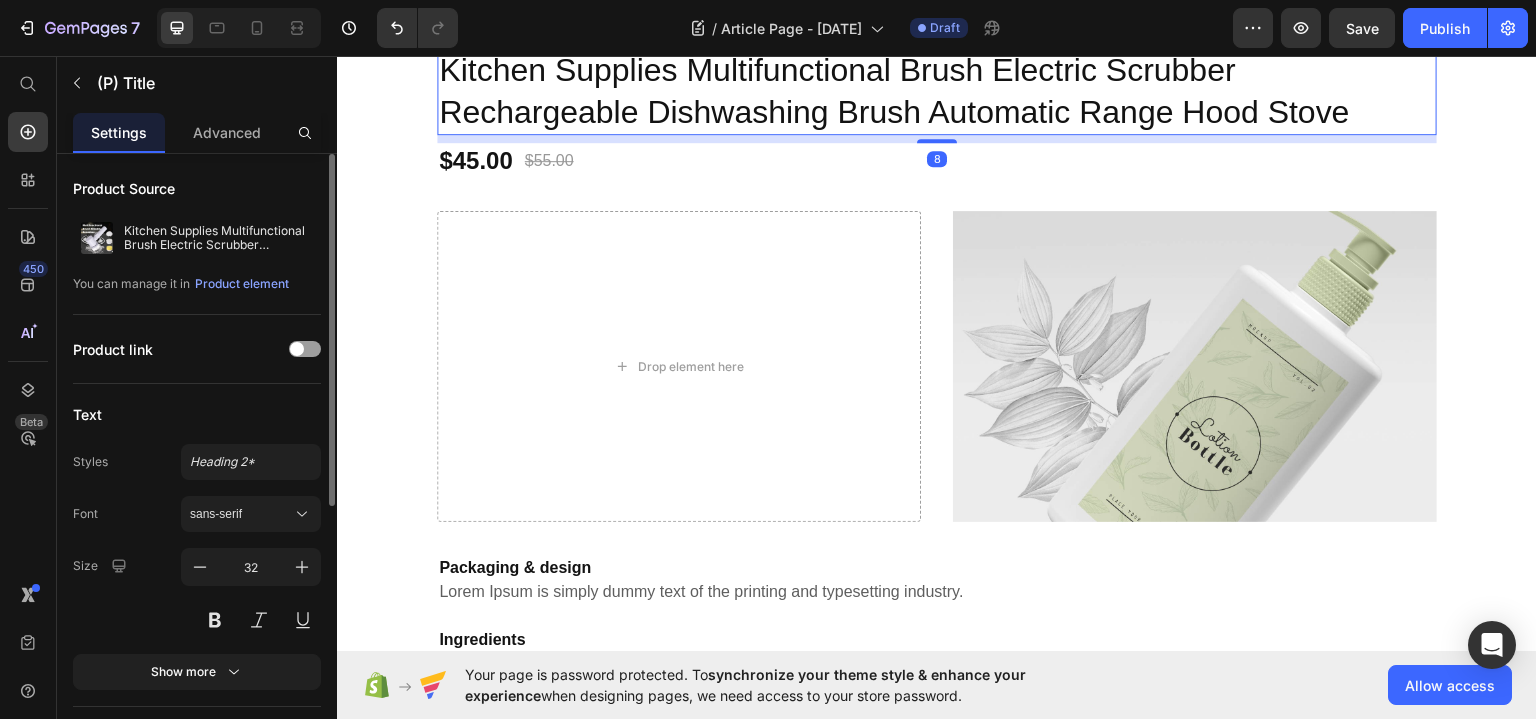 click 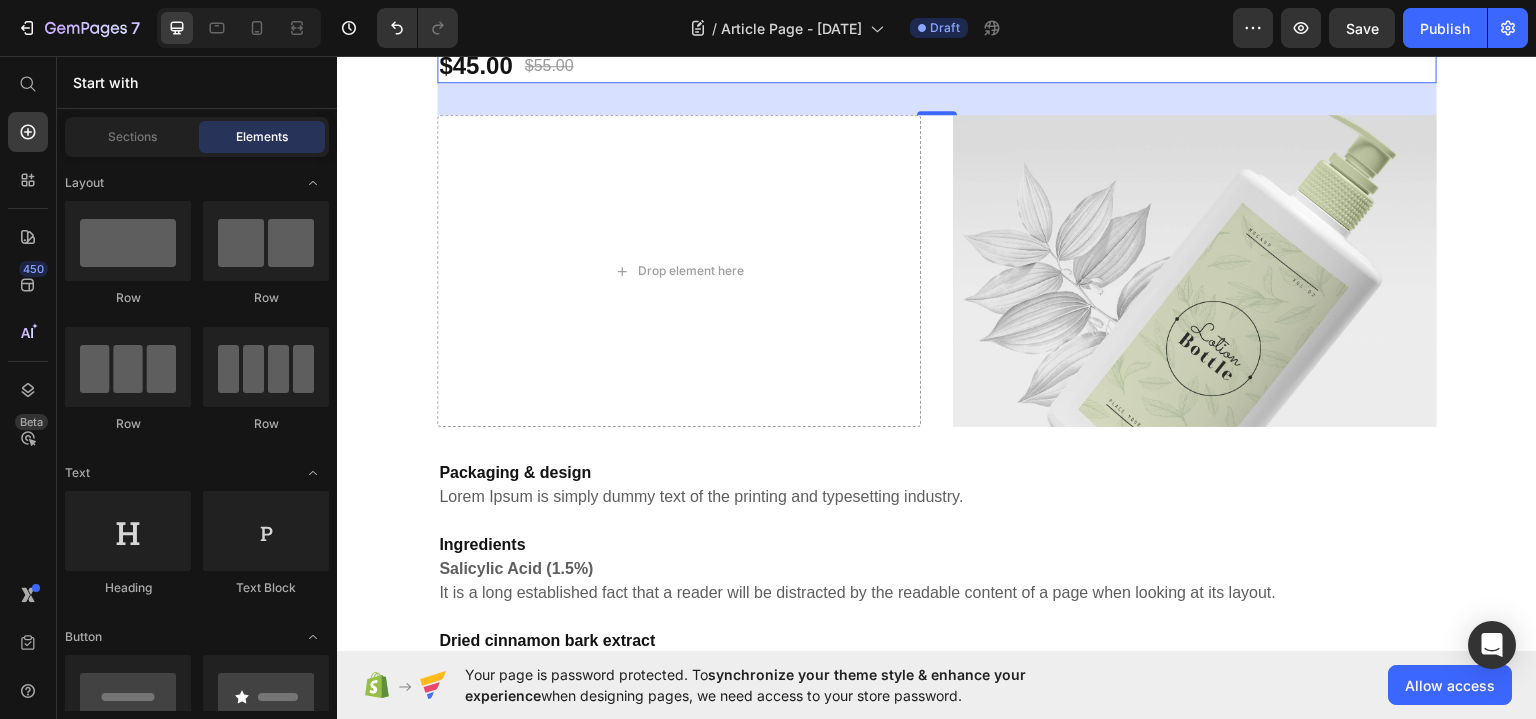click on "$45.00 (P) Price $55.00 (P) Price Row   0" at bounding box center (937, 64) 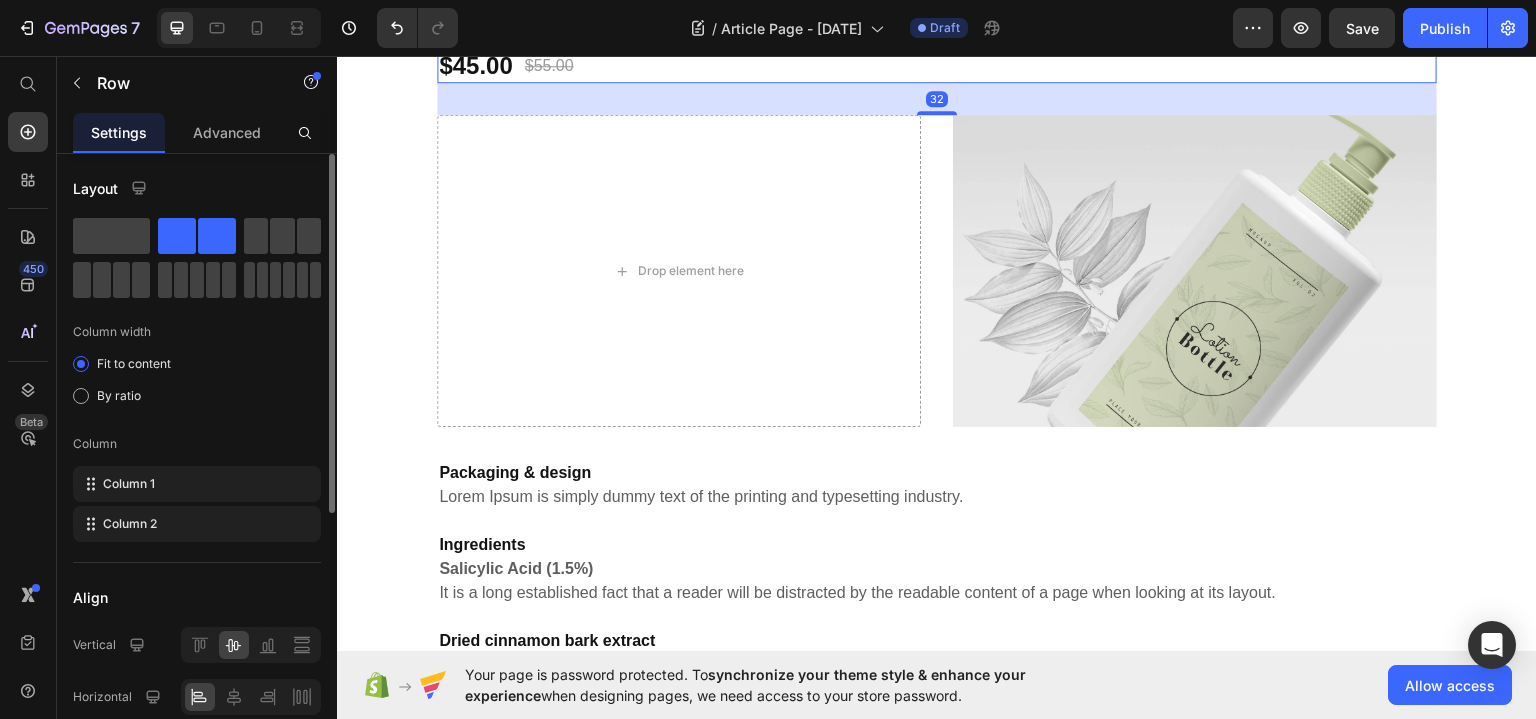 click 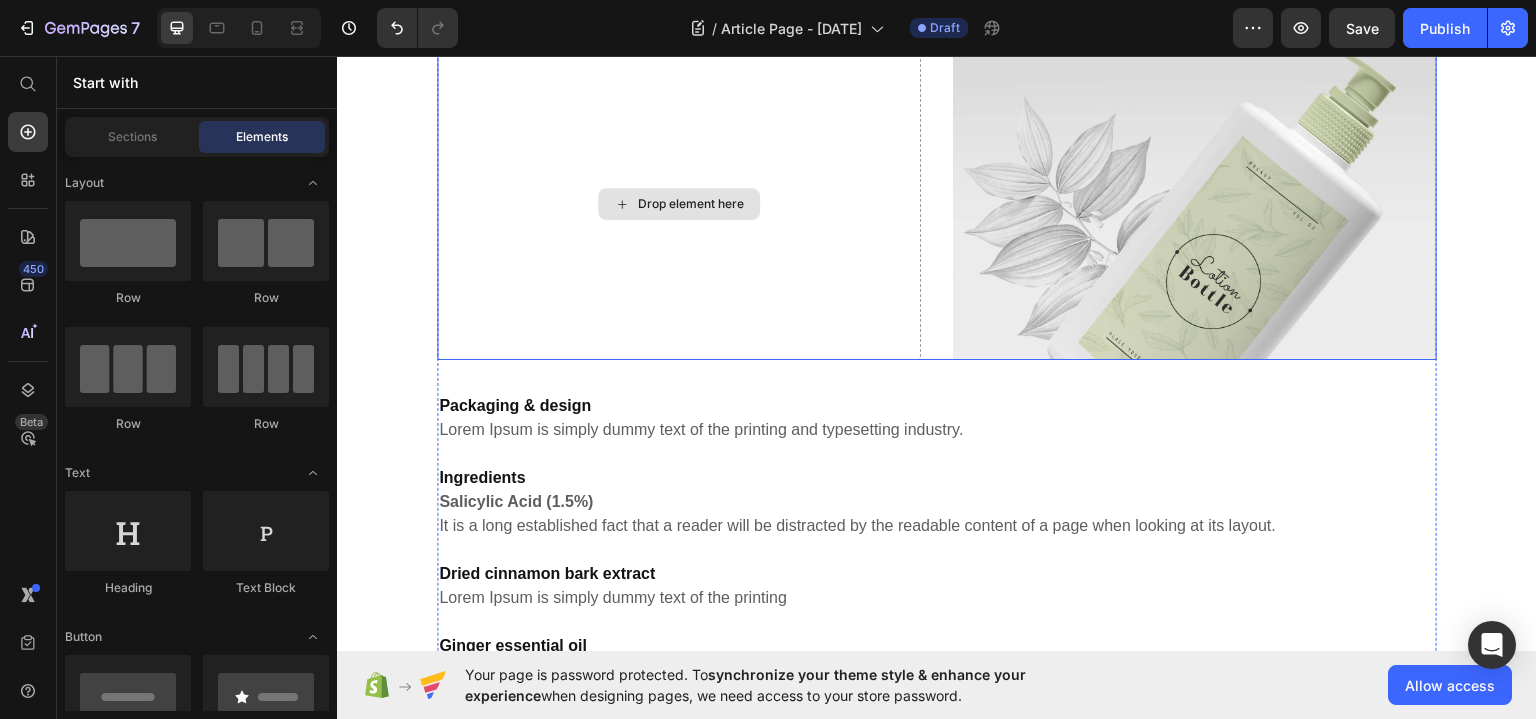 click on "Drop element here" at bounding box center [679, 203] 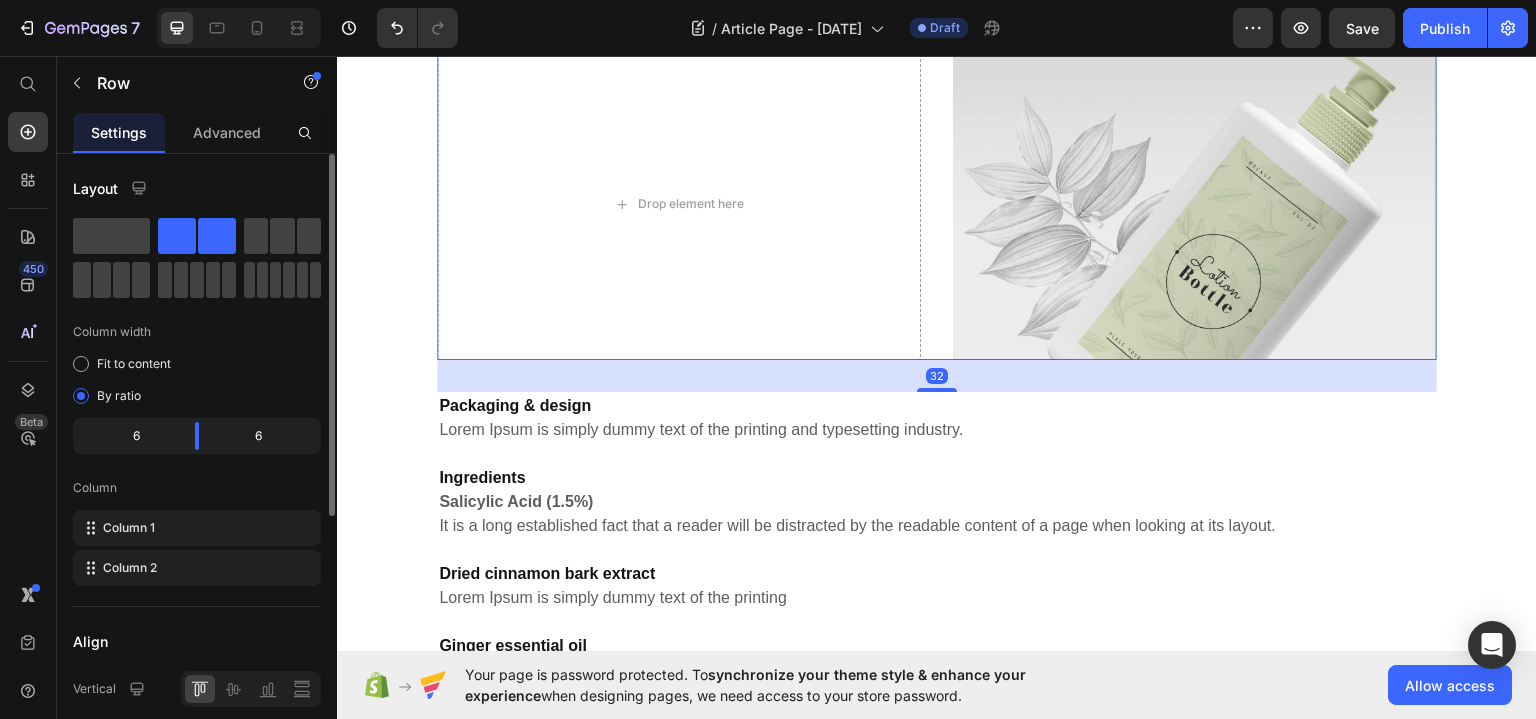 click 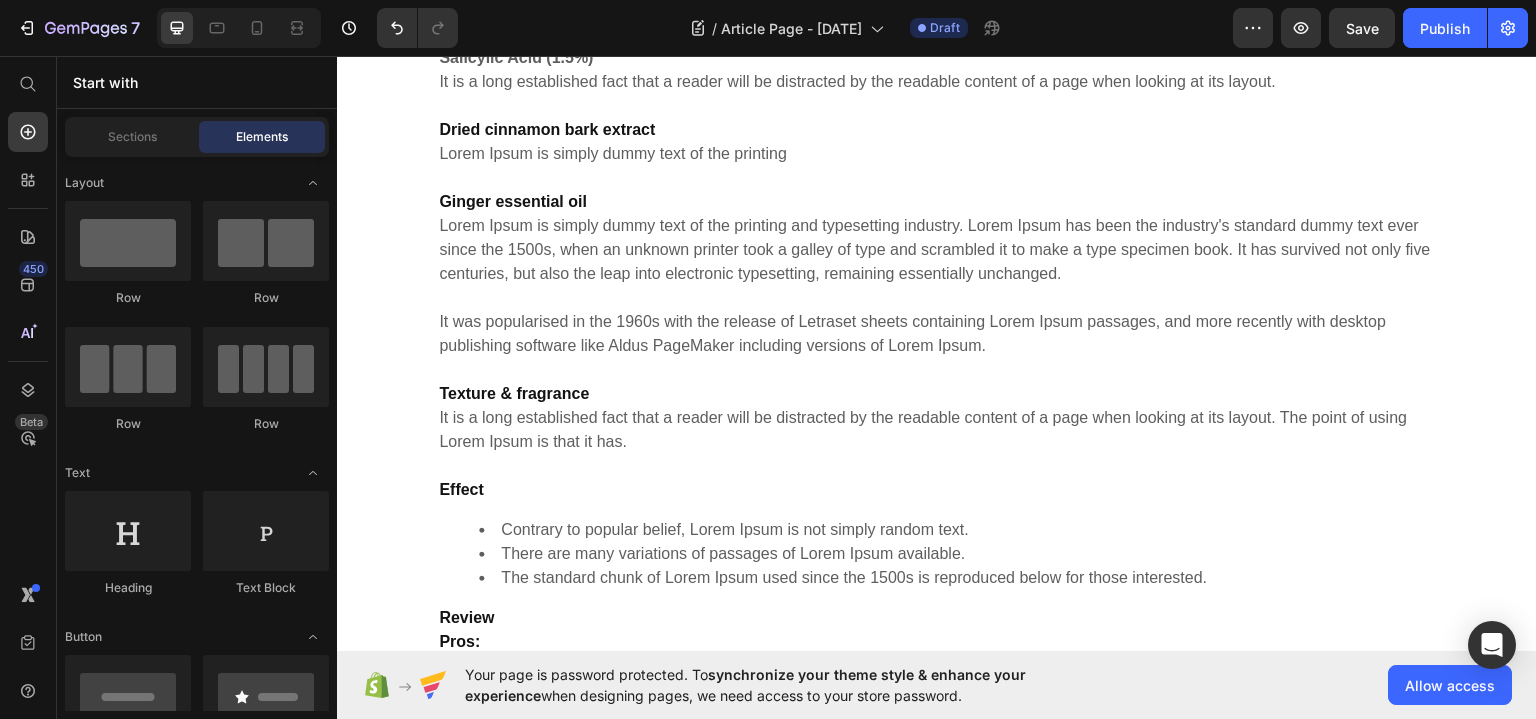 scroll, scrollTop: 3600, scrollLeft: 0, axis: vertical 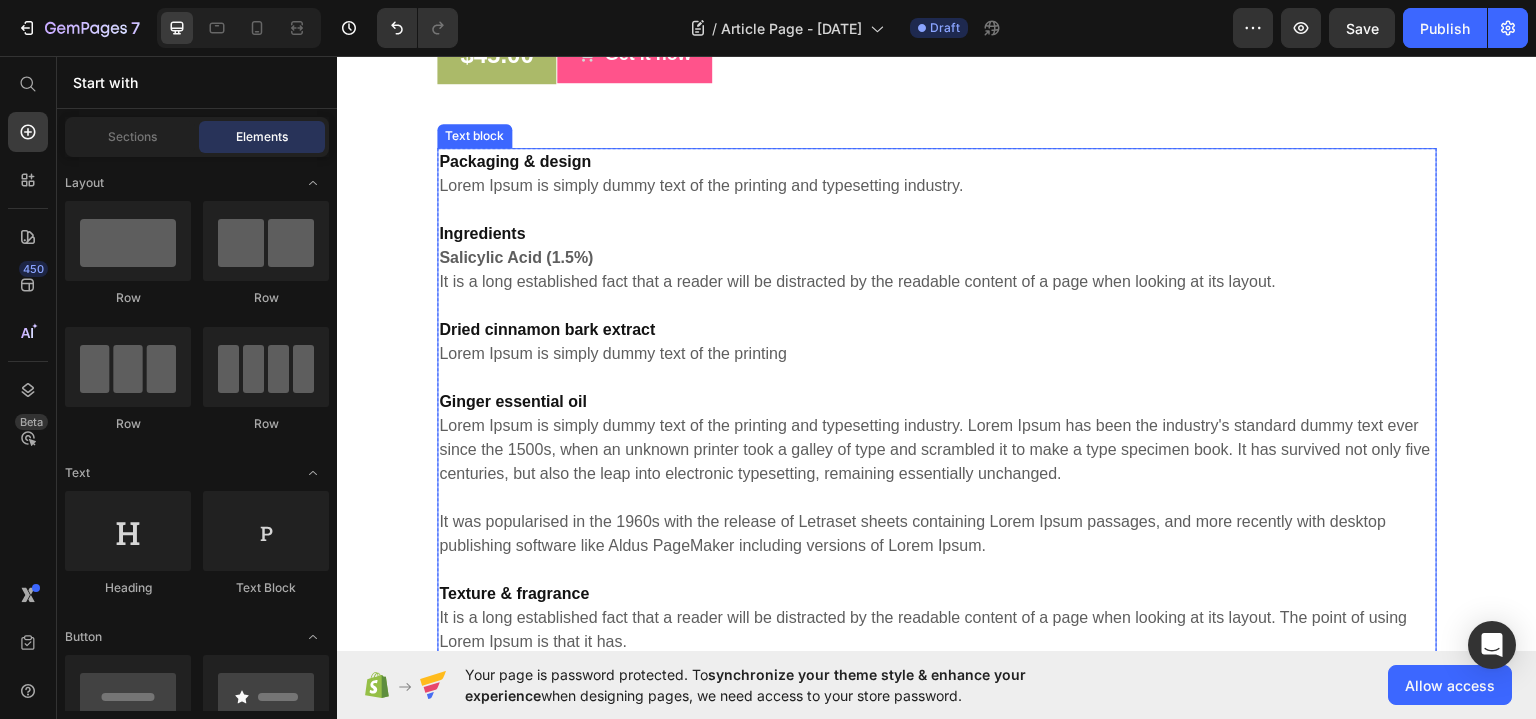 click on "Ingredients Salicylic Acid (1.5%) It is a long established fact that a reader will be distracted by the readable content of a page when looking at its layout. Dried cinnamon bark extract Lorem Ipsum is simply dummy text of the printing Ginger essential oil Lorem Ipsum is simply dummy text of the printing and typesetting industry. Lorem Ipsum has been the industry's standard dummy text ever since the 1500s, when an unknown printer took a galley of type and scrambled it to make a type specimen book. It has survived not only five centuries, but also the leap into electronic typesetting, remaining essentially unchanged.  It was popularised in the 1960s with the release of Letraset sheets containing Lorem Ipsum passages, and more recently with desktop publishing software like Aldus PageMaker including versions of Lorem Ipsum. Texture & fragrance" at bounding box center (937, 437) 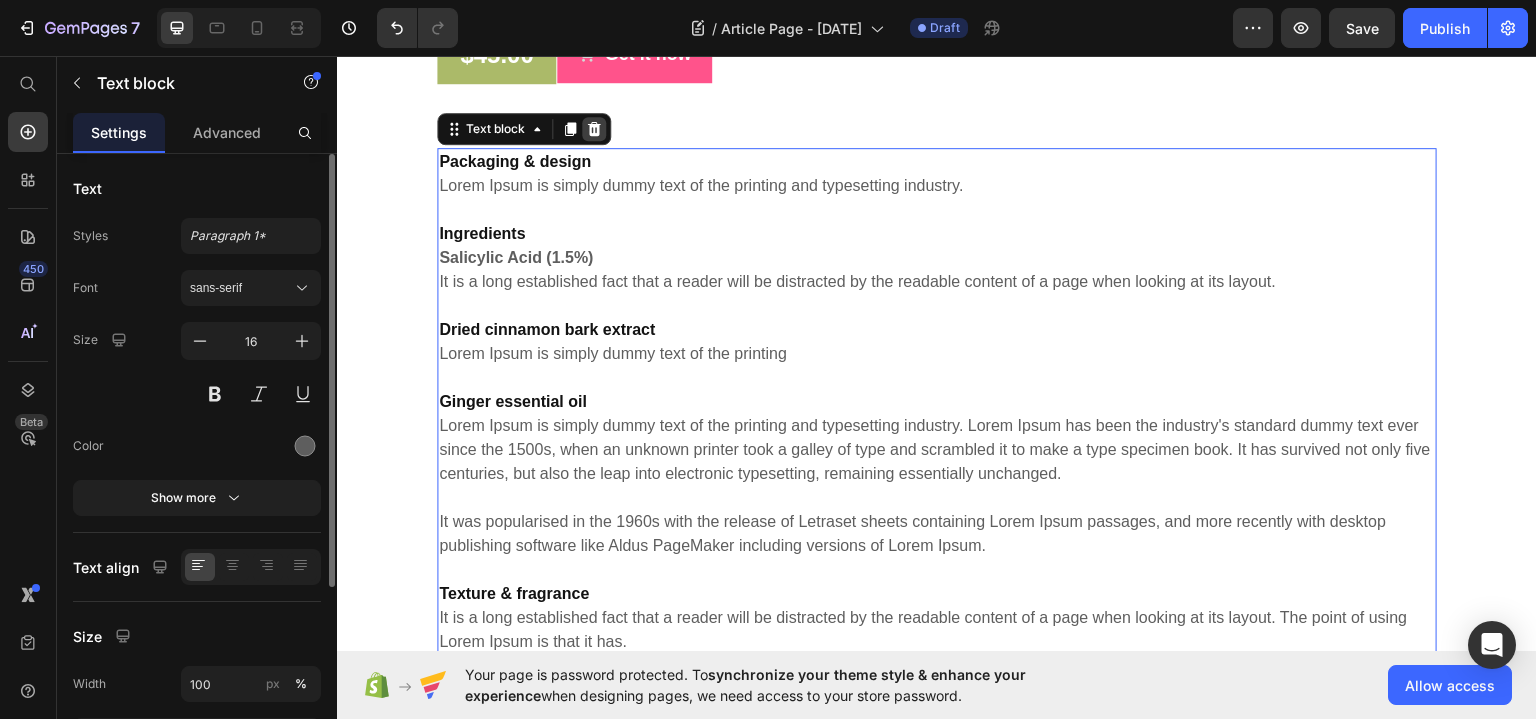 click 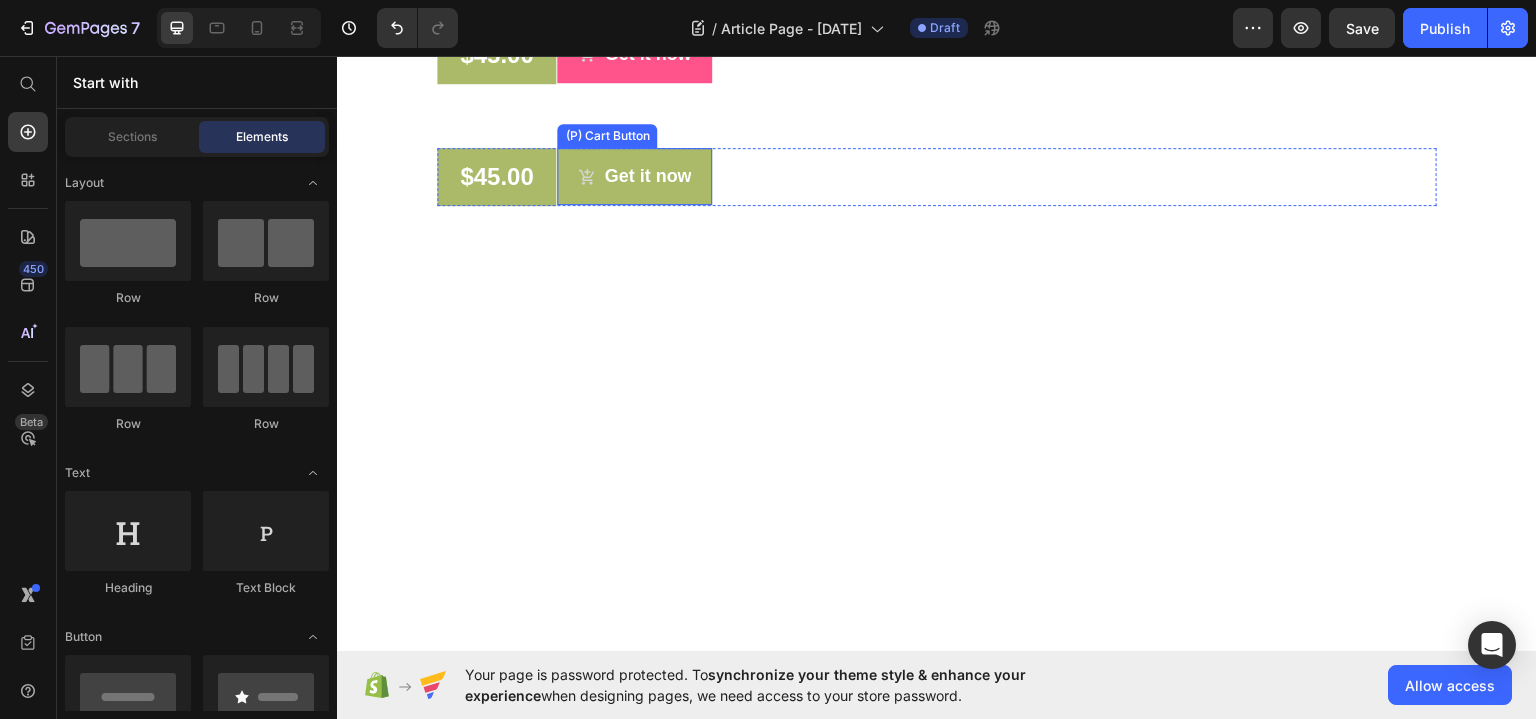 click on "Get it now" at bounding box center (634, 175) 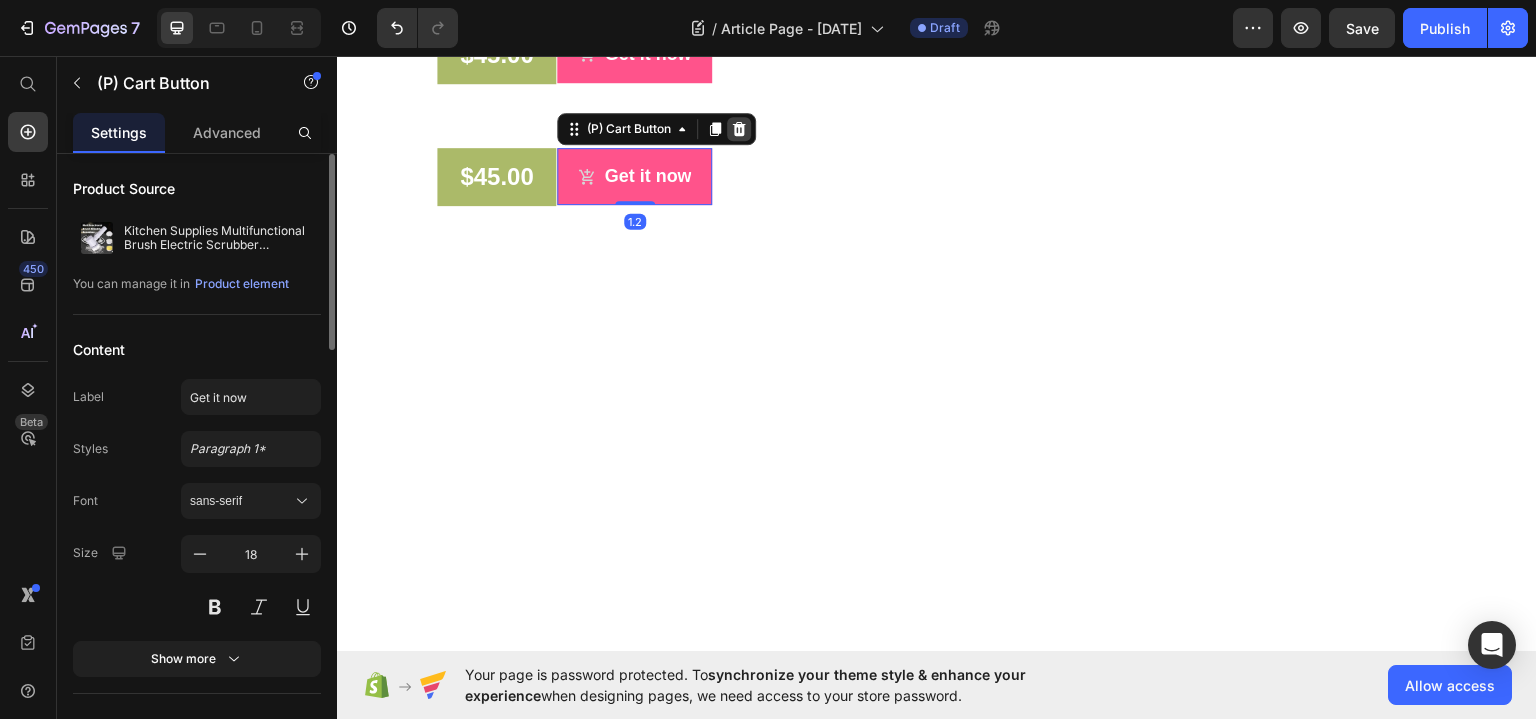 click 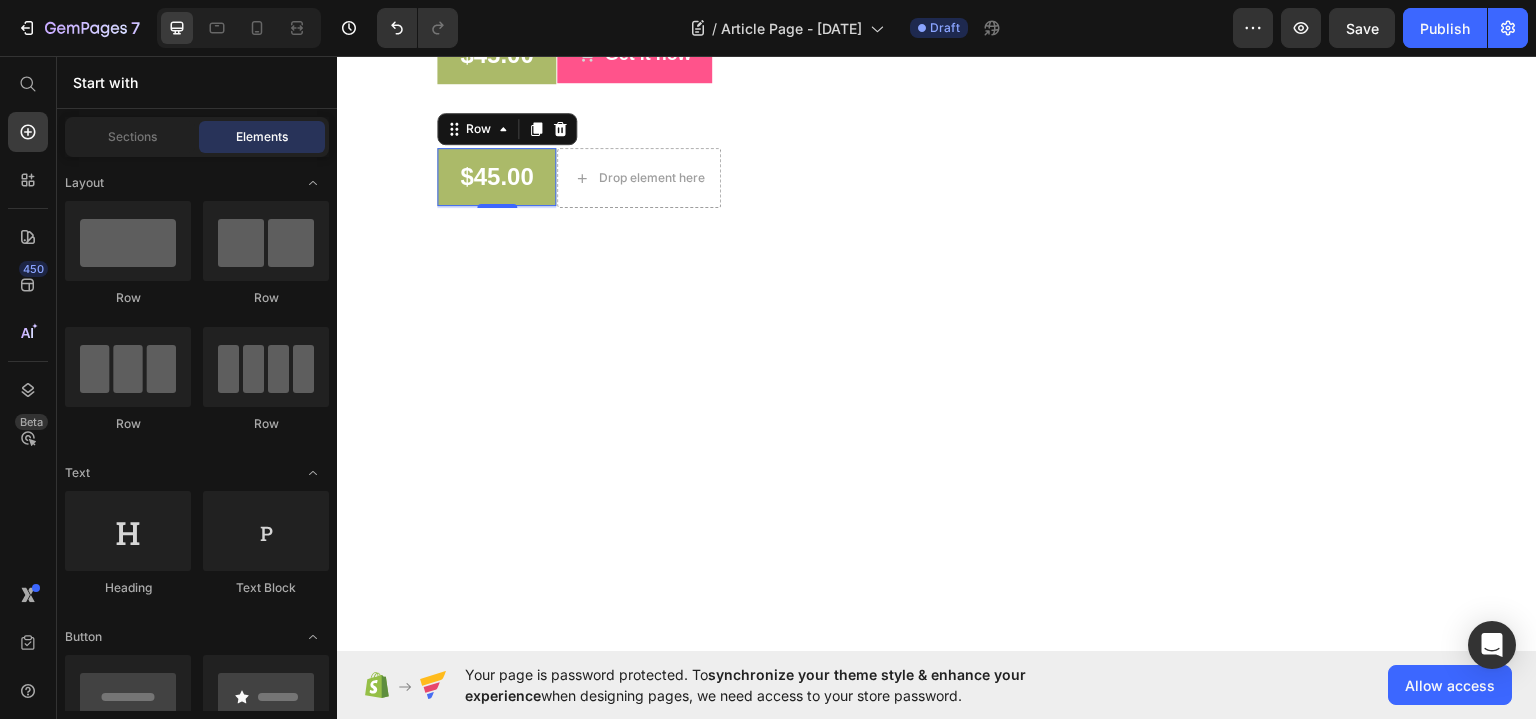 click on "$45.00 (P) Price Row   0" at bounding box center [496, 176] 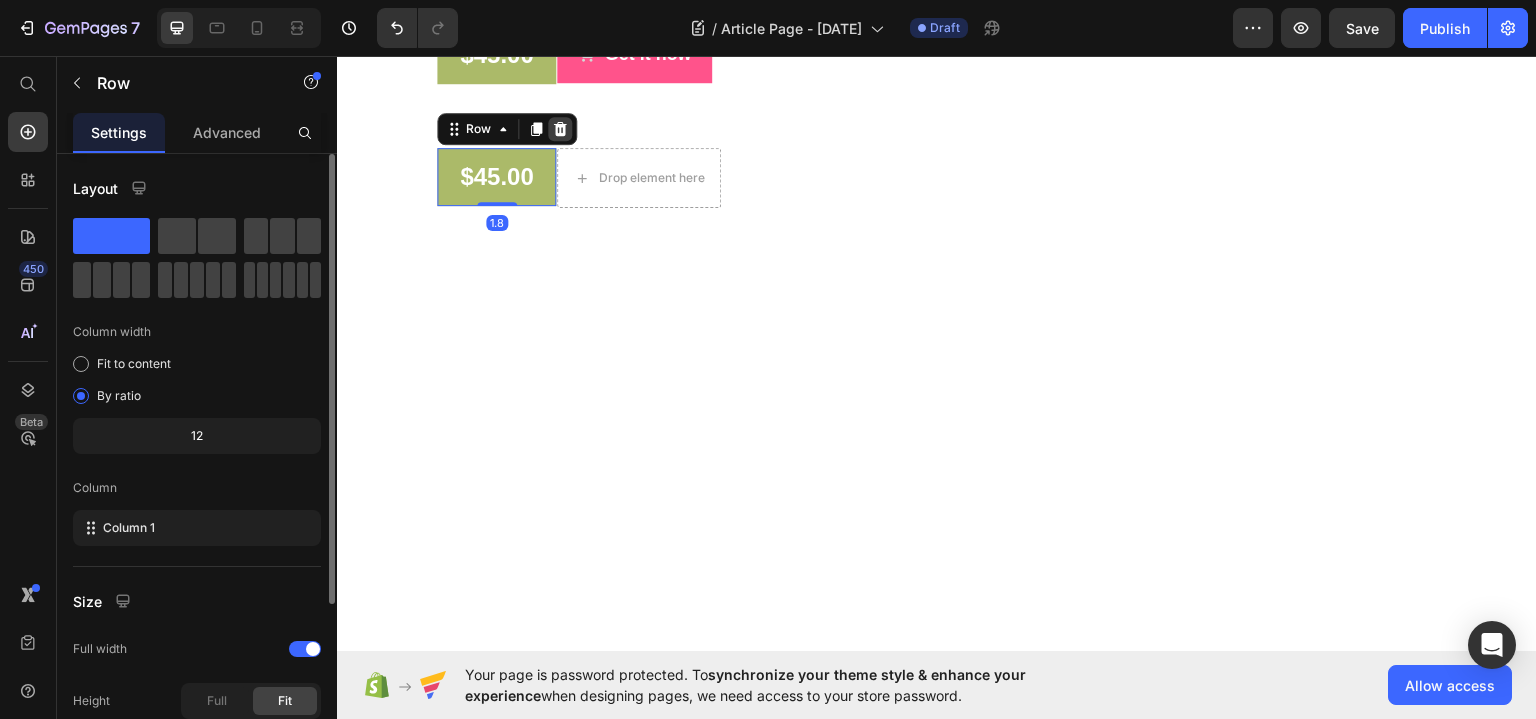click 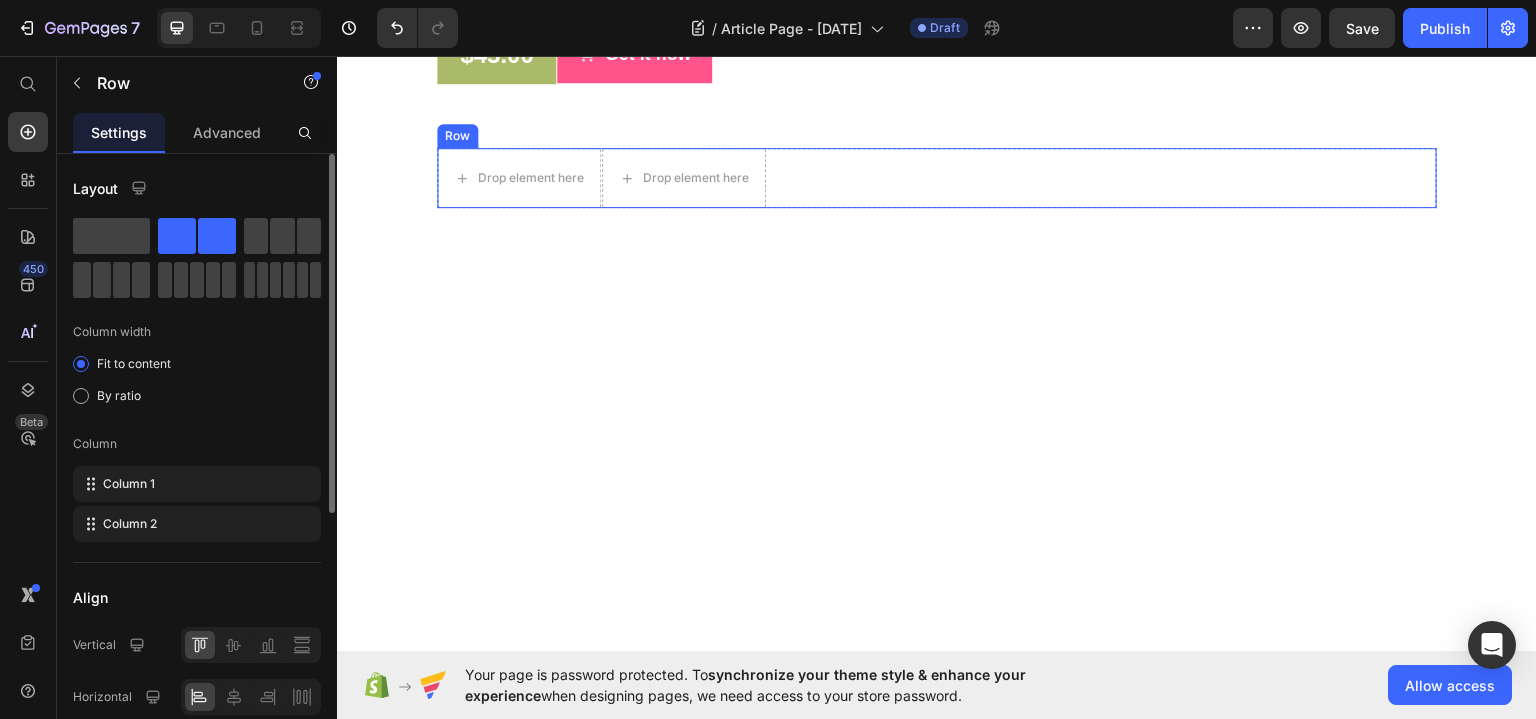 click on "Drop element here
Drop element here Row" at bounding box center (937, 177) 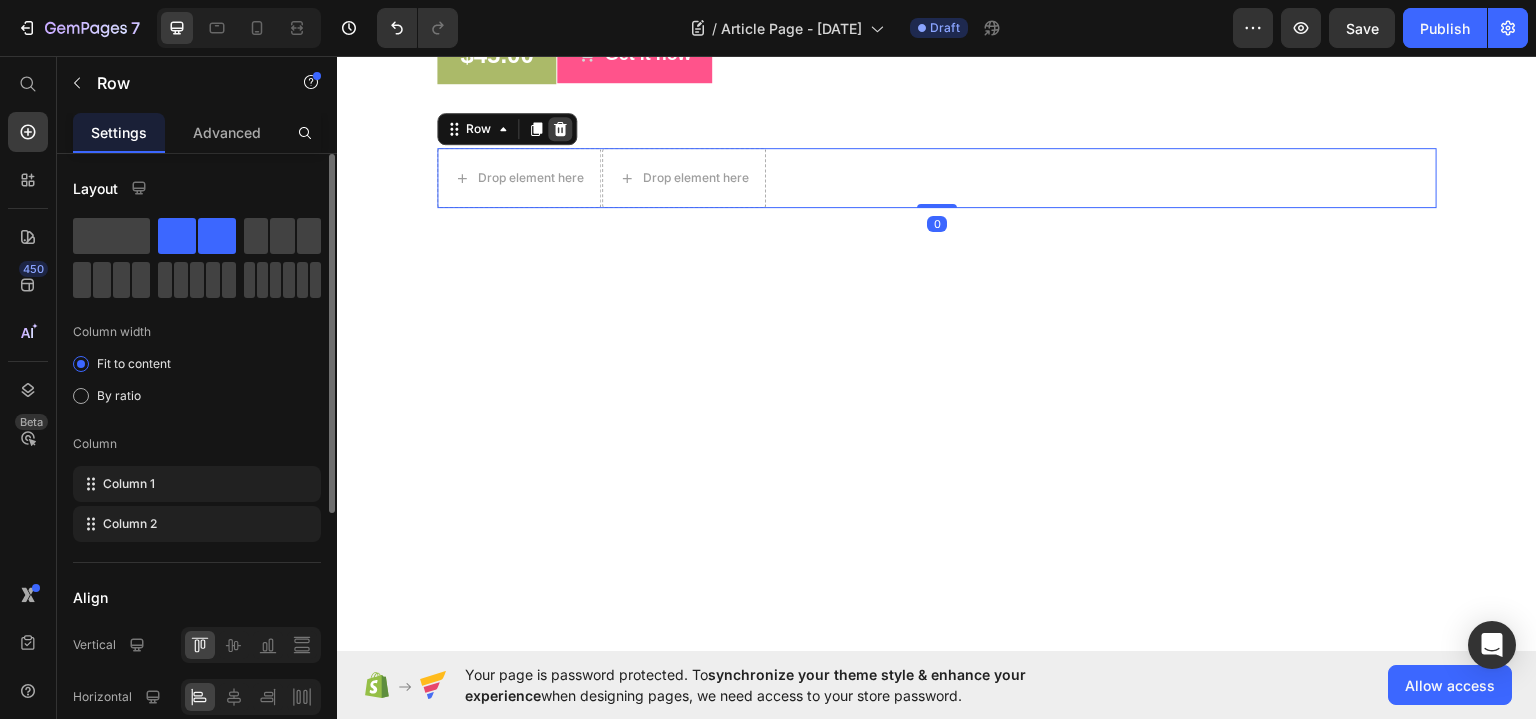 click 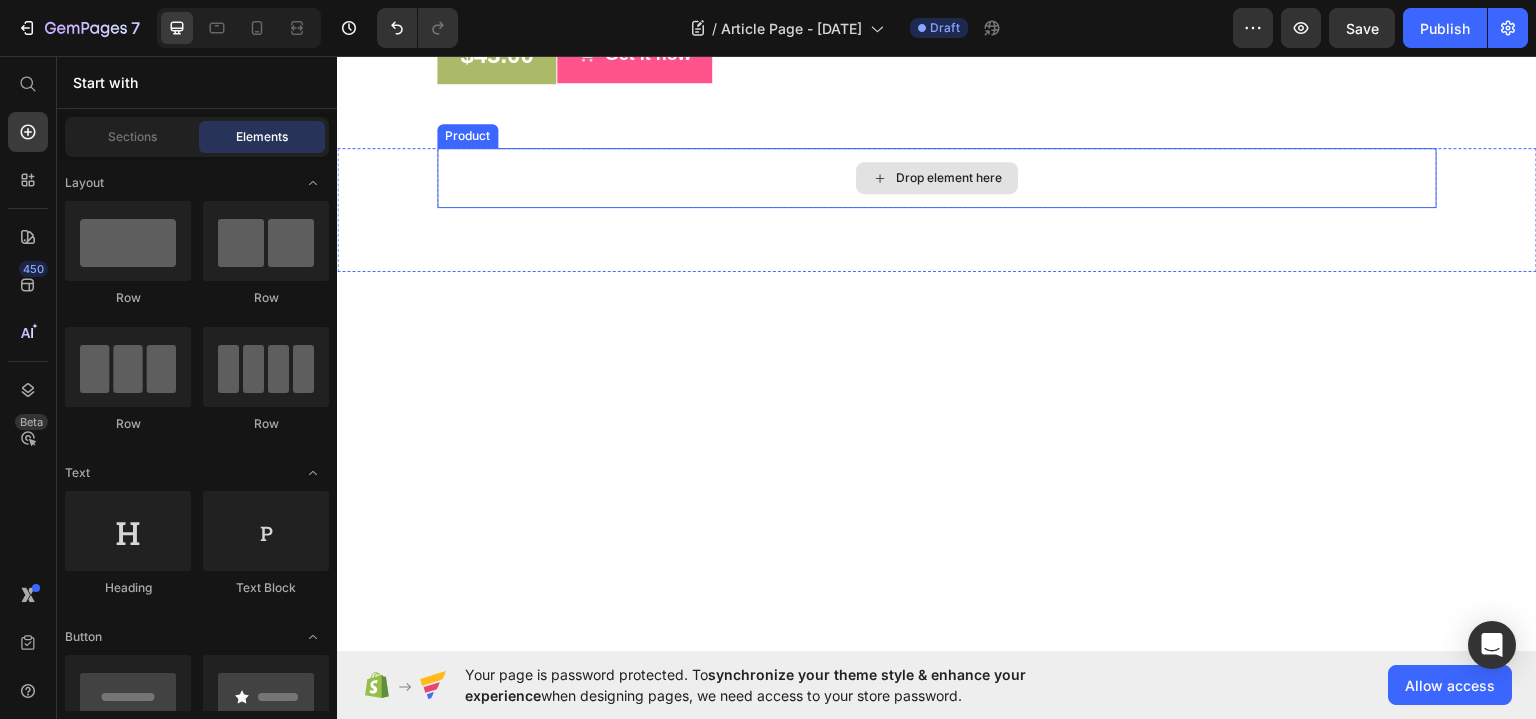 click on "Drop element here" at bounding box center (937, 177) 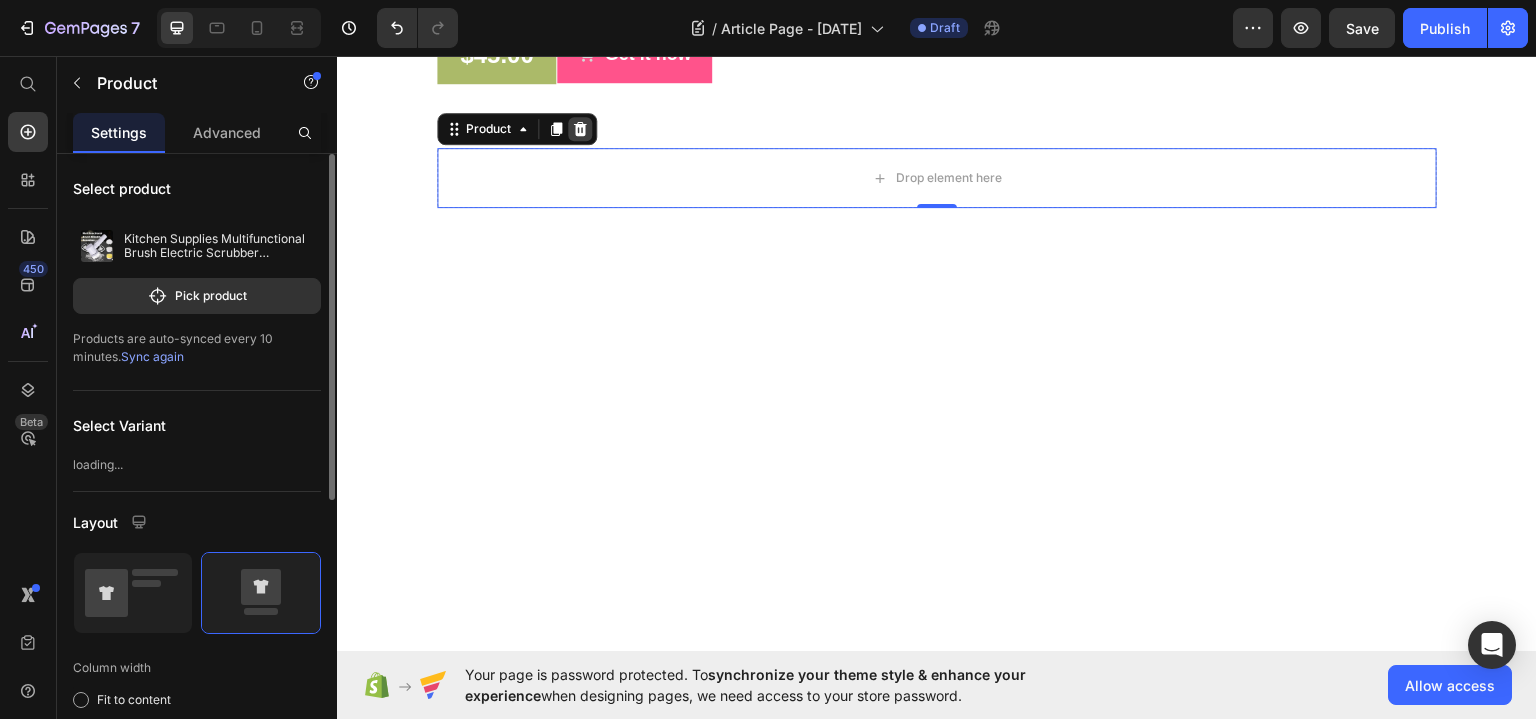 click 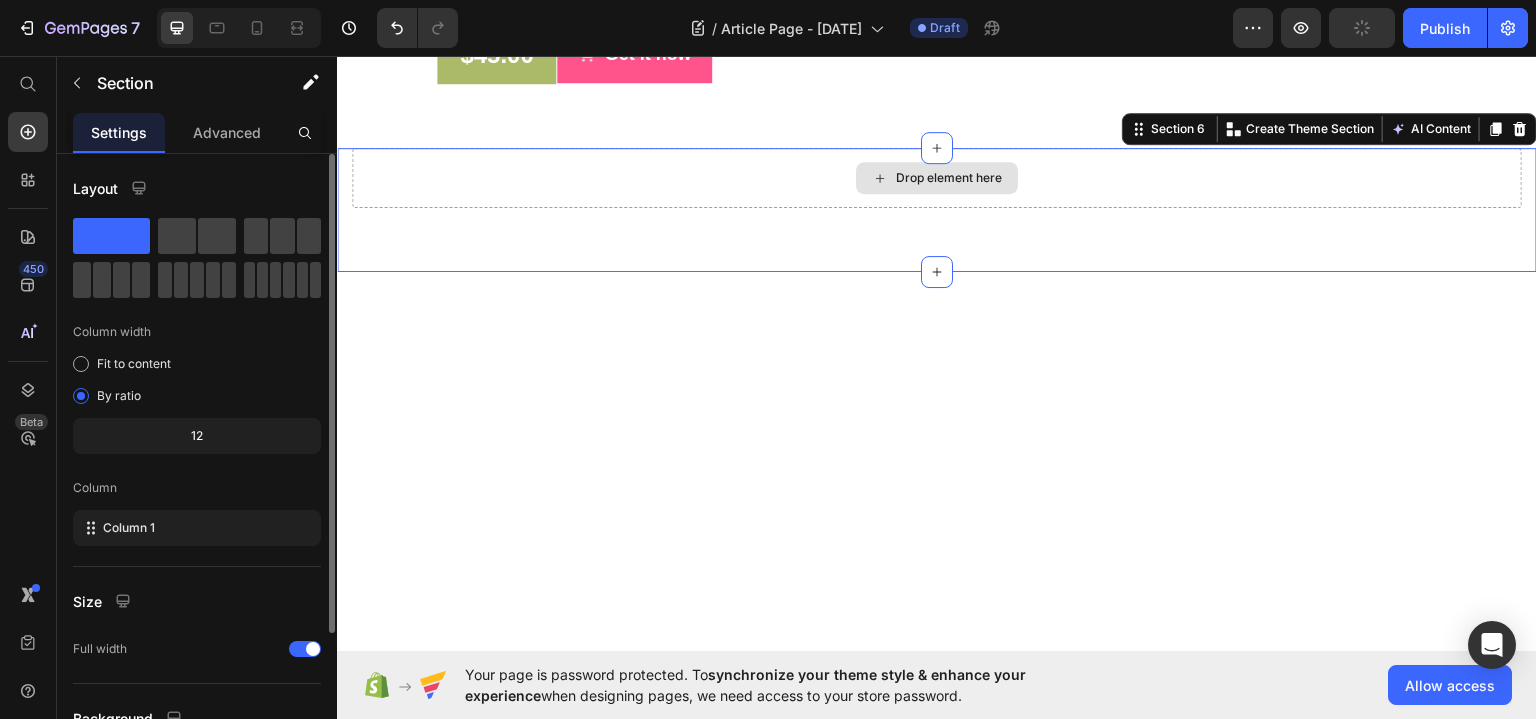 click on "Drop element here" at bounding box center (937, 177) 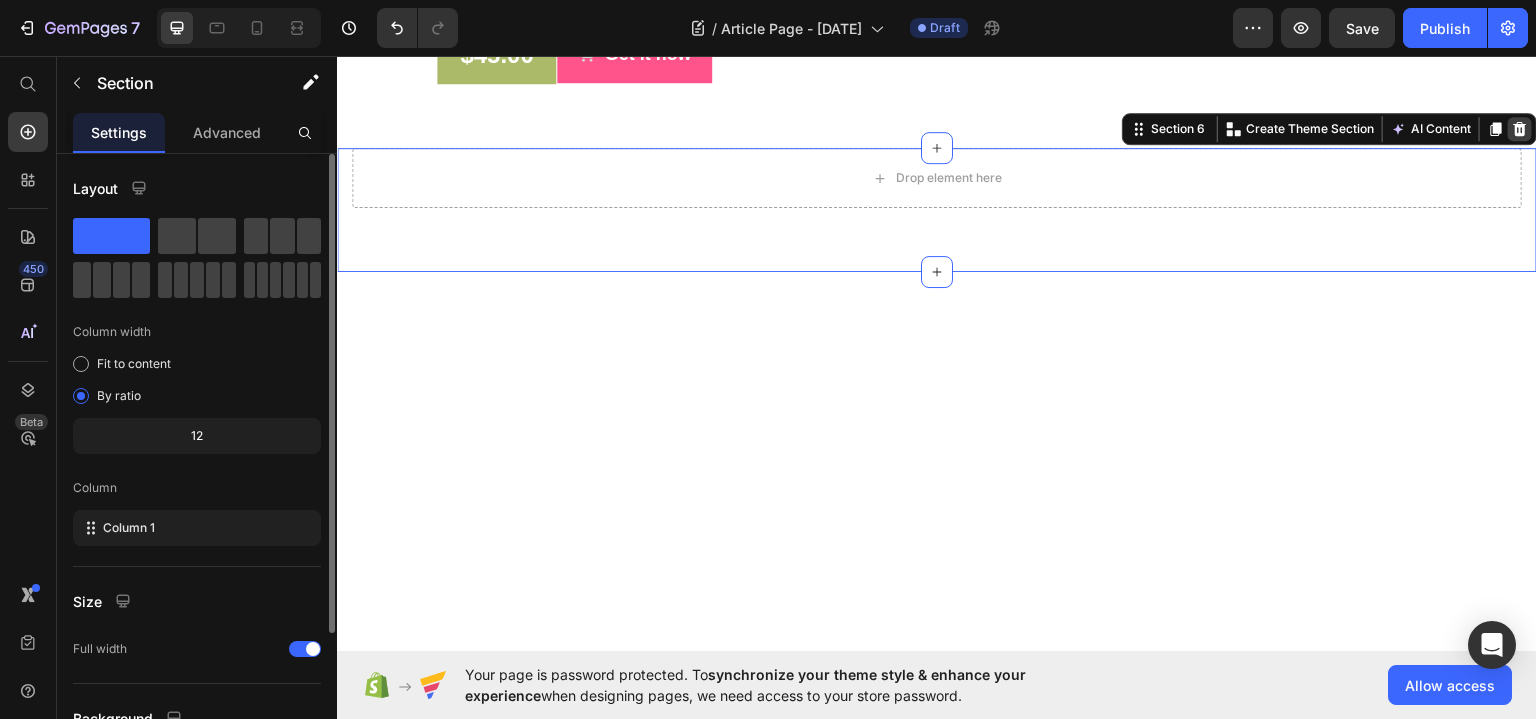 click 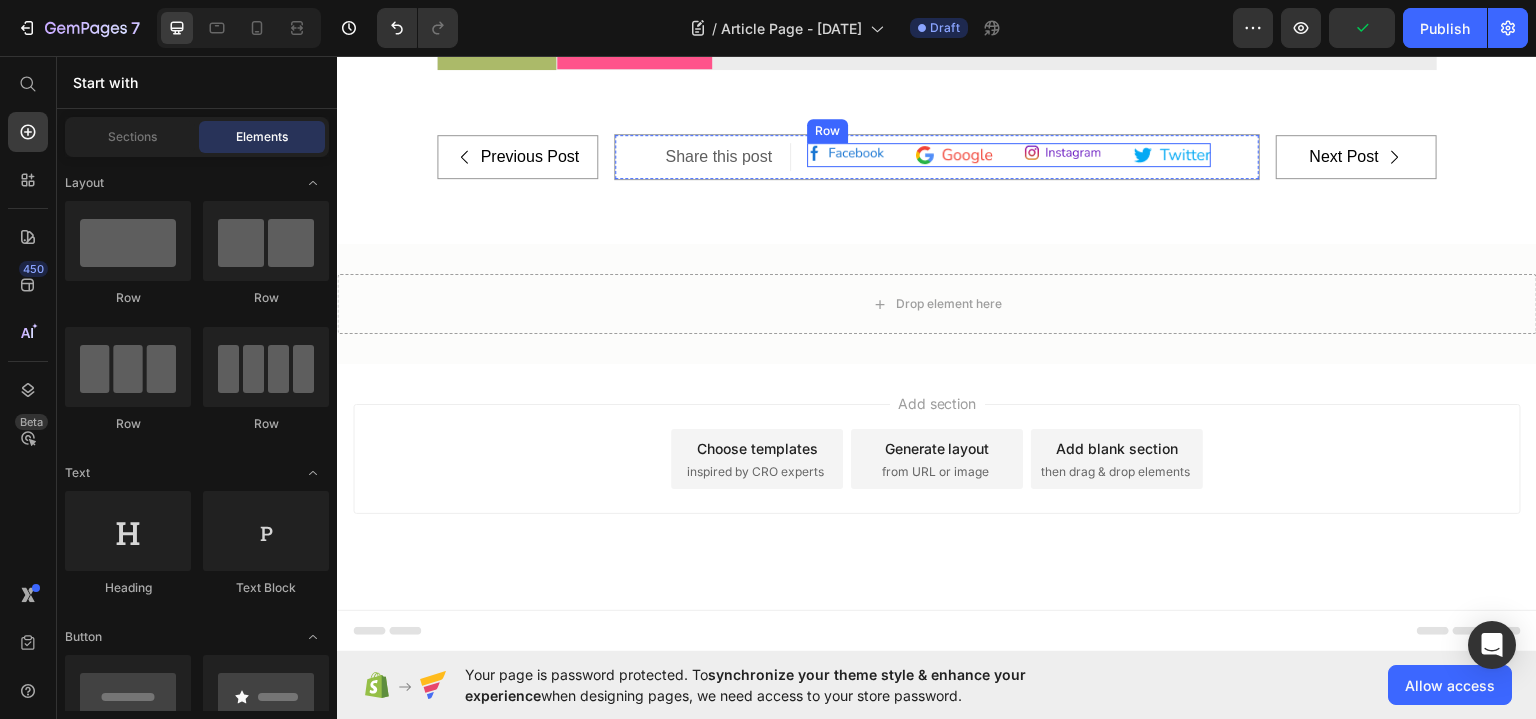 scroll, scrollTop: 6658, scrollLeft: 0, axis: vertical 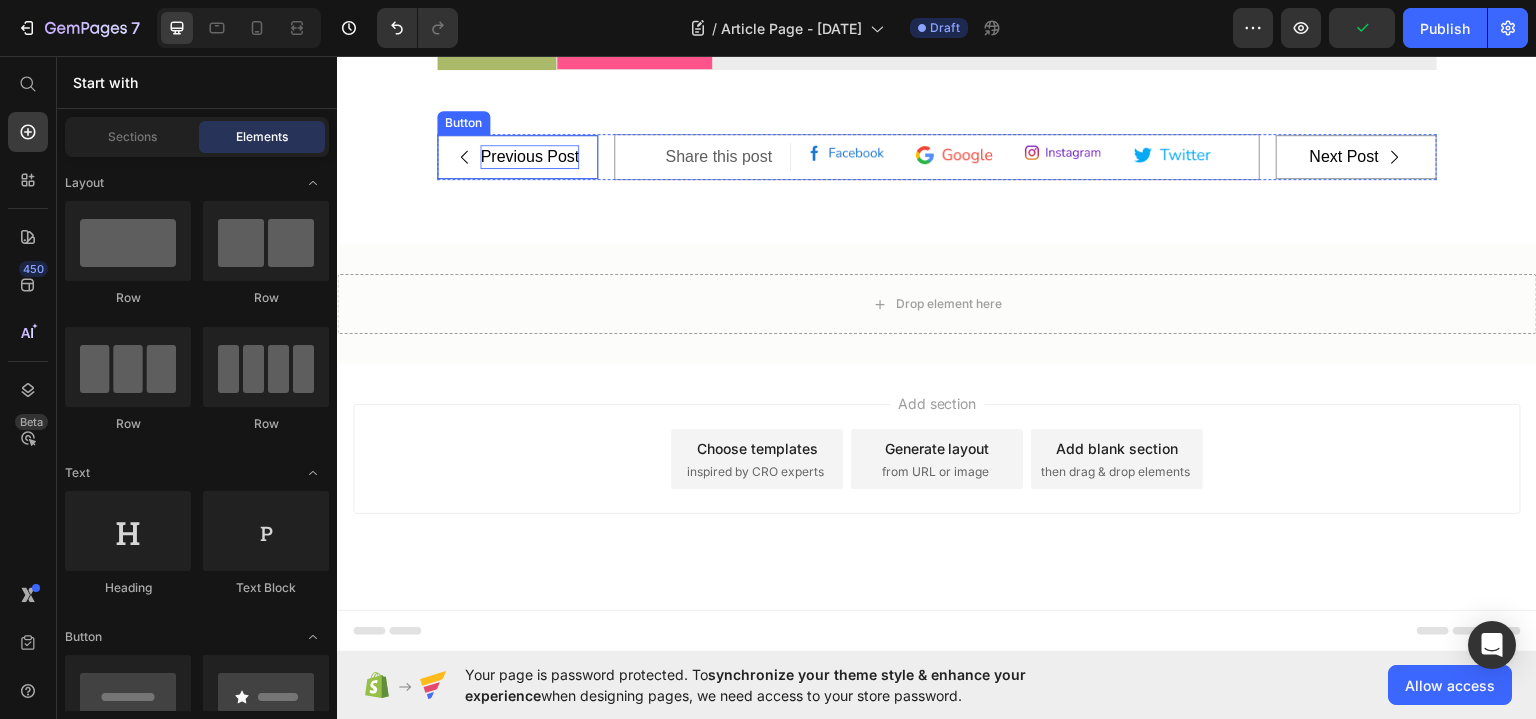 click on "Previous Post" at bounding box center (529, 156) 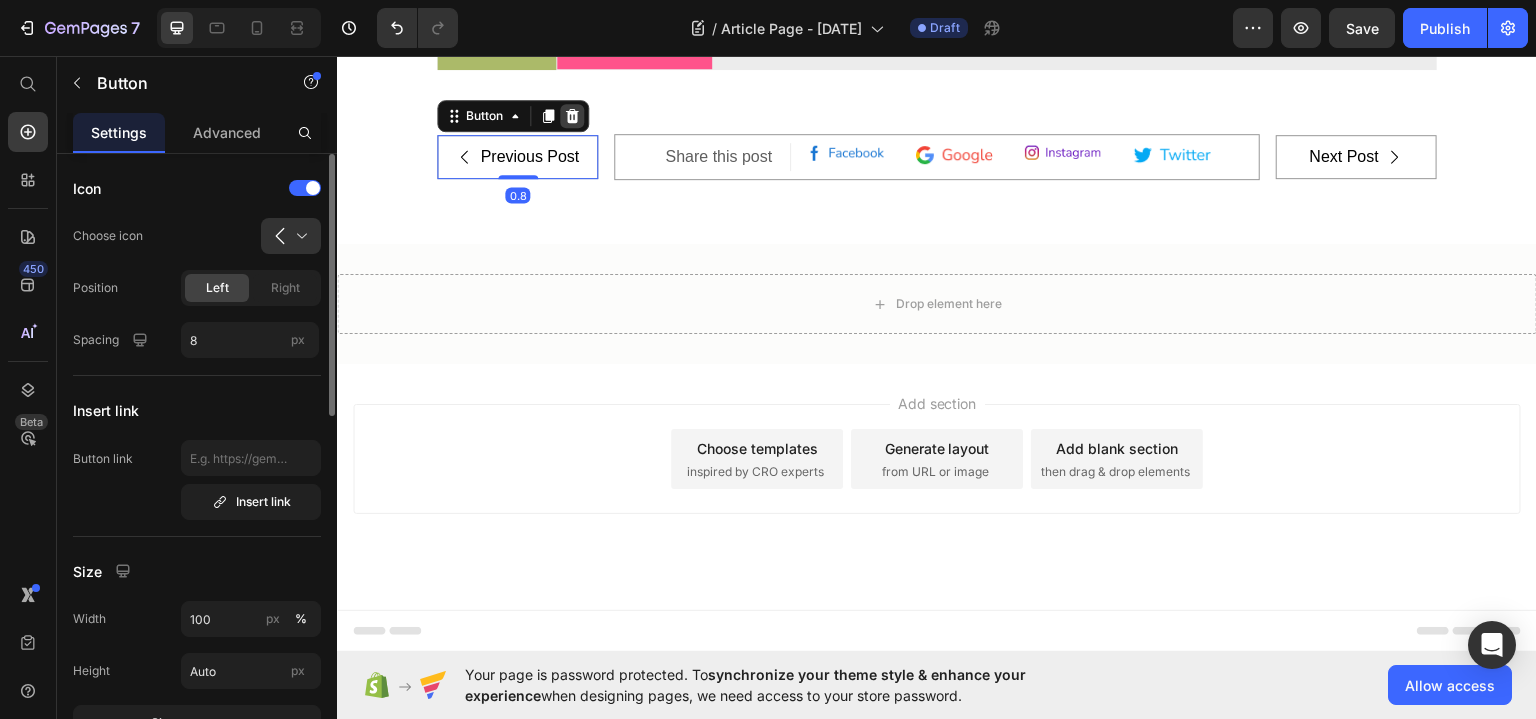 click 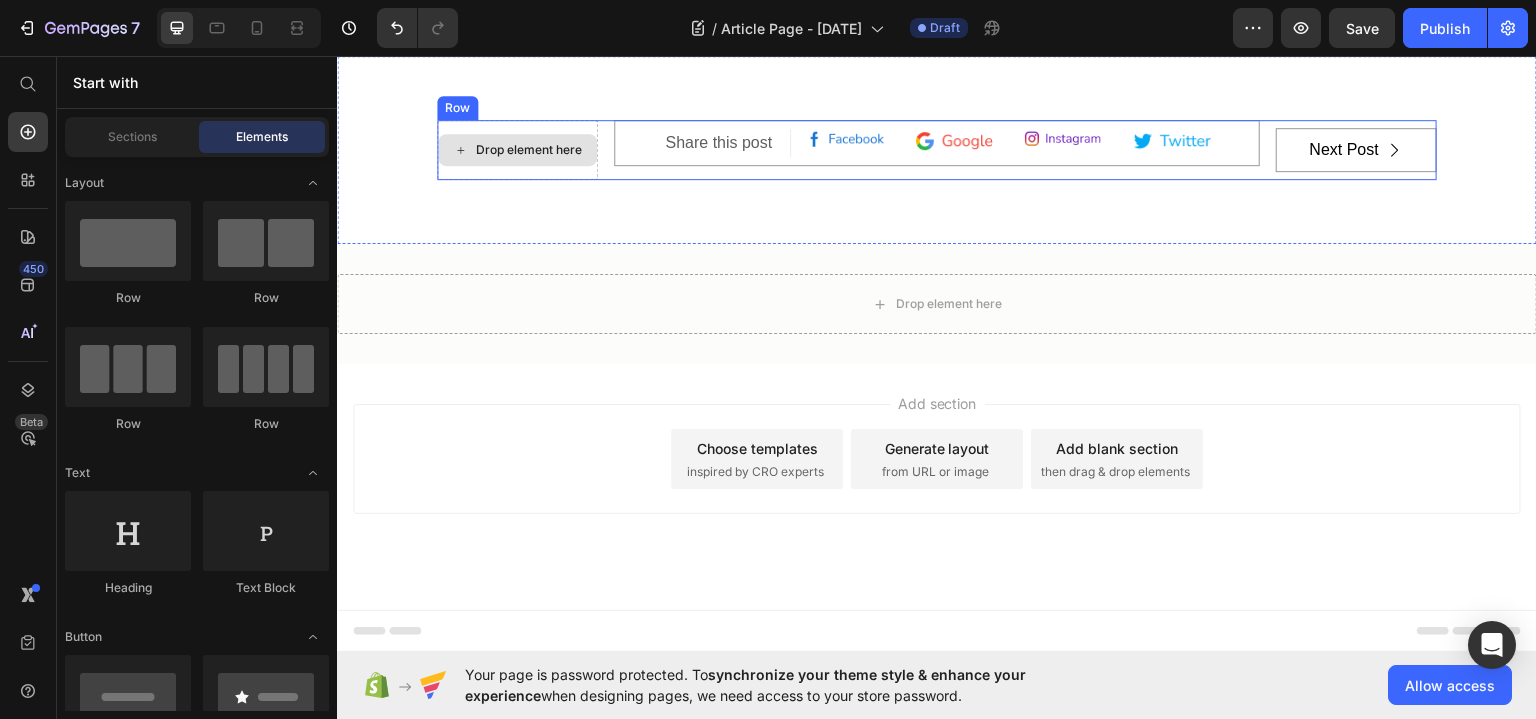 click on "Drop element here" at bounding box center [517, 149] 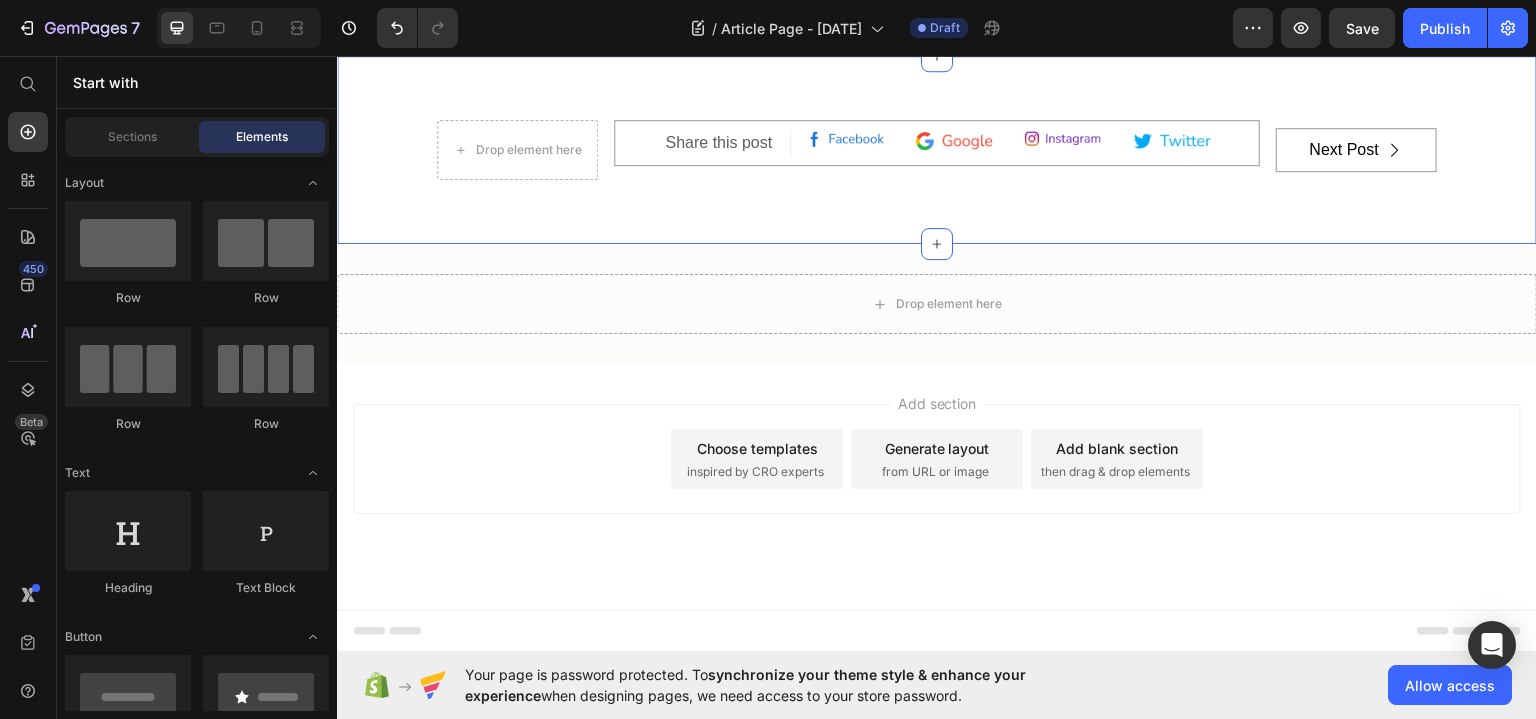 click on "Drop element here Share this post Text block Image Image Image Image Row Row
Next Post Button Row
Button Image Image Image Image Row
Button Row Section 9" at bounding box center [937, 149] 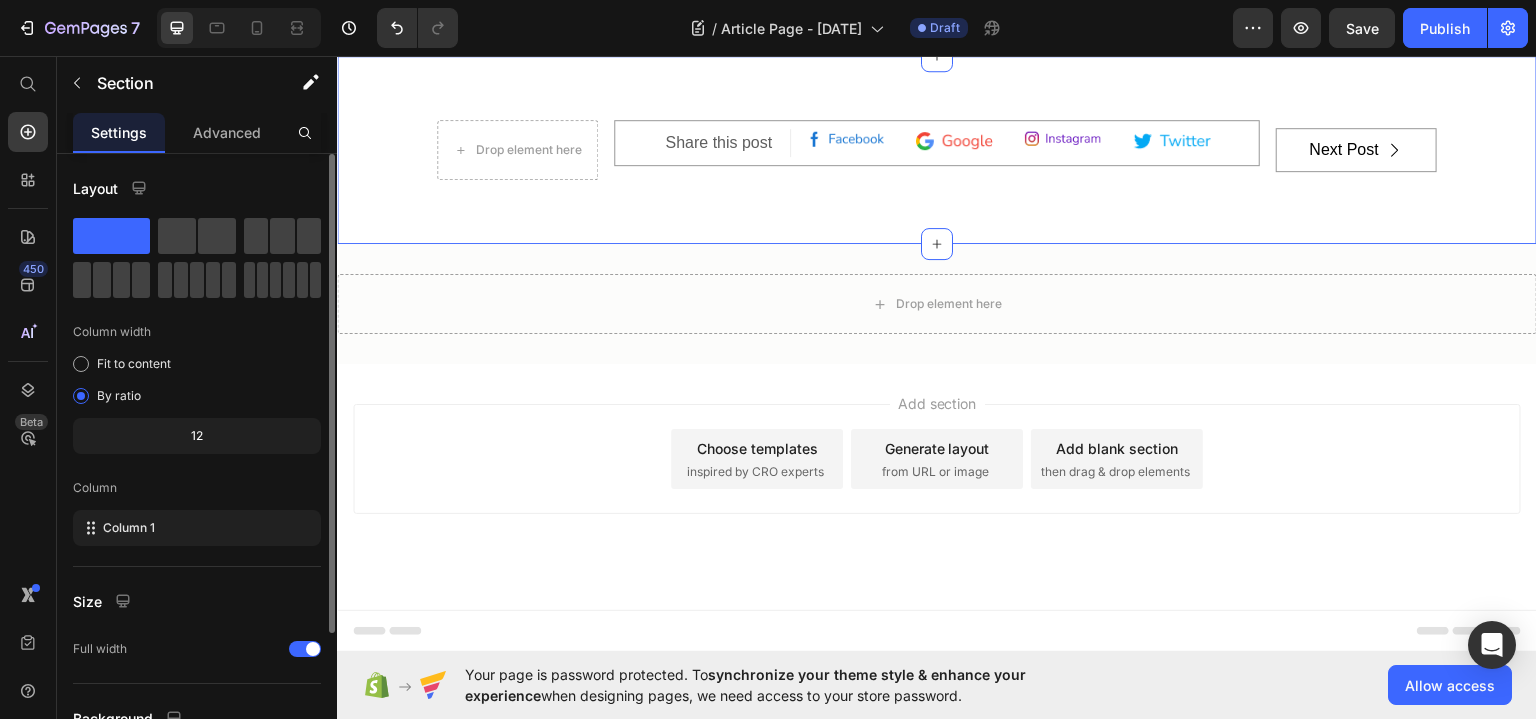 click 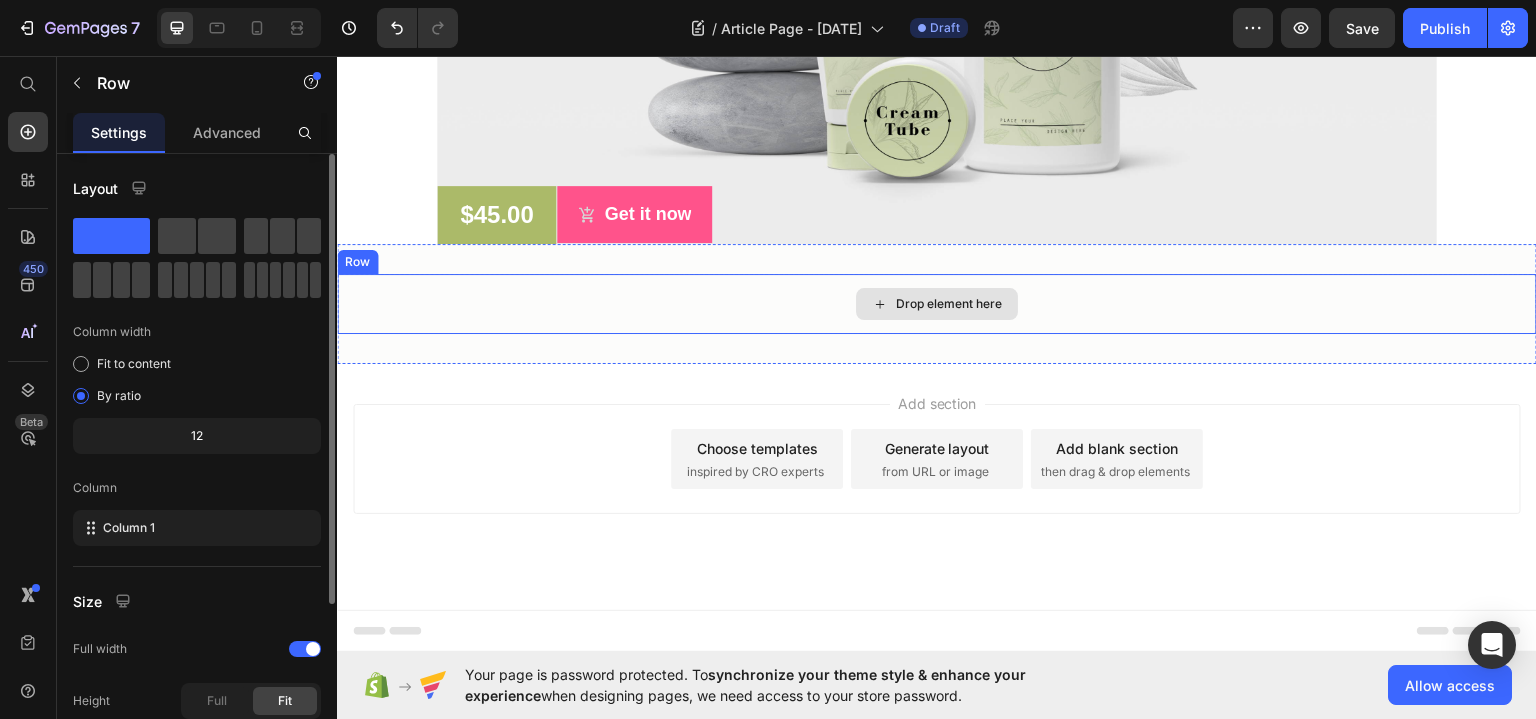 click on "Drop element here" at bounding box center (937, 303) 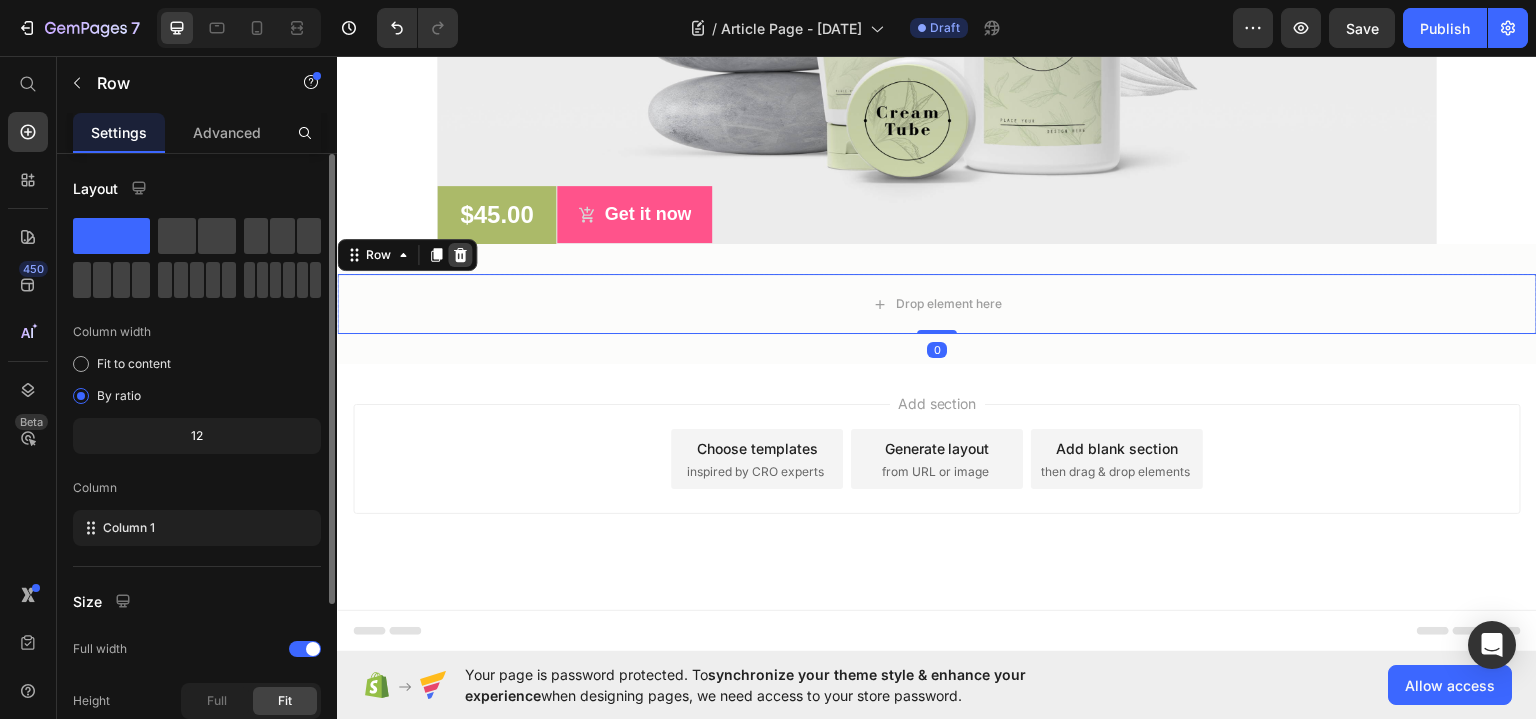 click 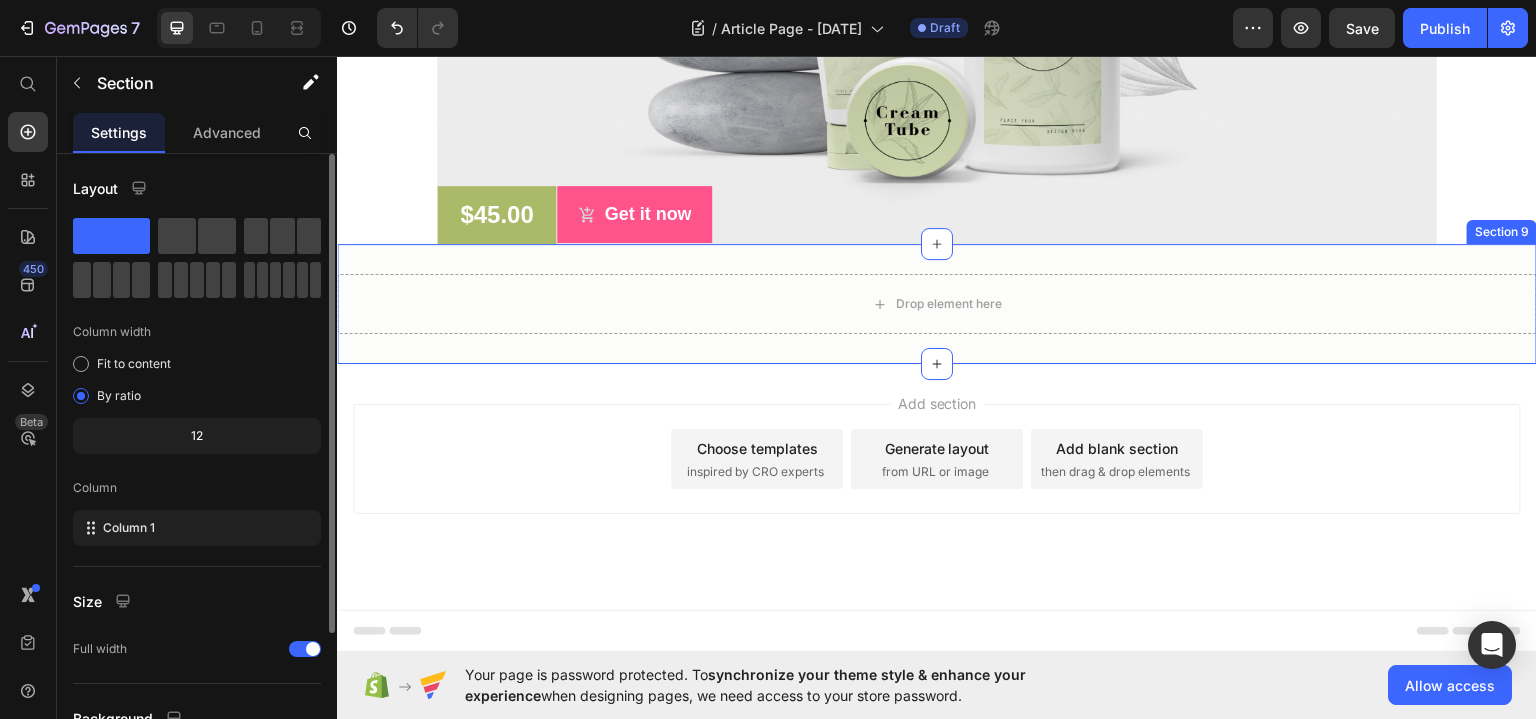 click on "Drop element here Section 9" at bounding box center (937, 303) 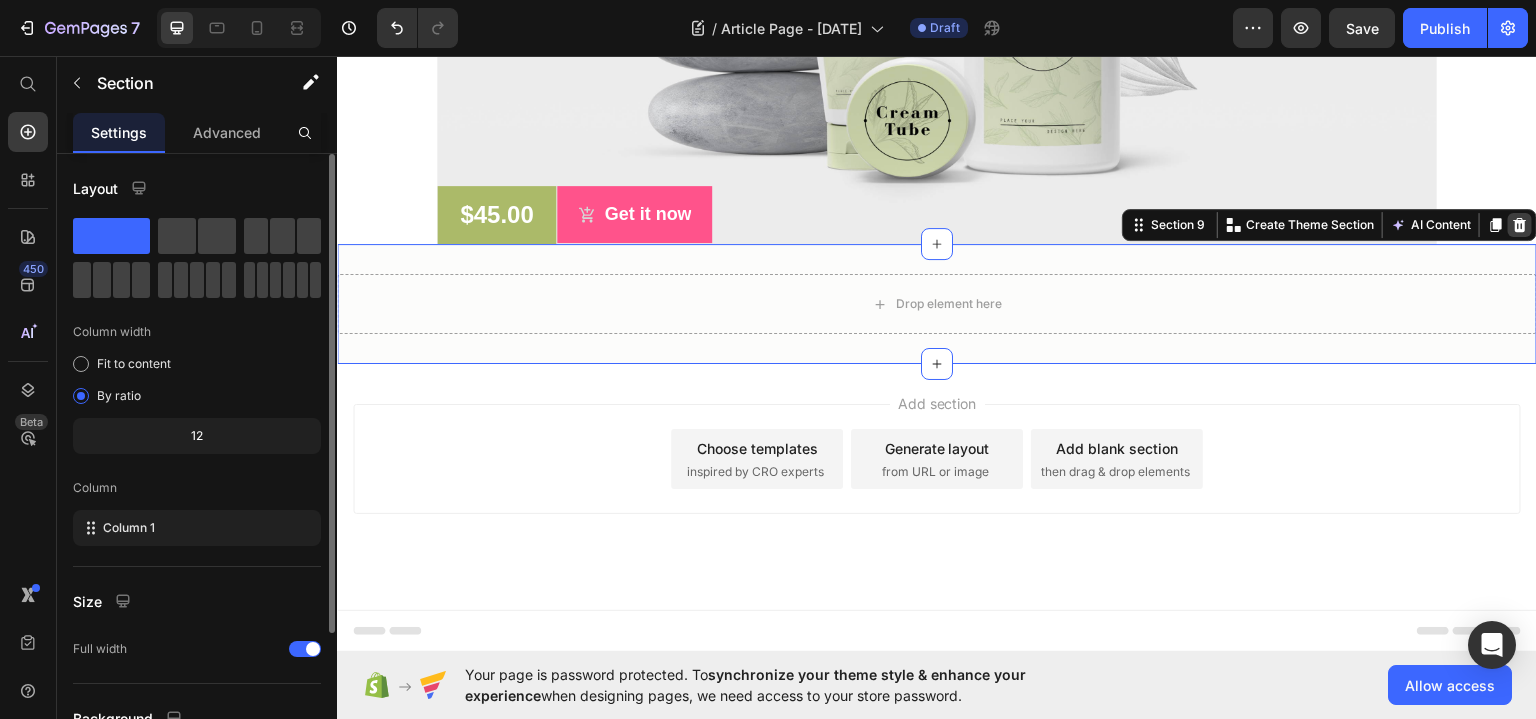click 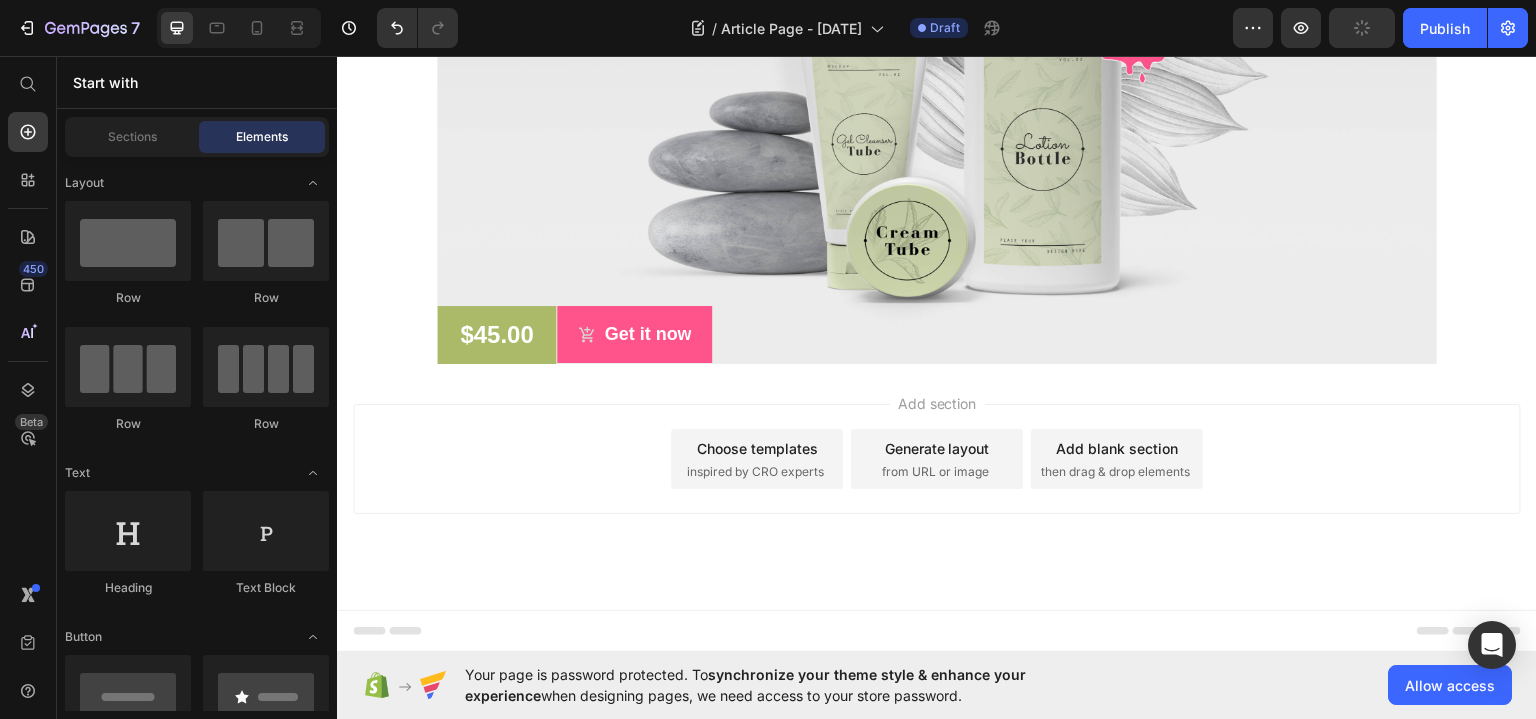 click on "Add section Choose templates inspired by CRO experts Generate layout from URL or image Add blank section then drag & drop elements" at bounding box center [937, 458] 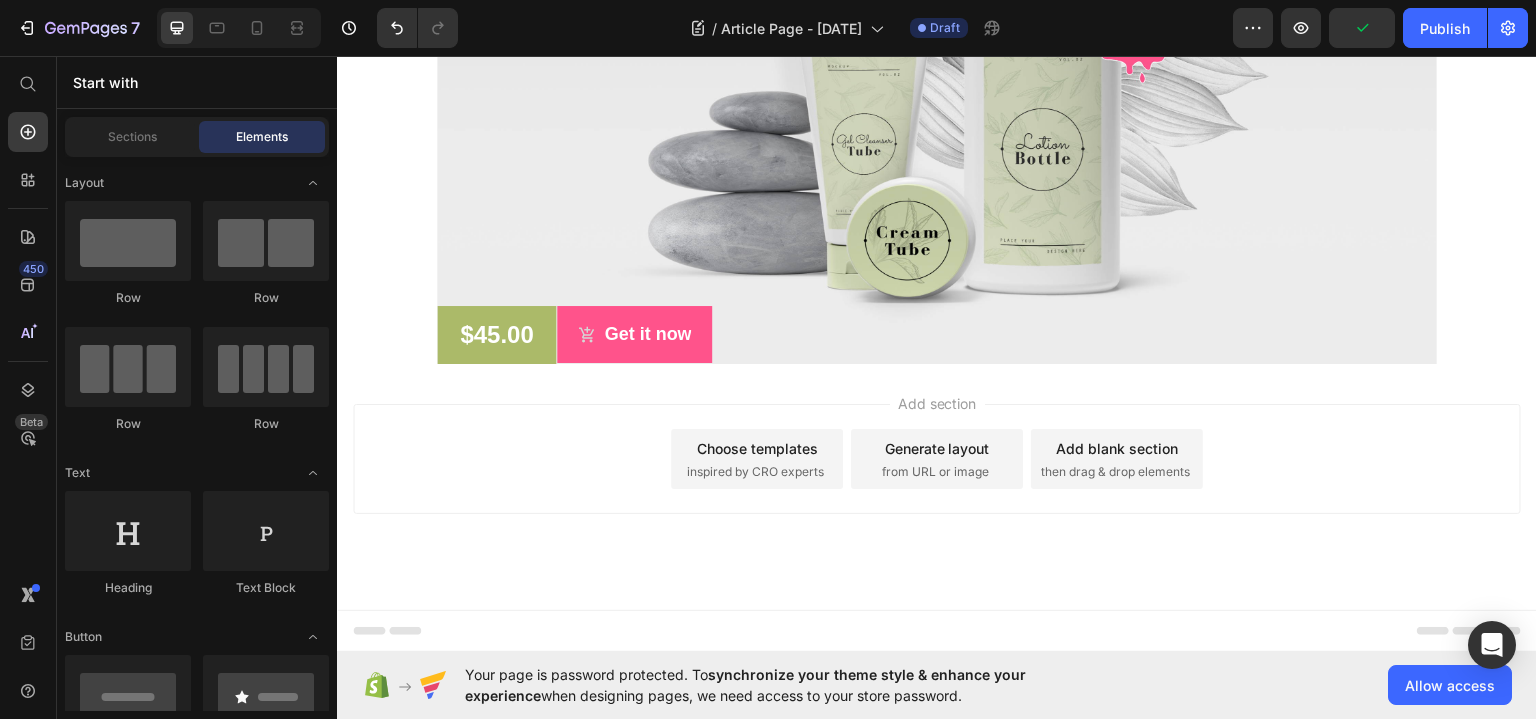 click on "Add section Choose templates inspired by CRO experts Generate layout from URL or image Add blank section then drag & drop elements" at bounding box center (937, 458) 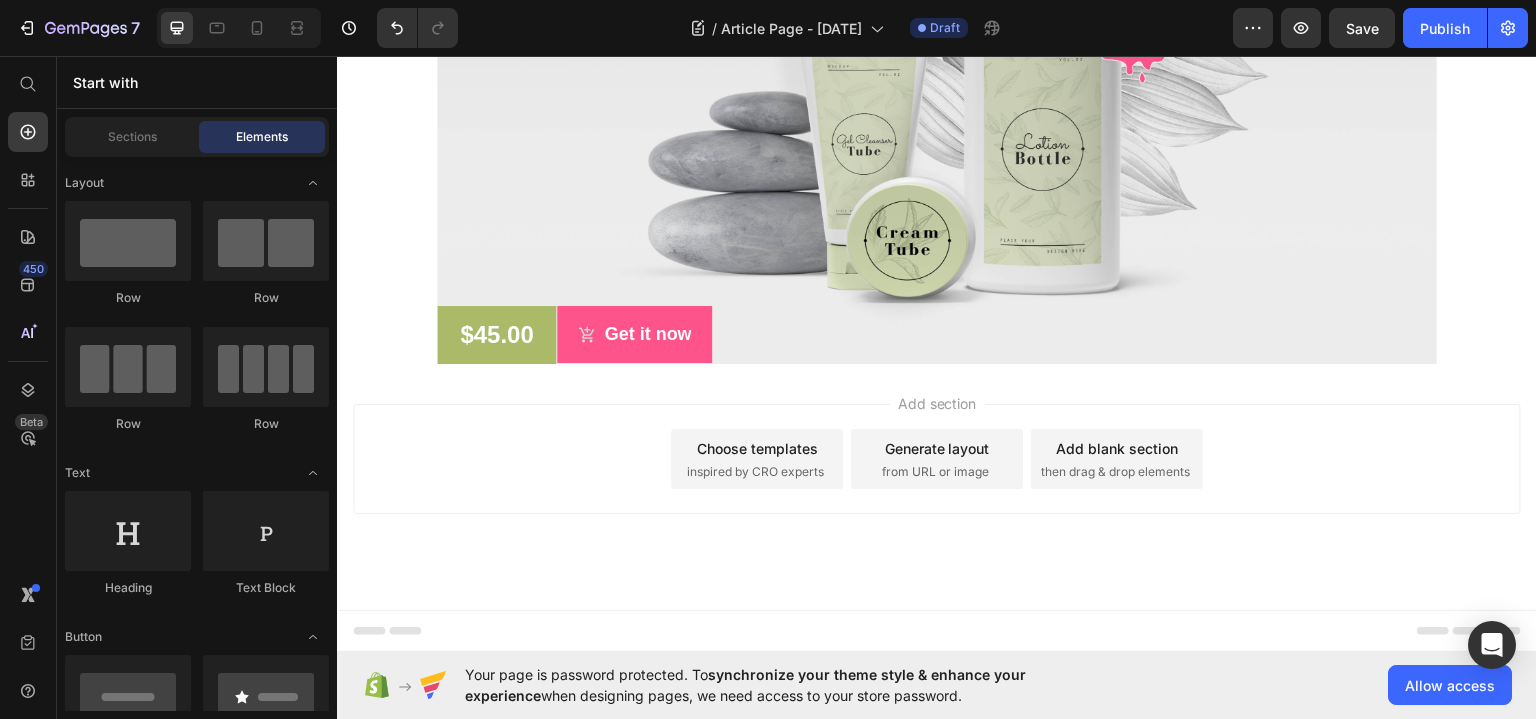 scroll, scrollTop: 5964, scrollLeft: 0, axis: vertical 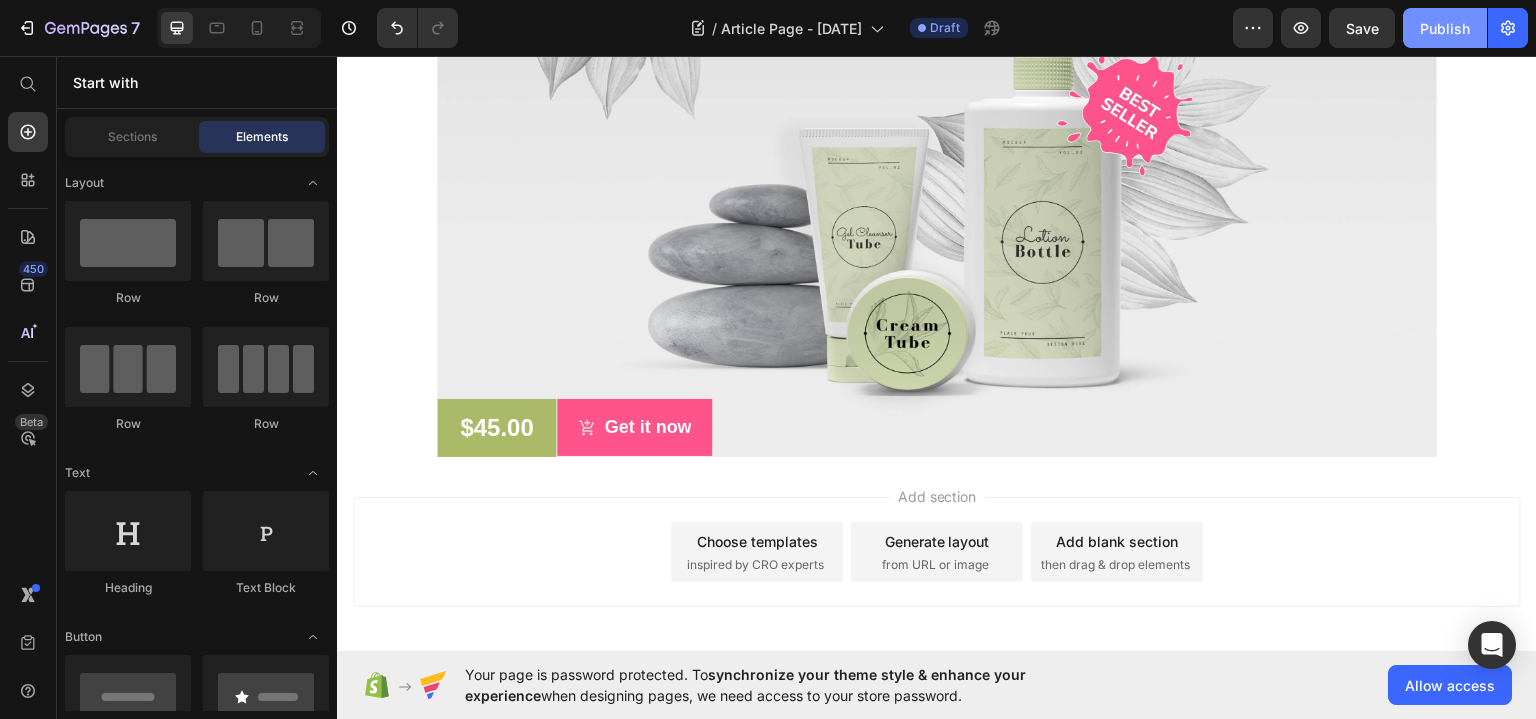 click on "Publish" at bounding box center (1445, 28) 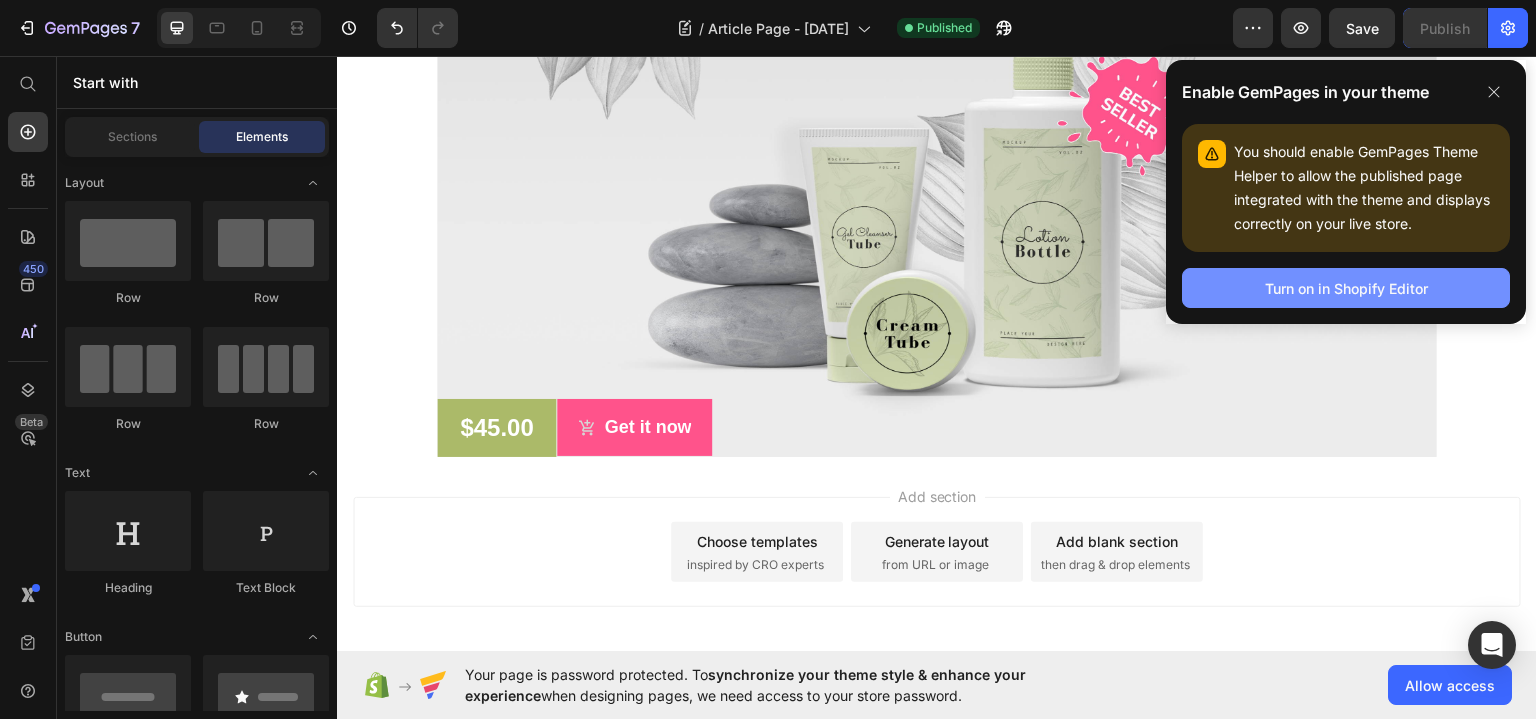 click on "Turn on in Shopify Editor" at bounding box center [1346, 288] 